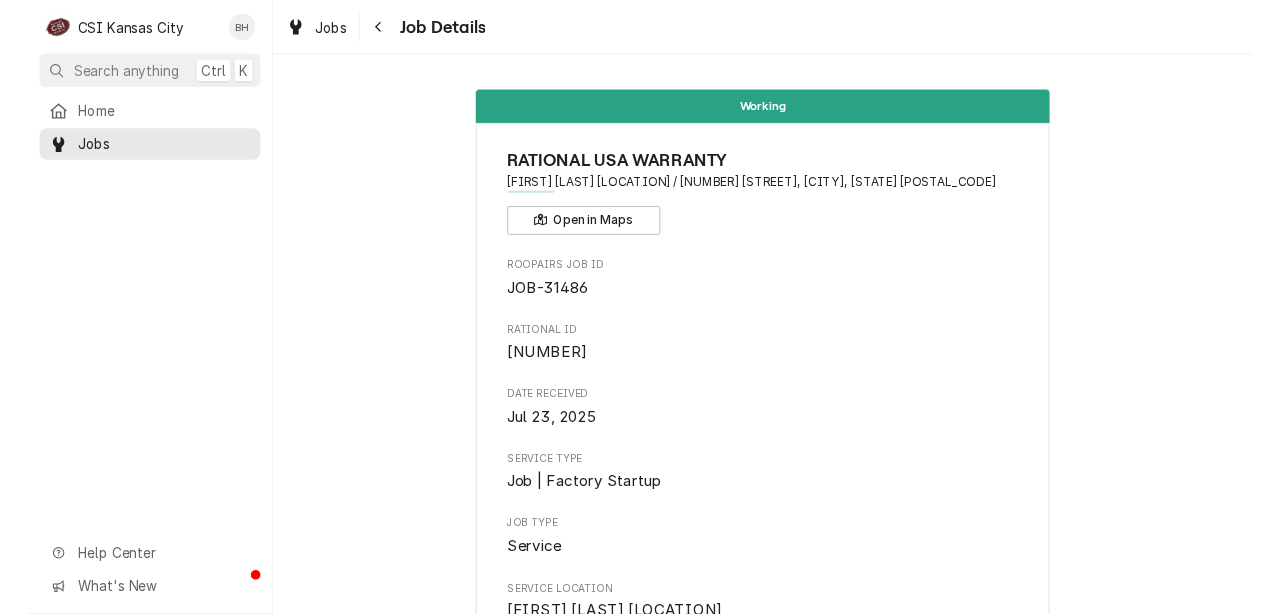 scroll, scrollTop: 0, scrollLeft: 0, axis: both 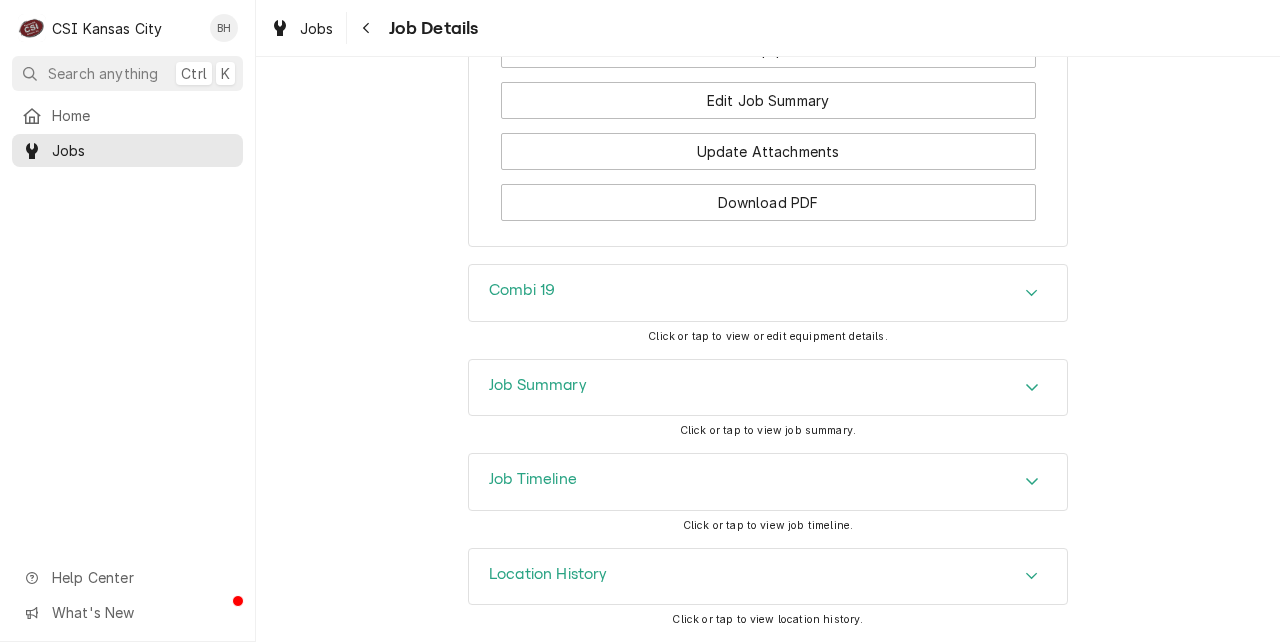 click on "Combi 19" at bounding box center [768, 293] 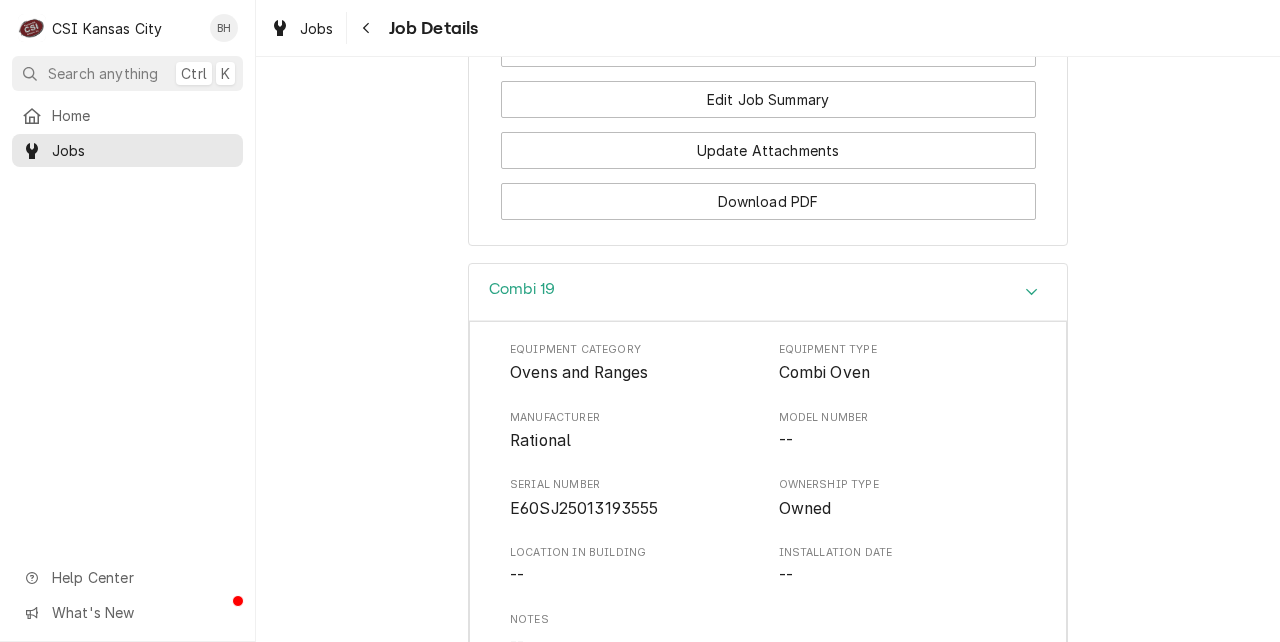 scroll, scrollTop: 2316, scrollLeft: 0, axis: vertical 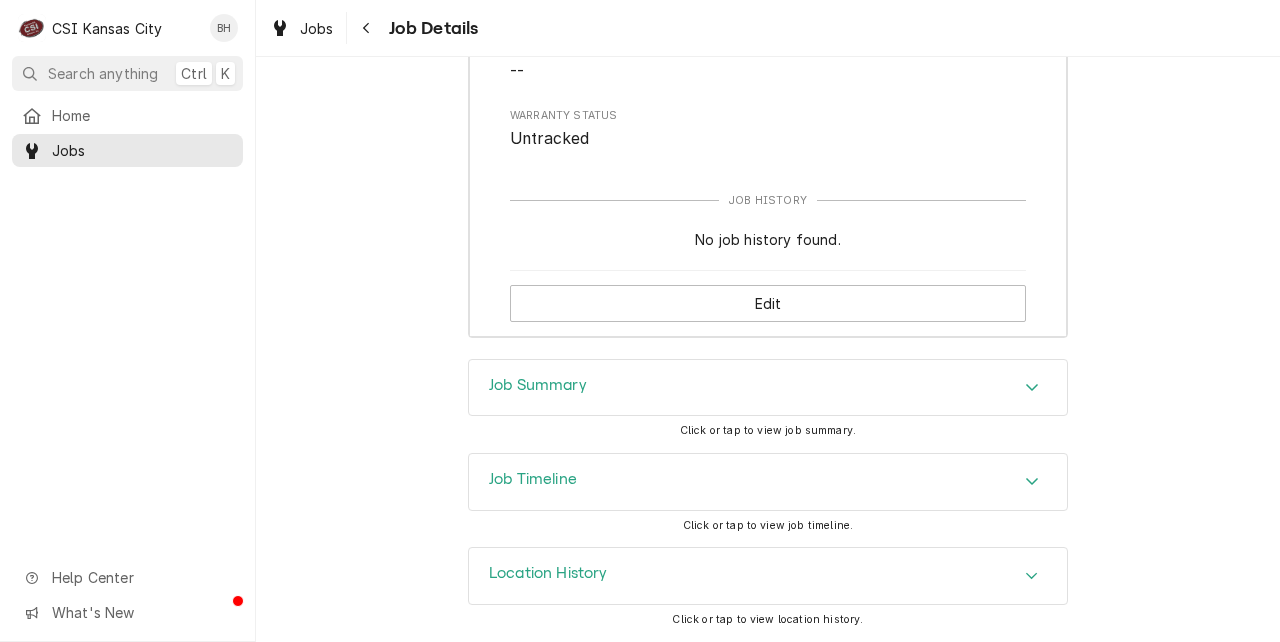 click on "Edit" at bounding box center [768, 303] 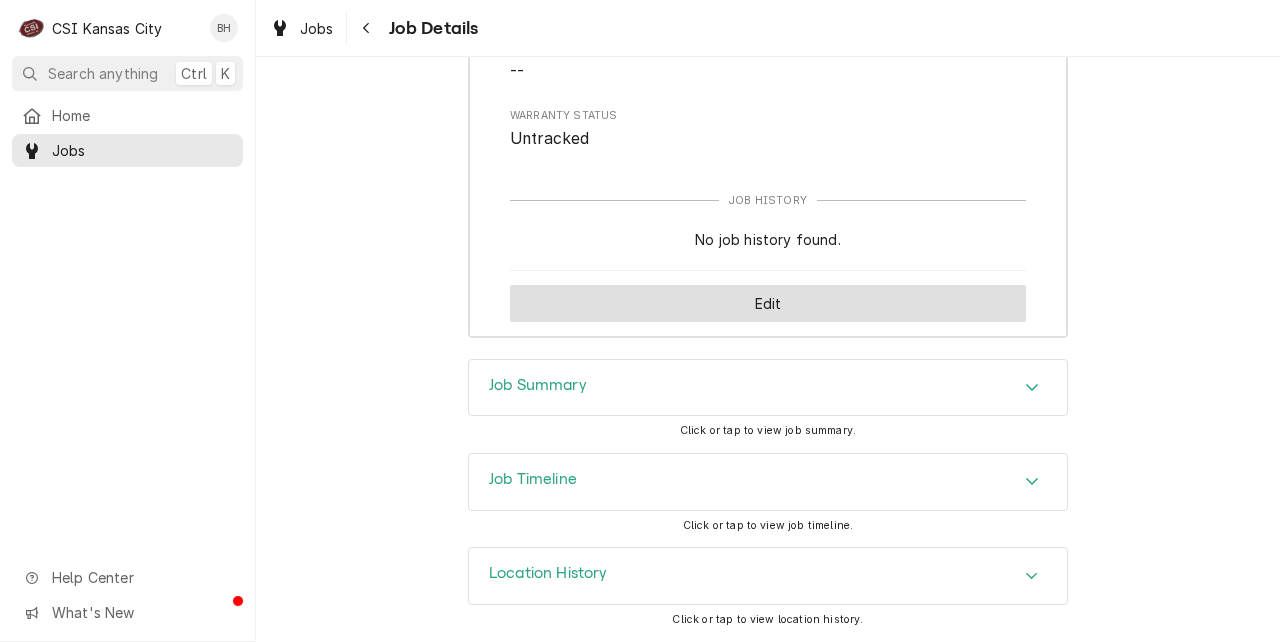 click on "Edit" at bounding box center [768, 303] 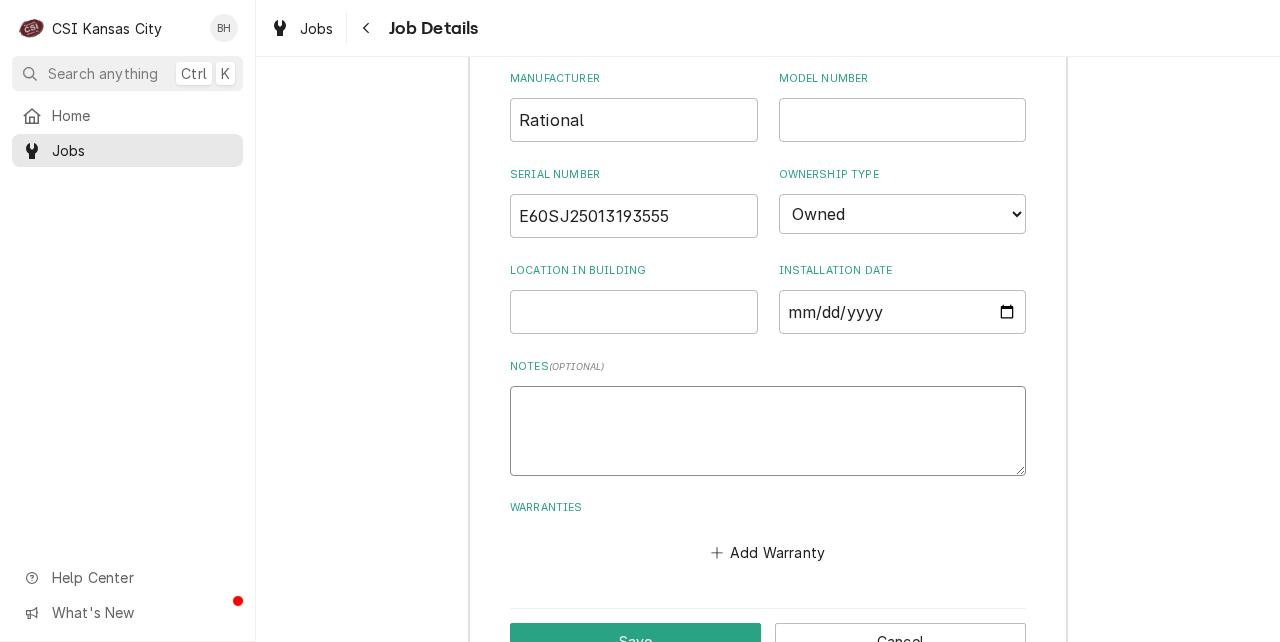 click on "Notes  ( optional )" at bounding box center (768, 431) 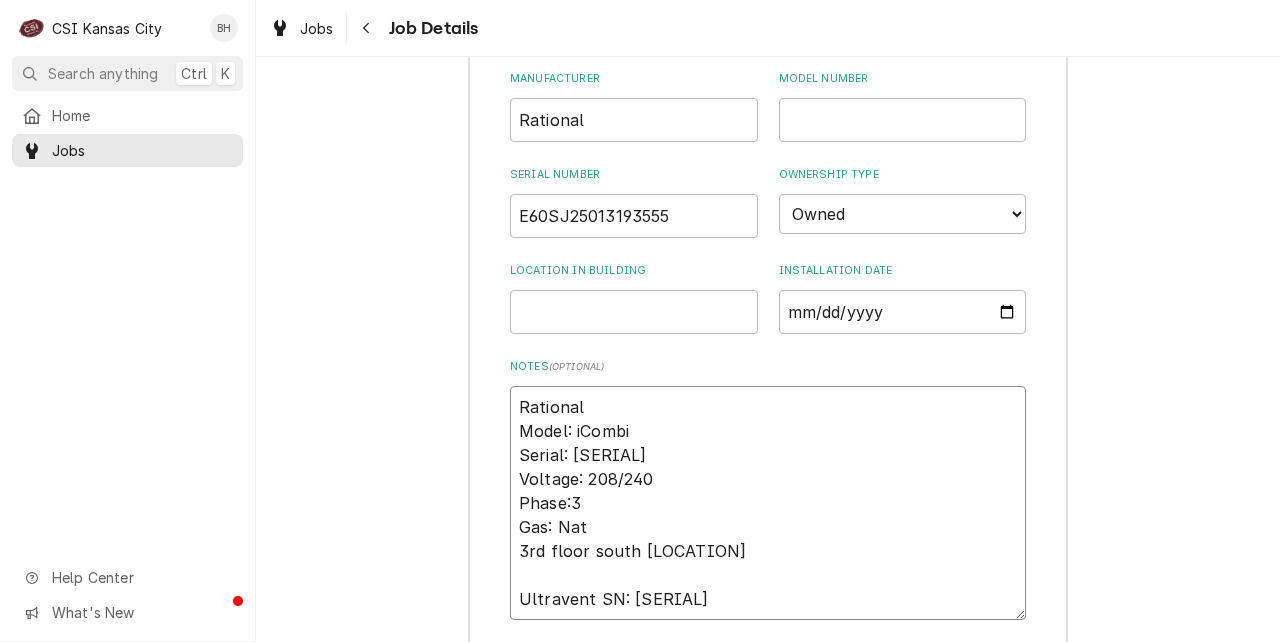 type on "x" 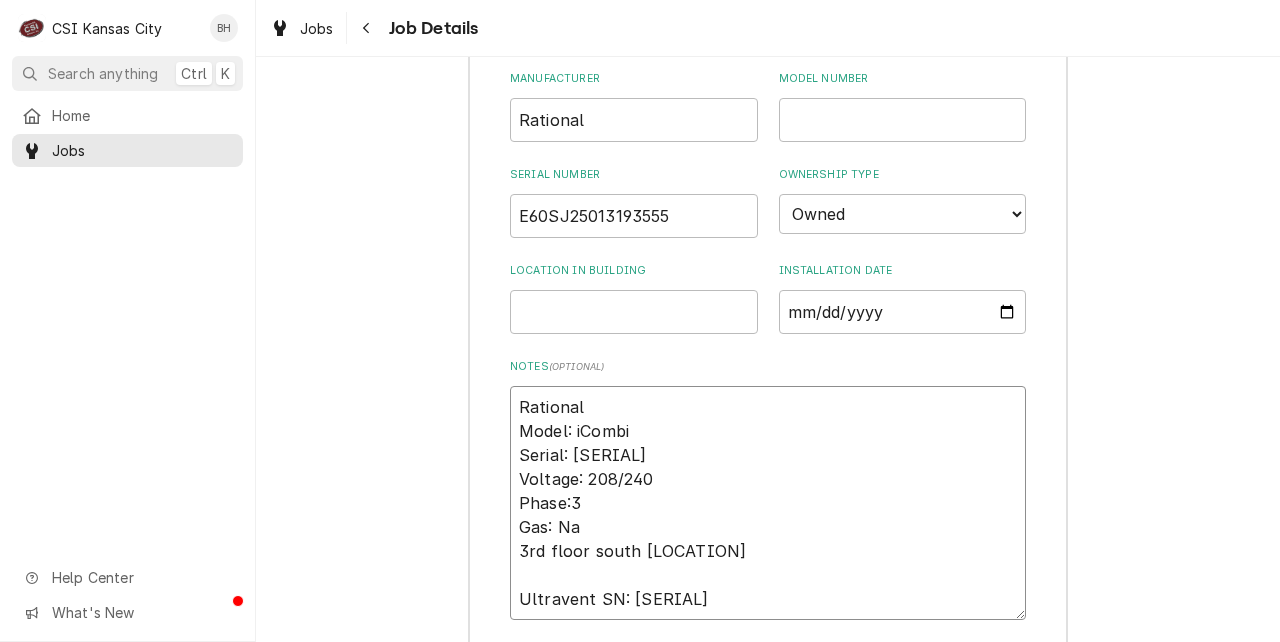 type on "x" 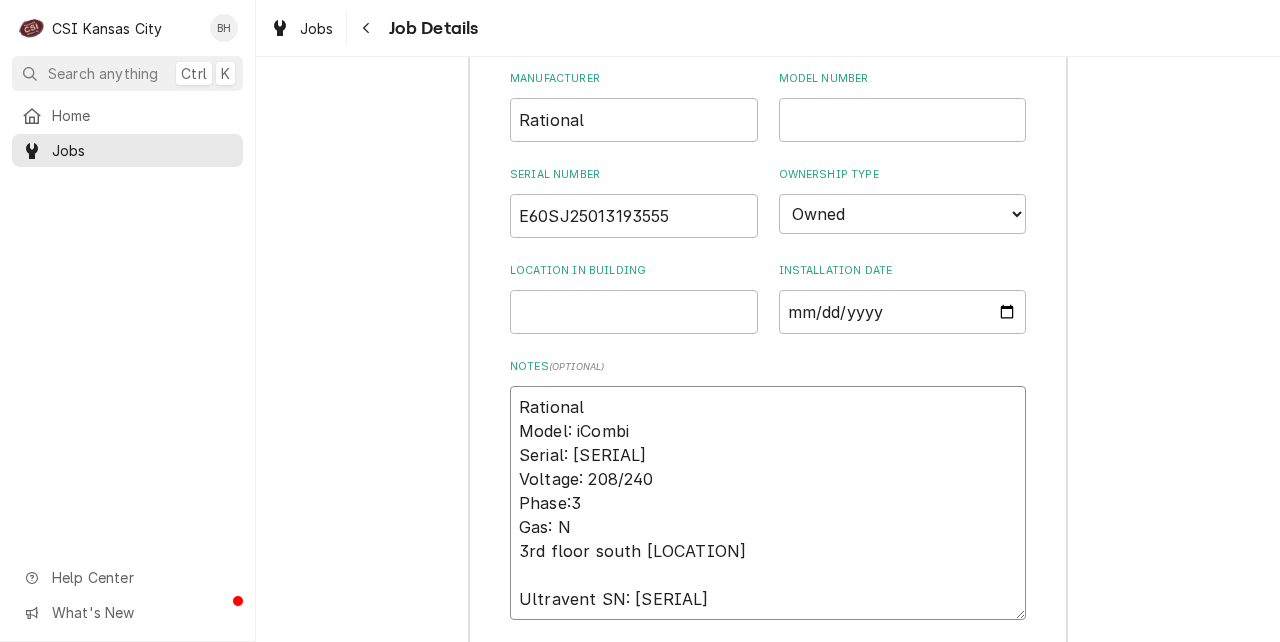 type on "x" 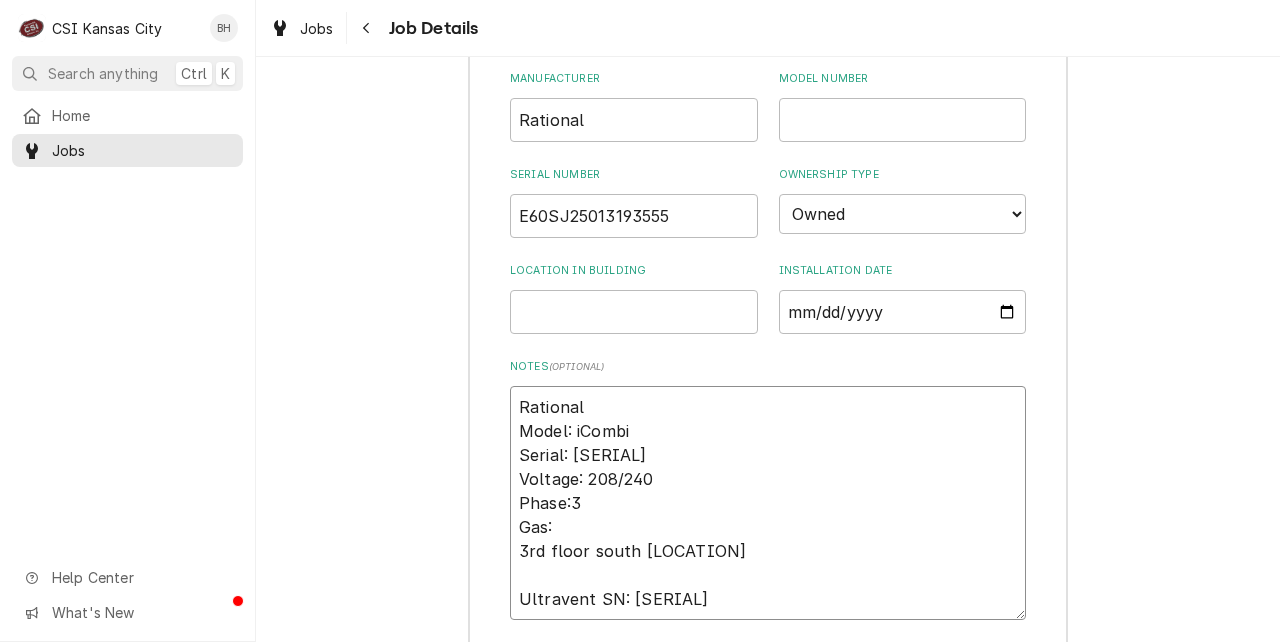 type on "x" 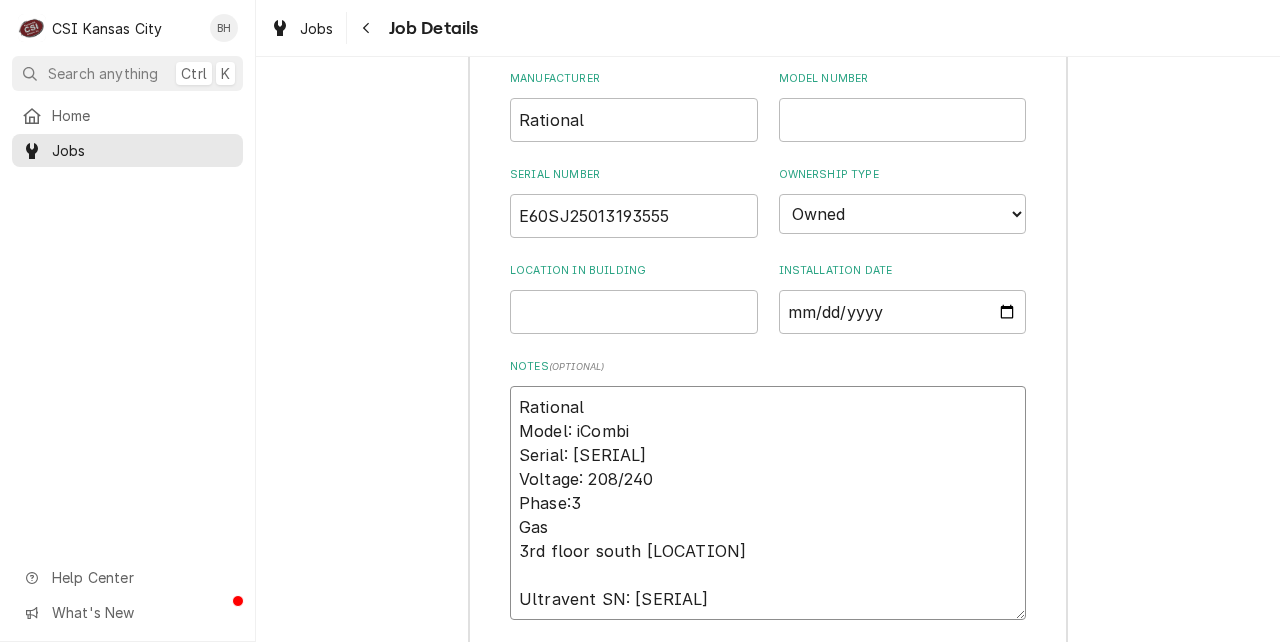 type on "x" 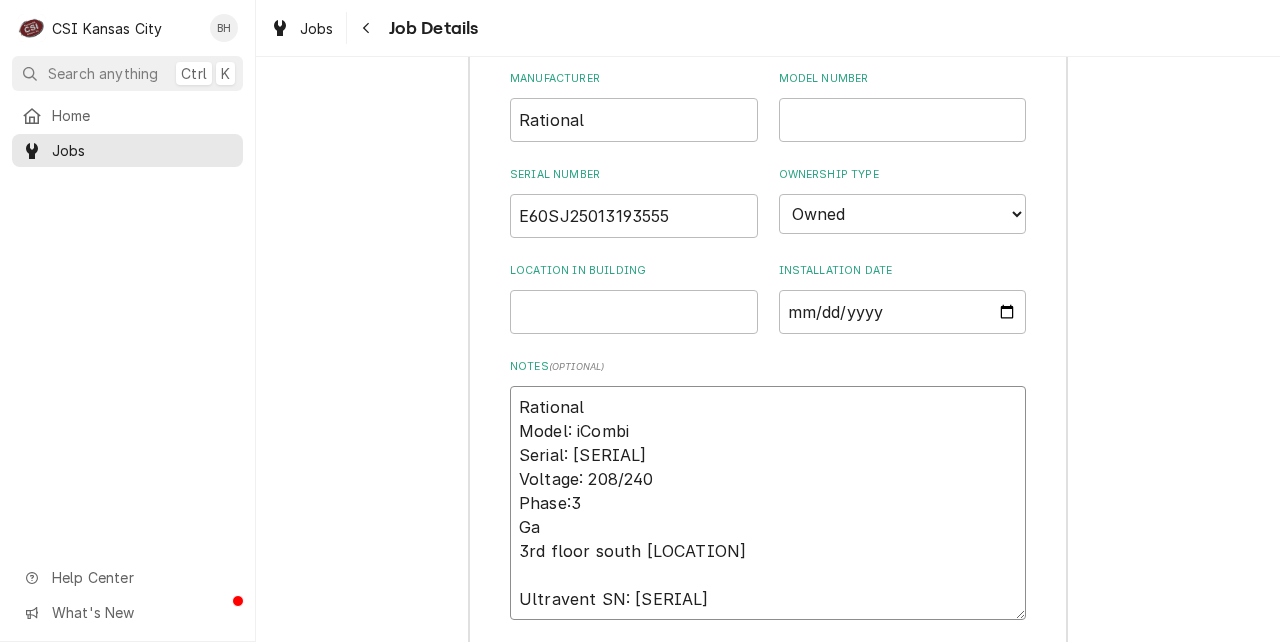 type on "x" 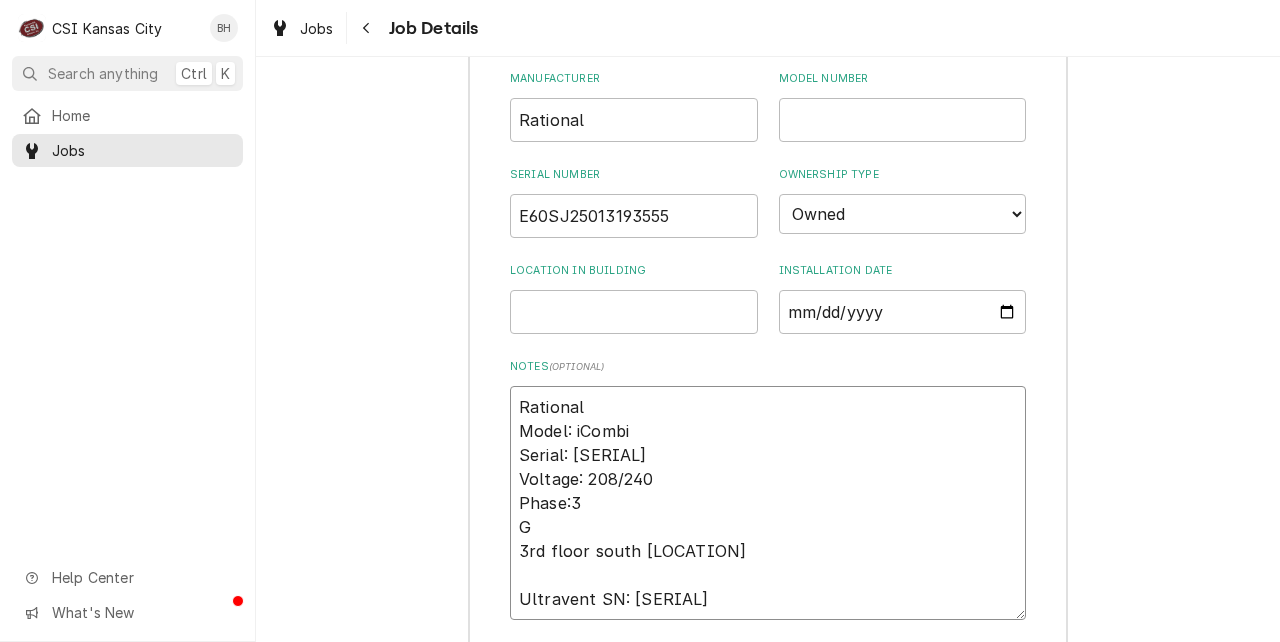 type on "Rational
Model: iCombi
Serial: E60SJ25013193555
Voltage: 208/240
Phase:3
3rd floor south snackbar
Ultravent SN: ET3UA22035055250" 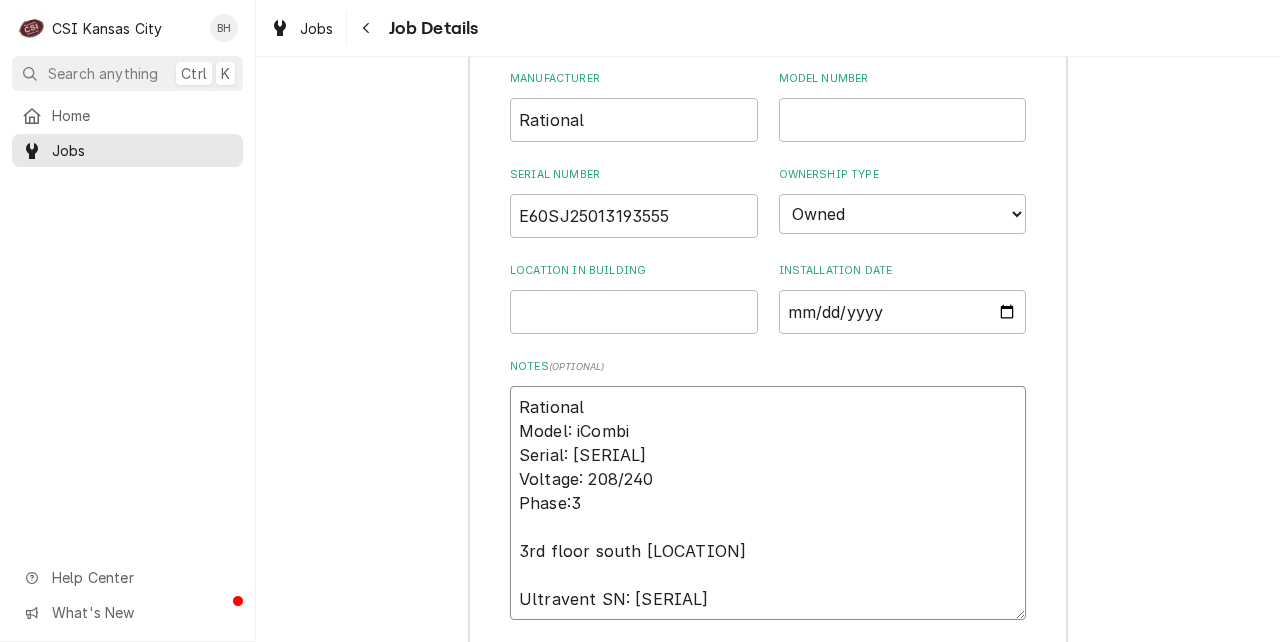 type on "x" 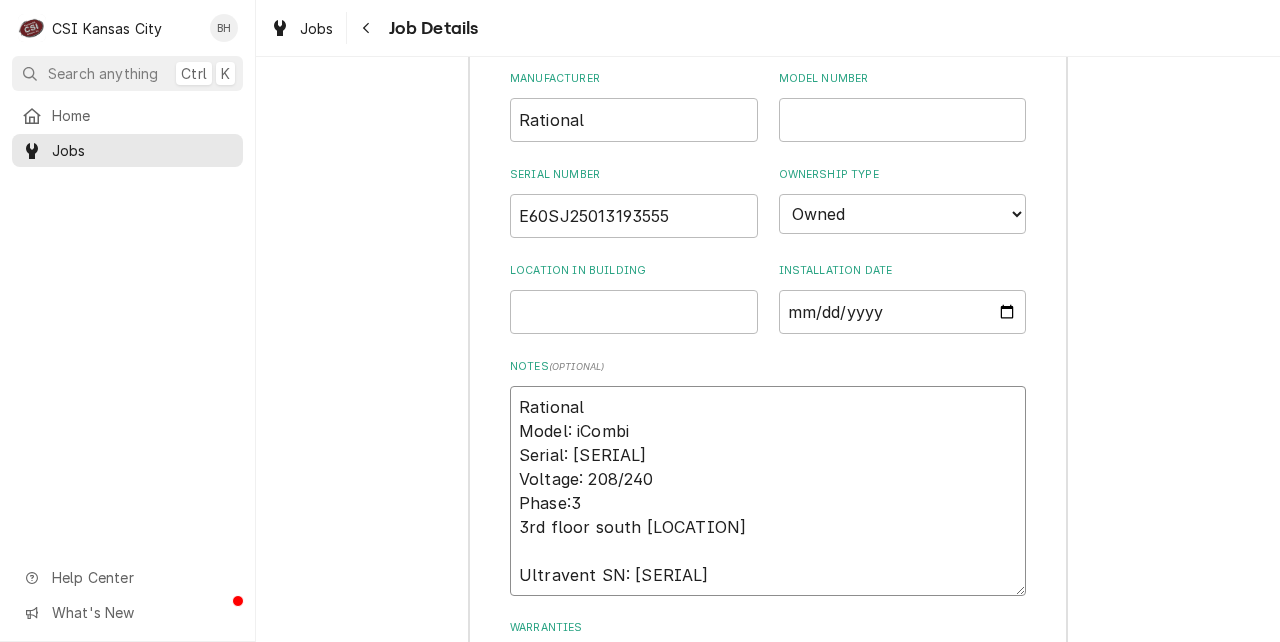 type on "x" 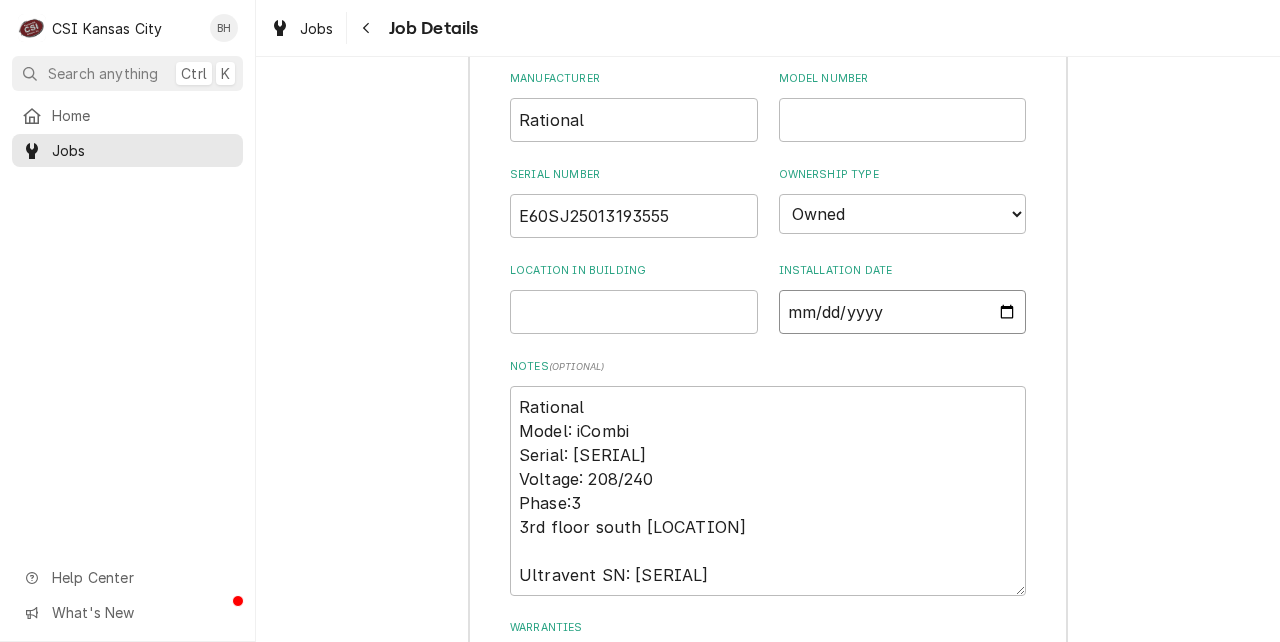 click on "Installation Date" at bounding box center [903, 312] 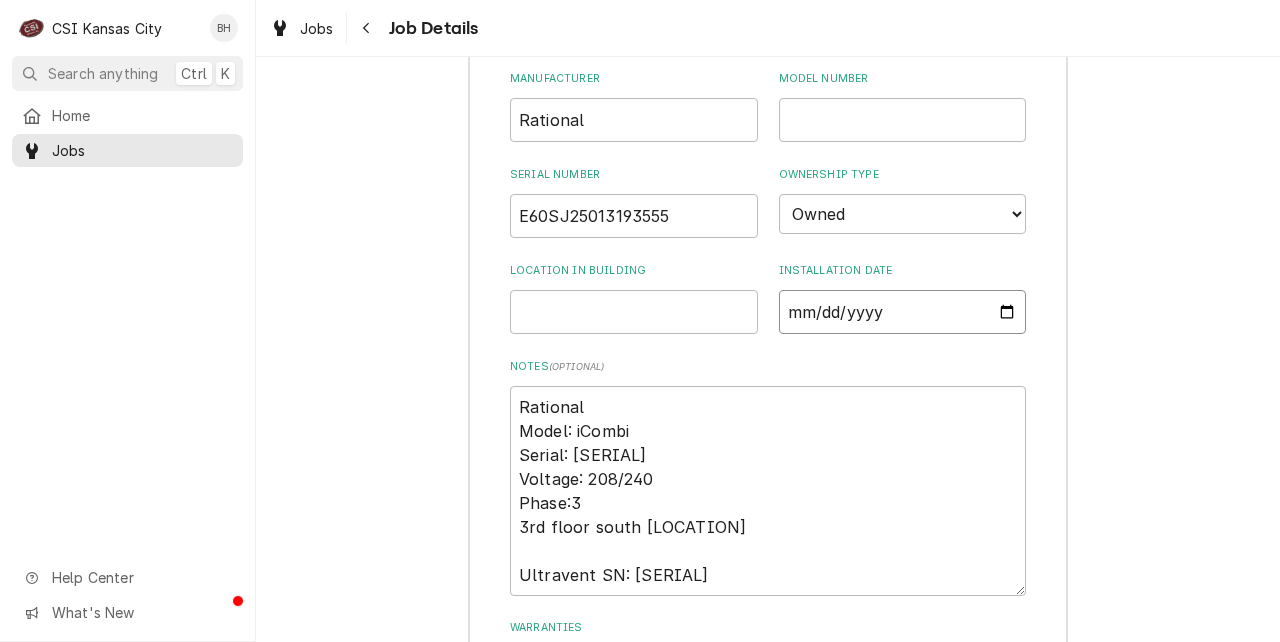 type on "2025-08-04" 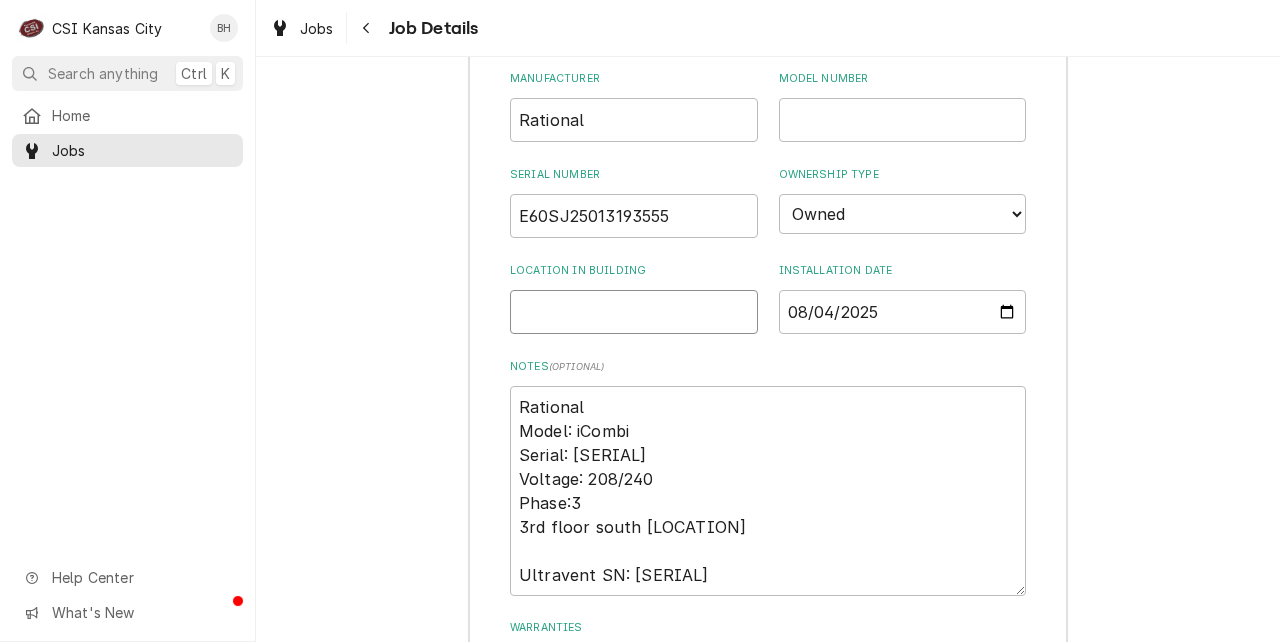 click on "Location in Building" at bounding box center (634, 312) 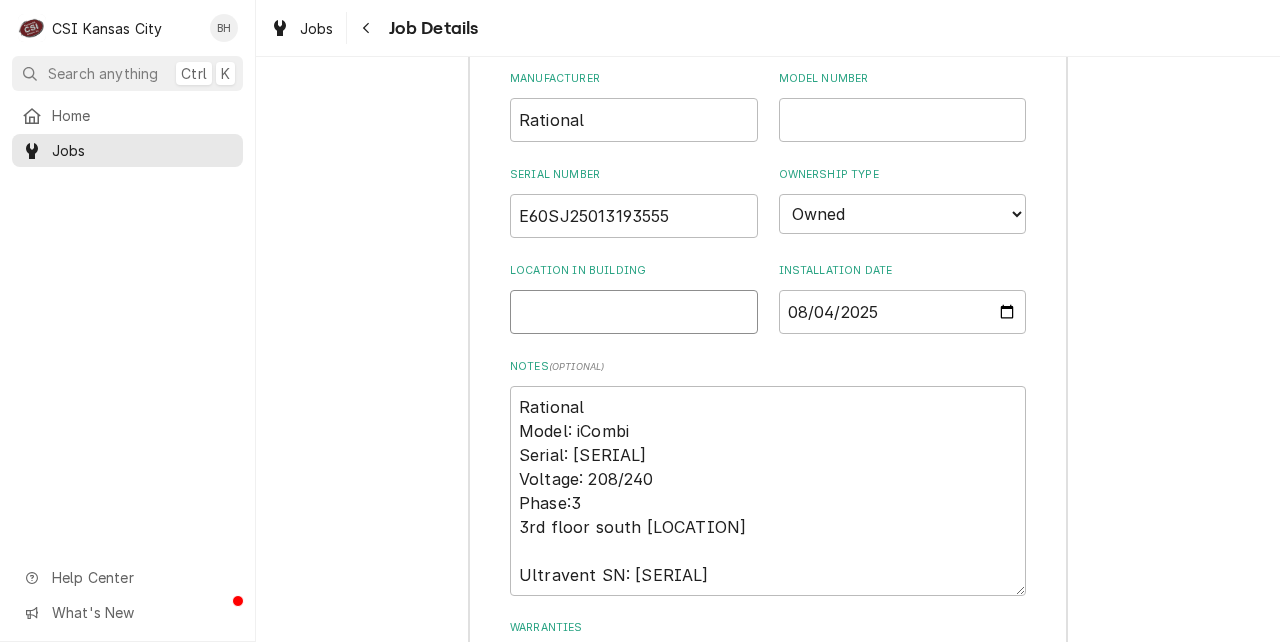 type on "x" 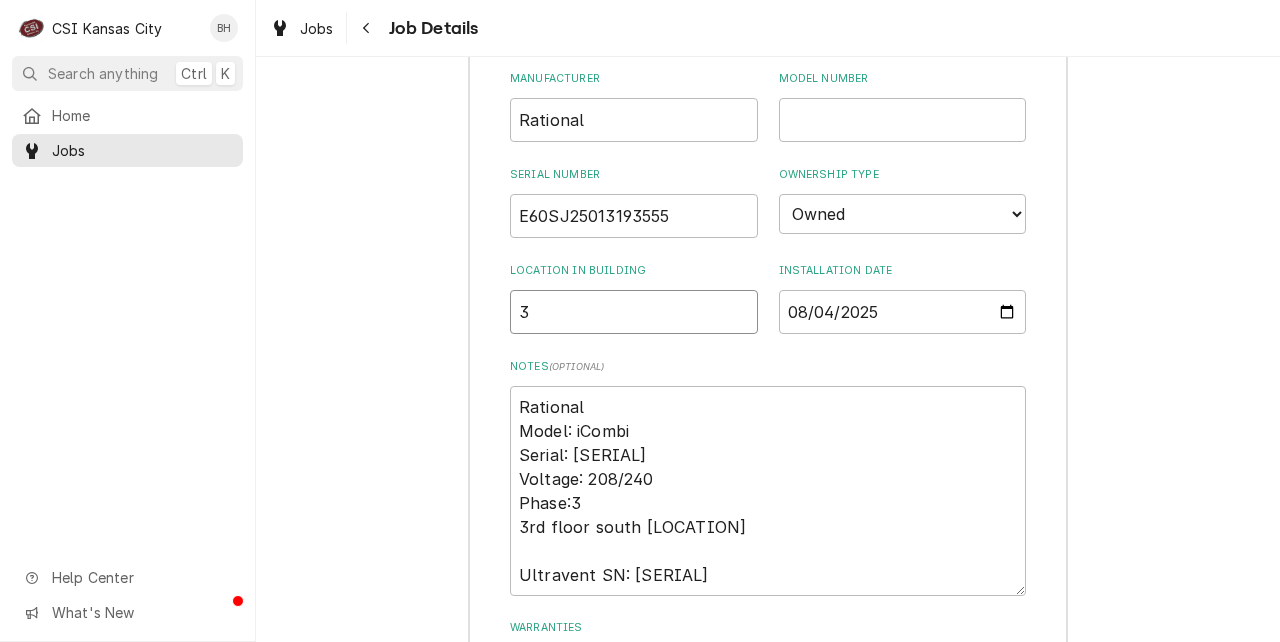 type on "x" 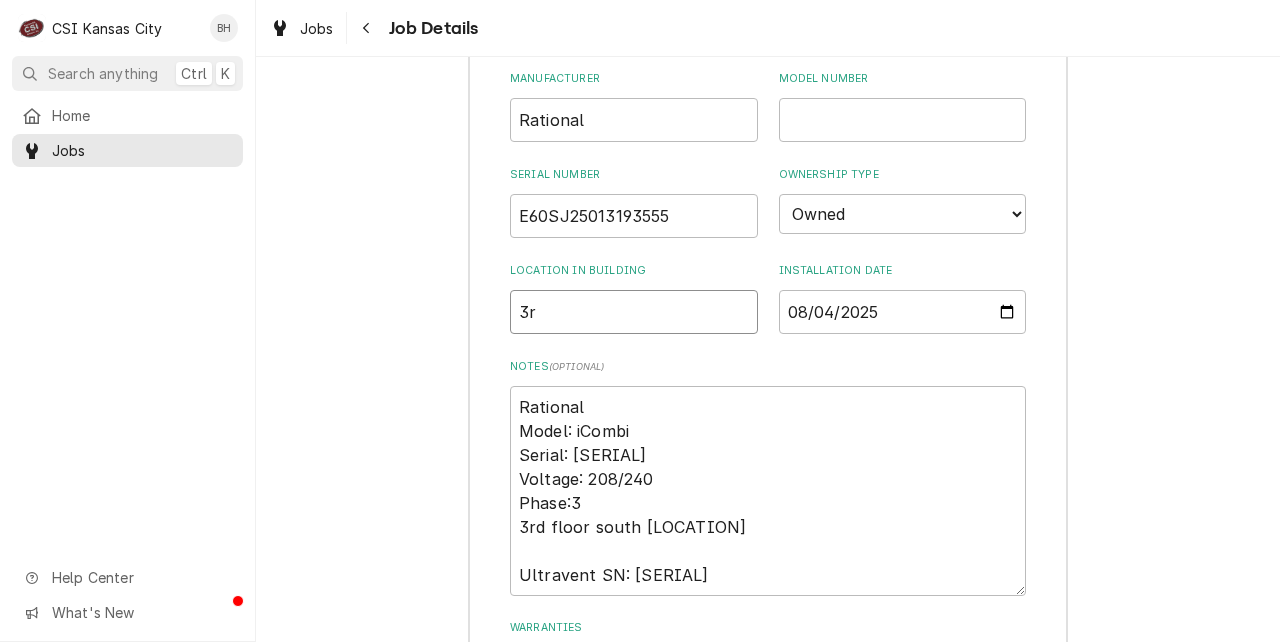 type on "x" 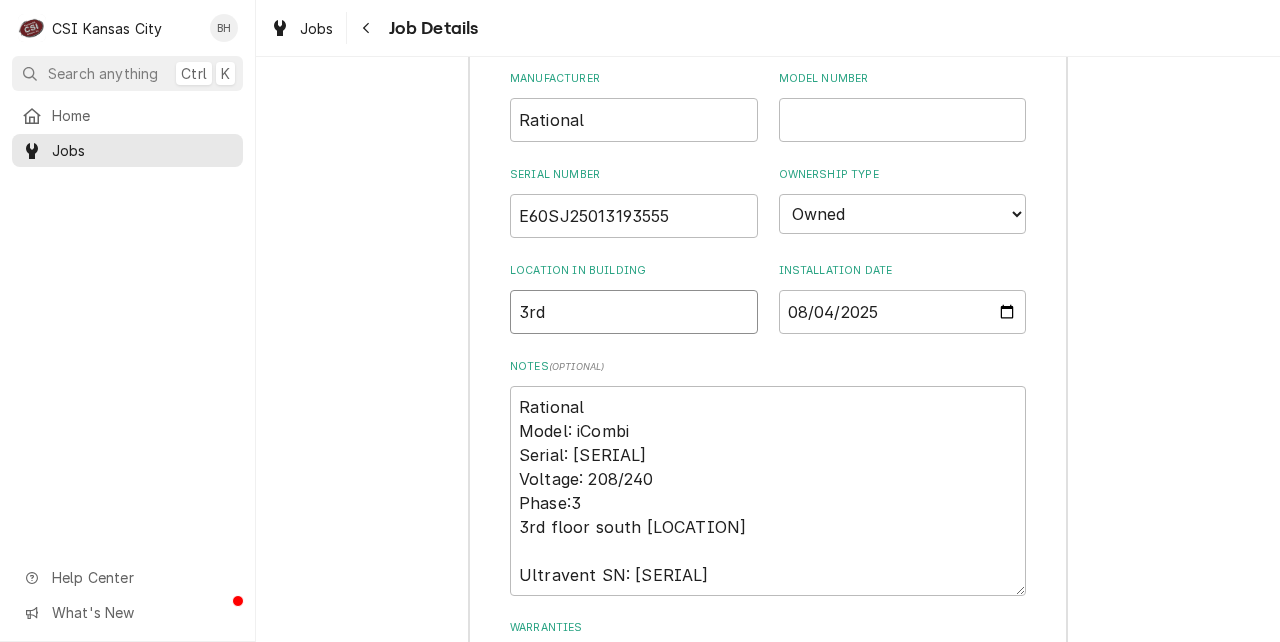 type on "x" 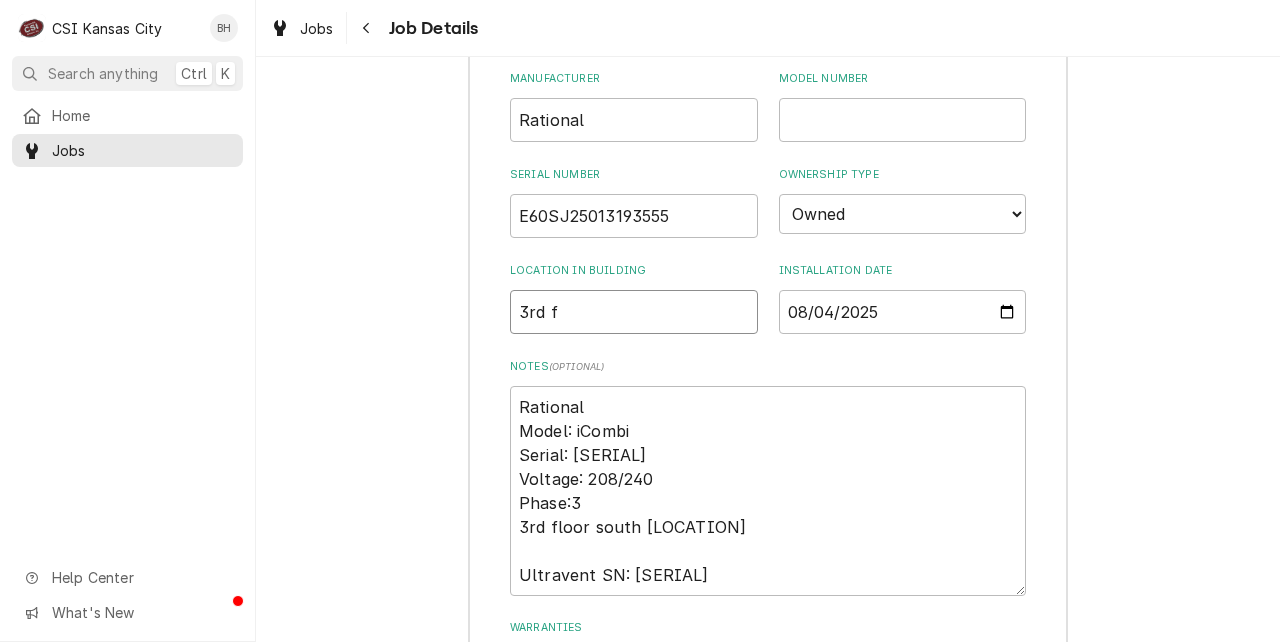 type on "x" 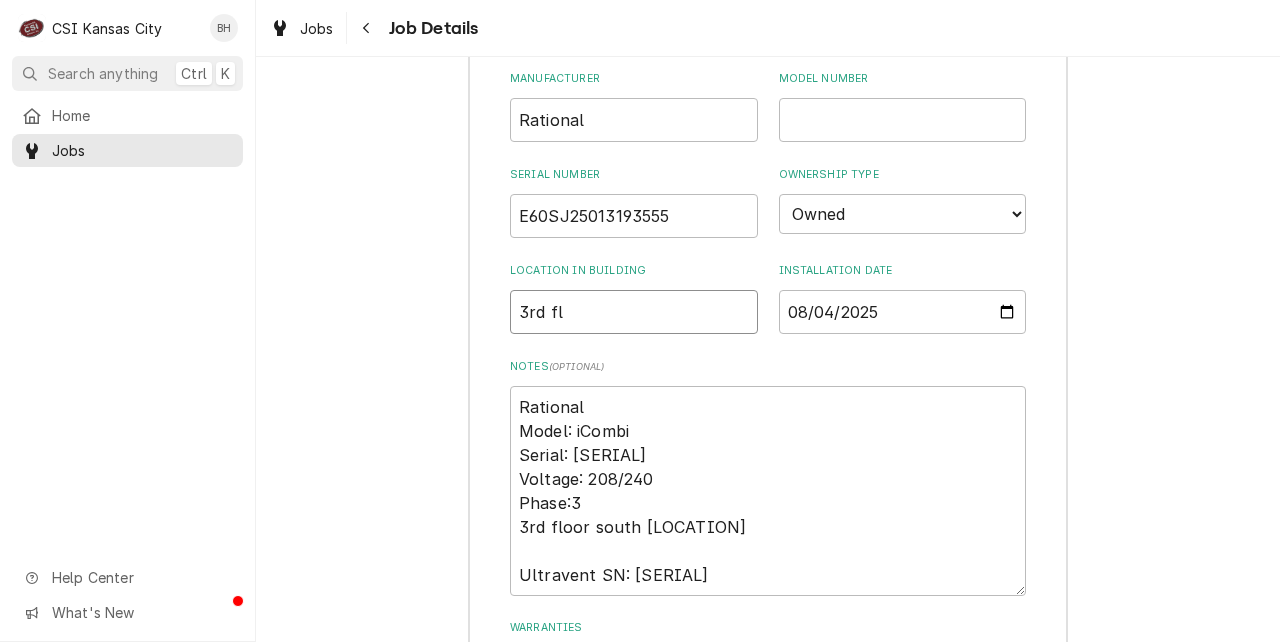 type on "x" 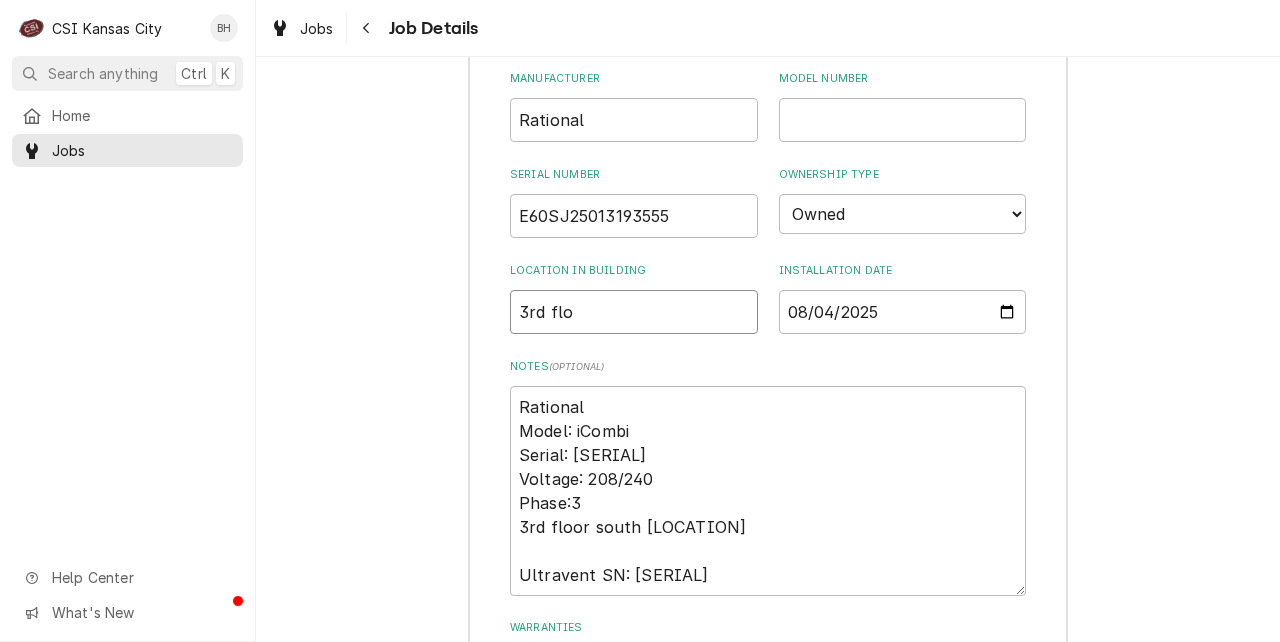 type on "x" 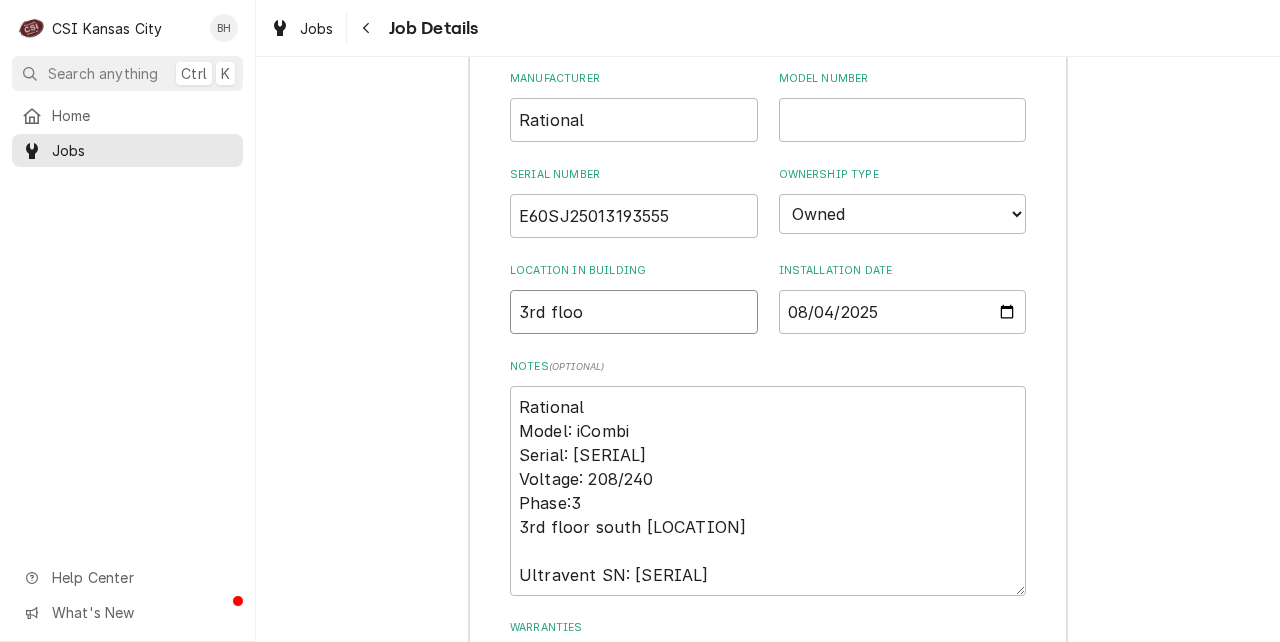 type on "x" 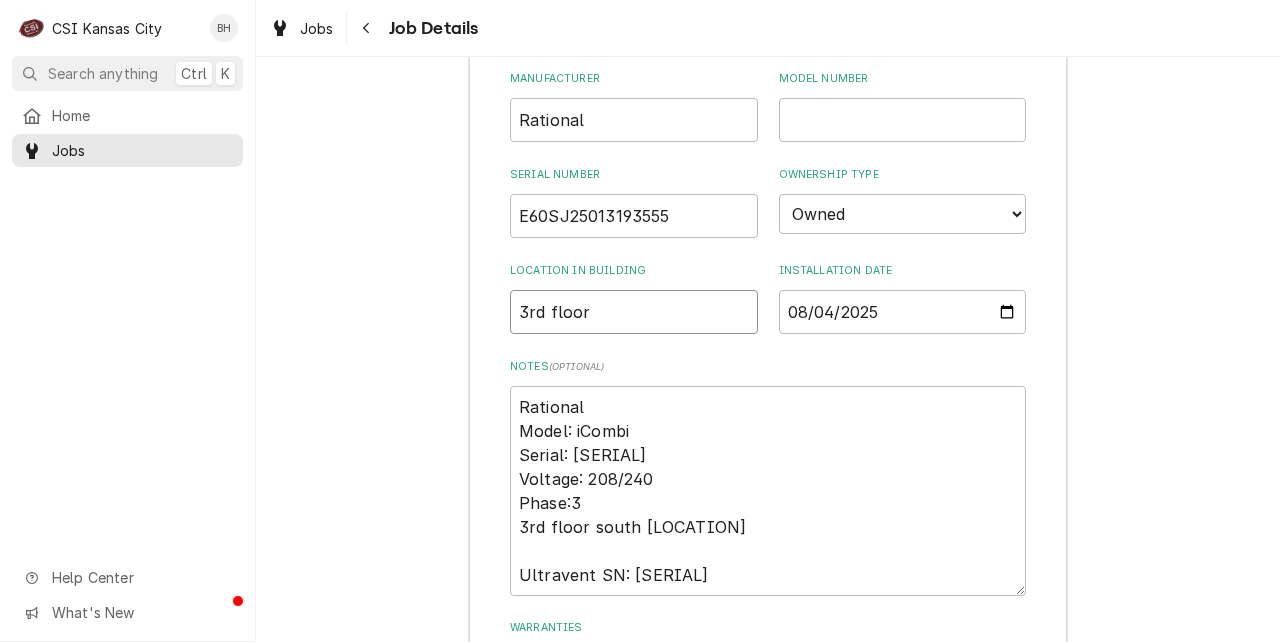 type on "x" 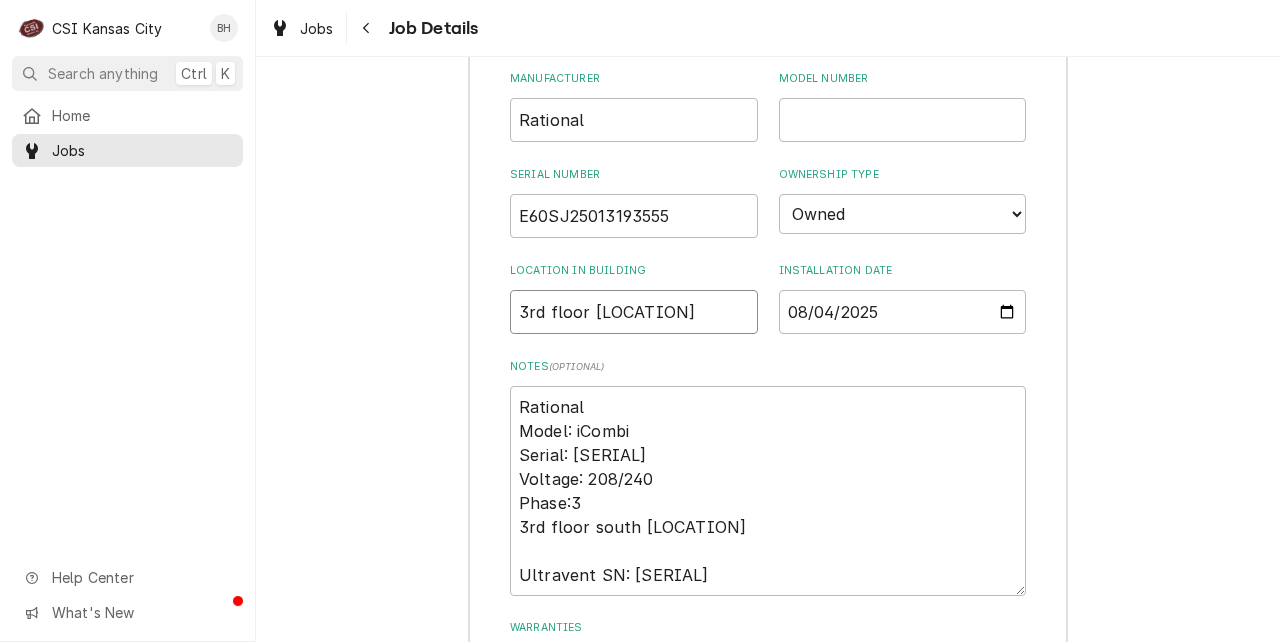 type on "x" 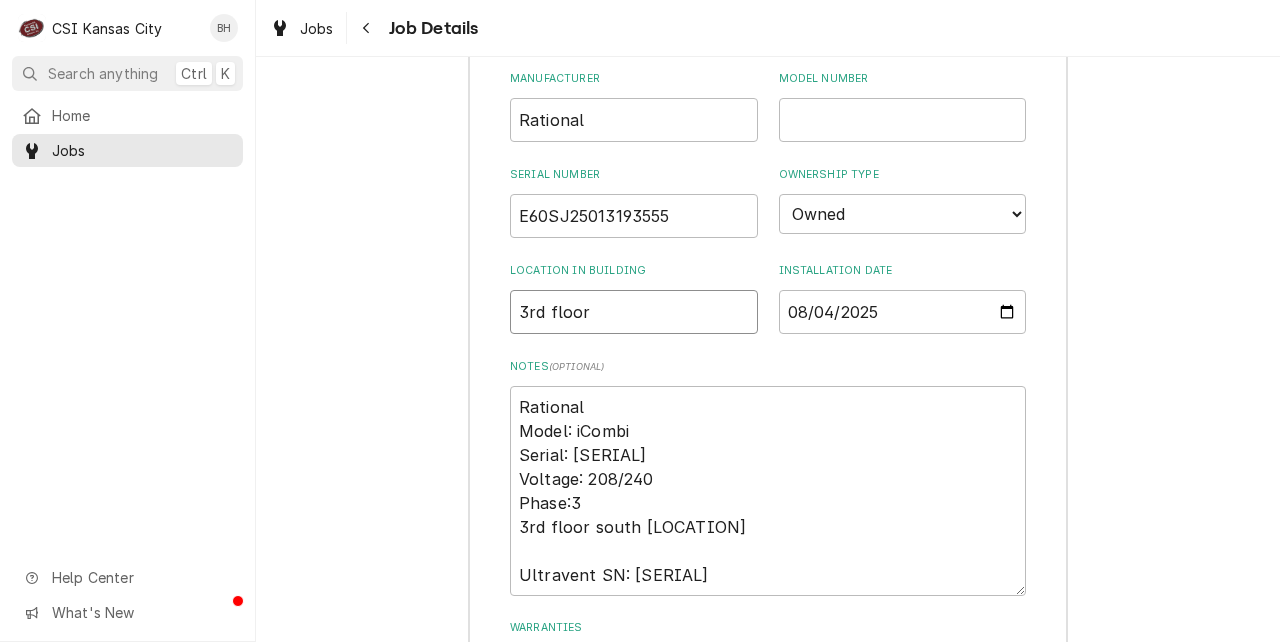 type on "x" 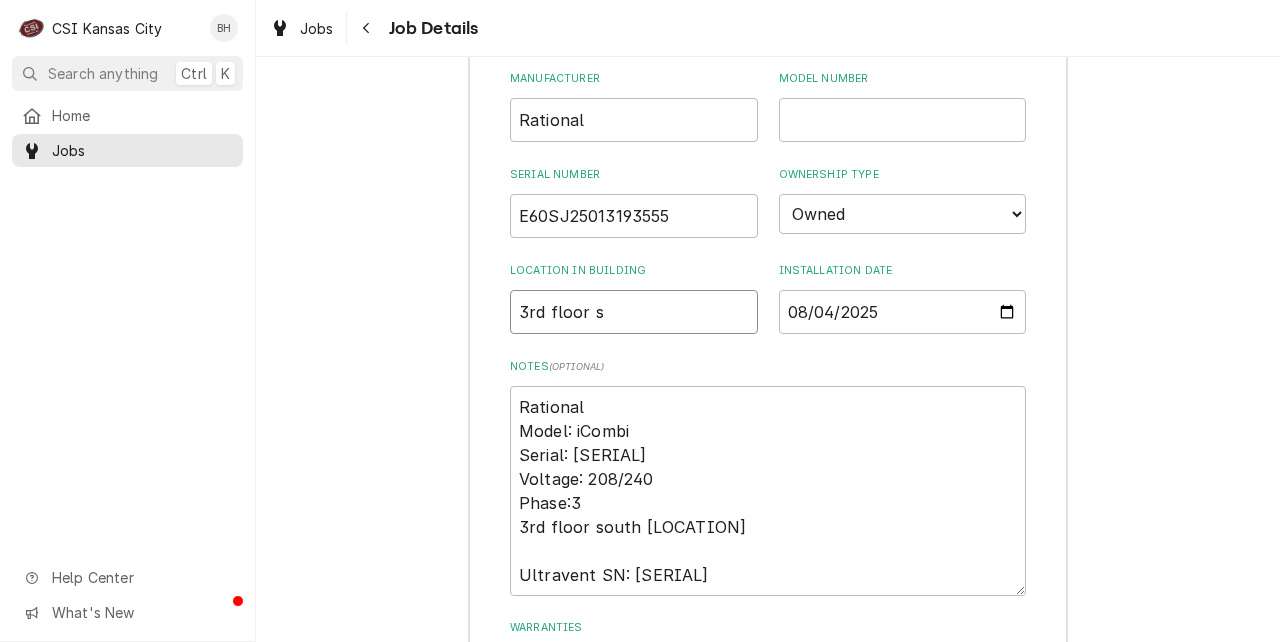 type on "3rd floor so" 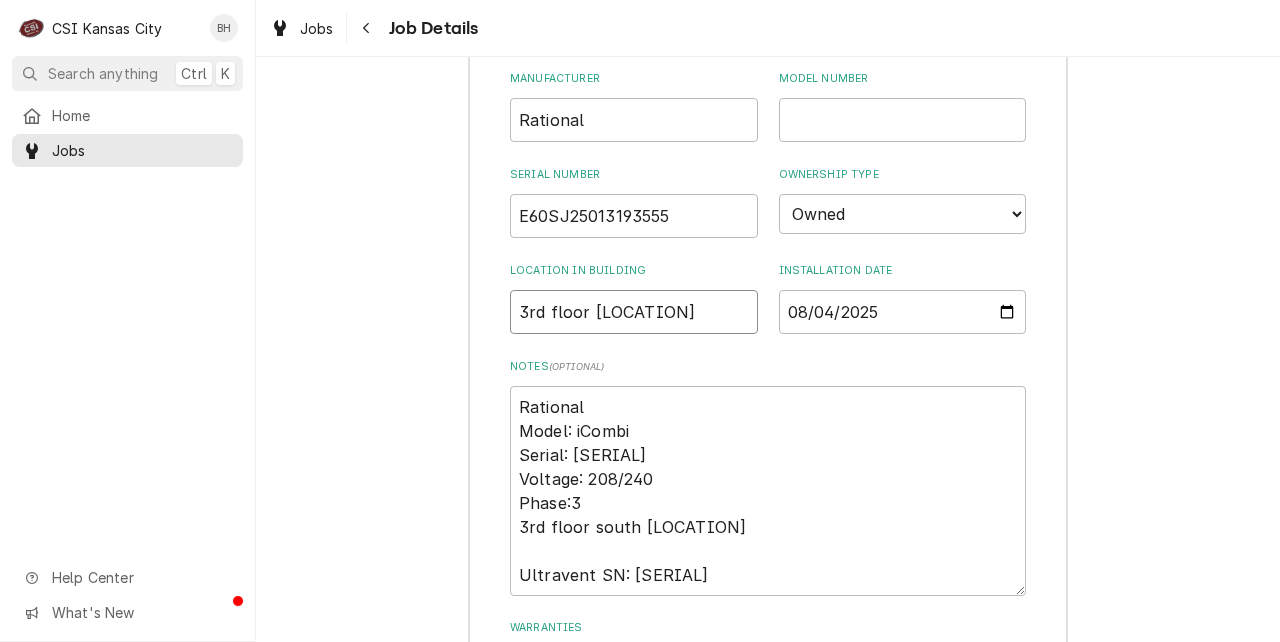 type on "x" 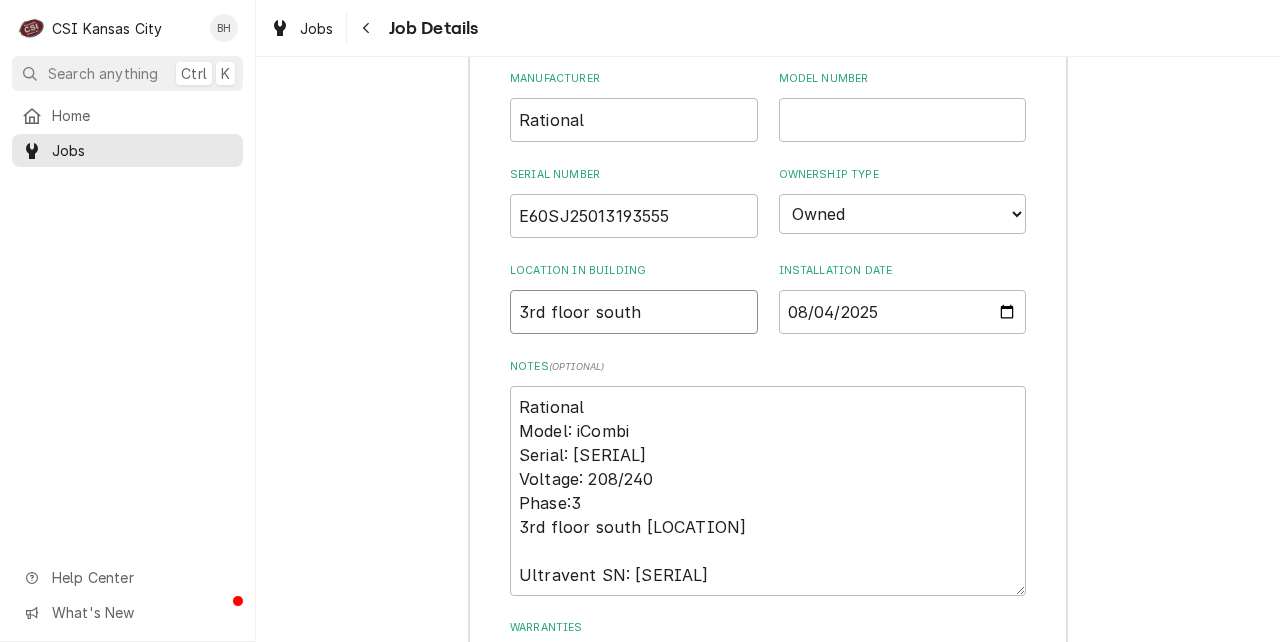 type on "x" 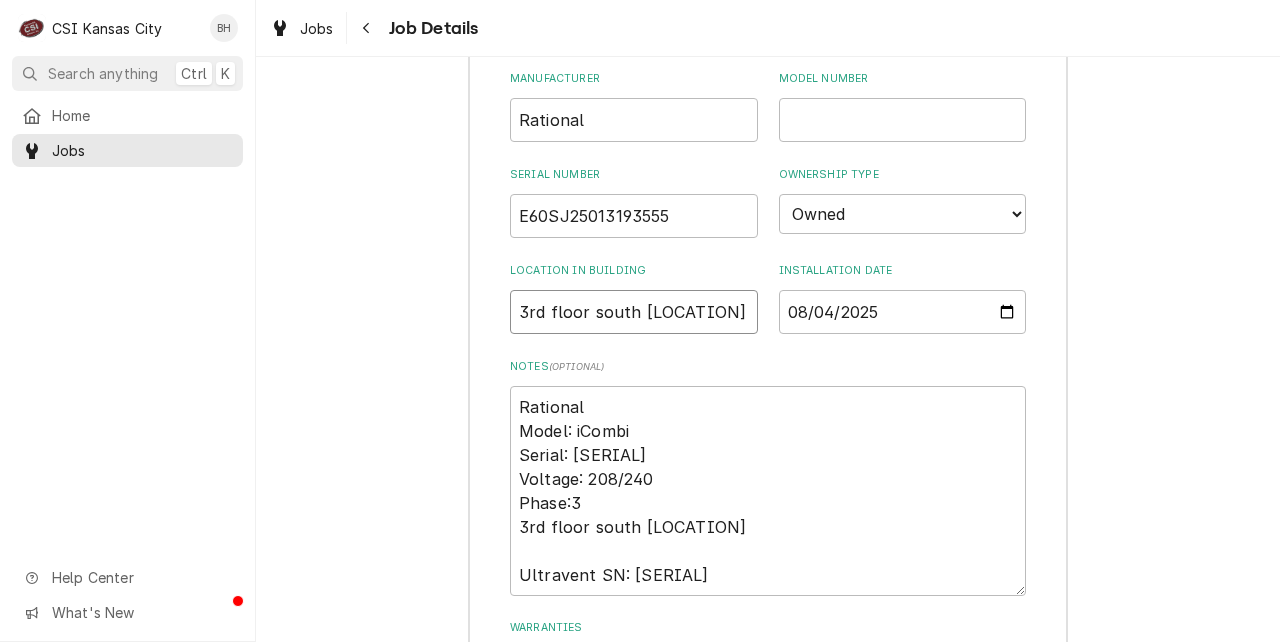type on "x" 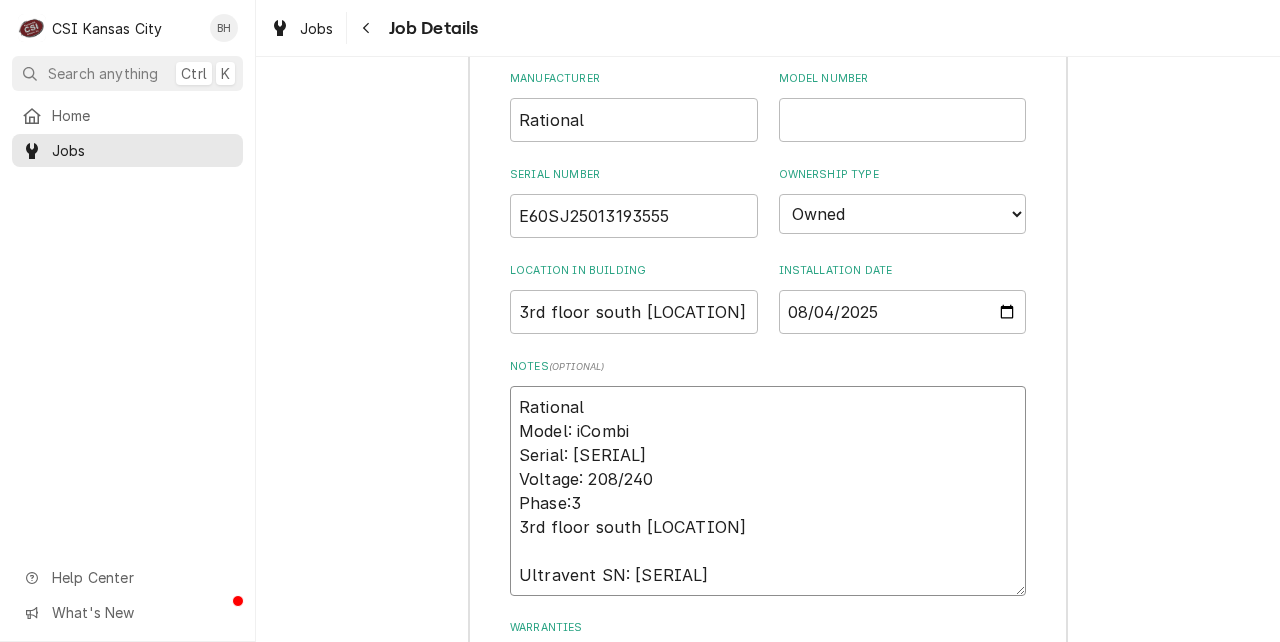 click on "Rational
Model: iCombi
Serial: E60SJ25013193555
Voltage: 208/240
Phase:3
3rd floor south snackbar
Ultravent SN: ET3UA22035055250" at bounding box center (768, 491) 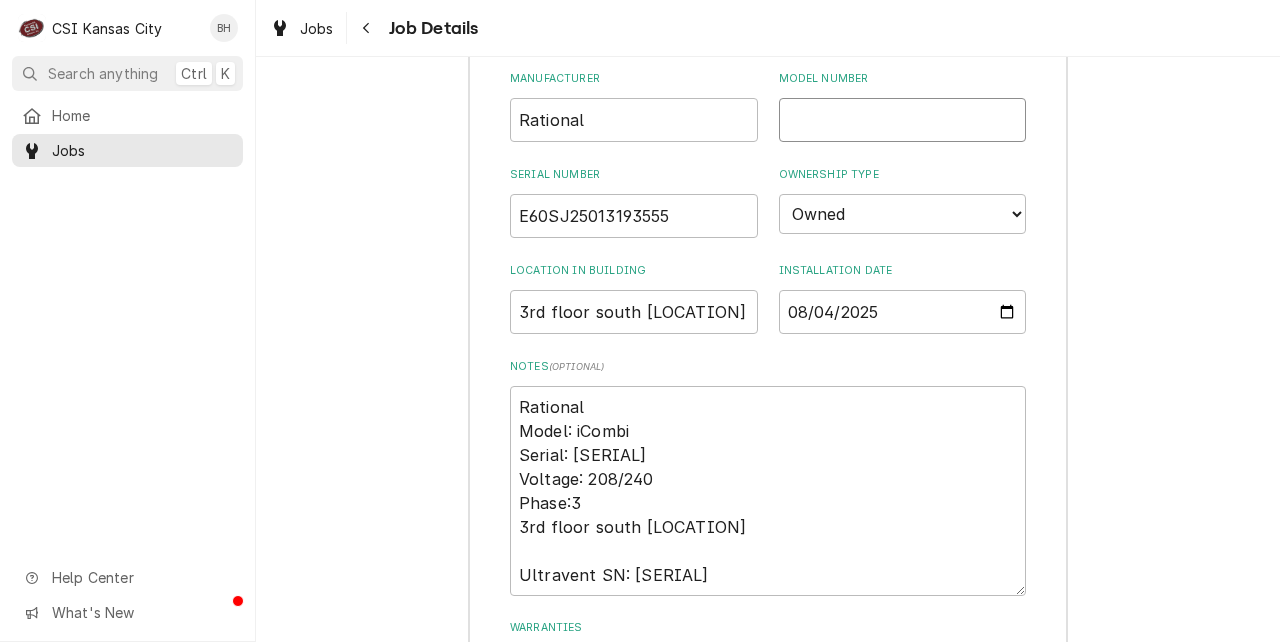 click on "Model Number" at bounding box center (903, 120) 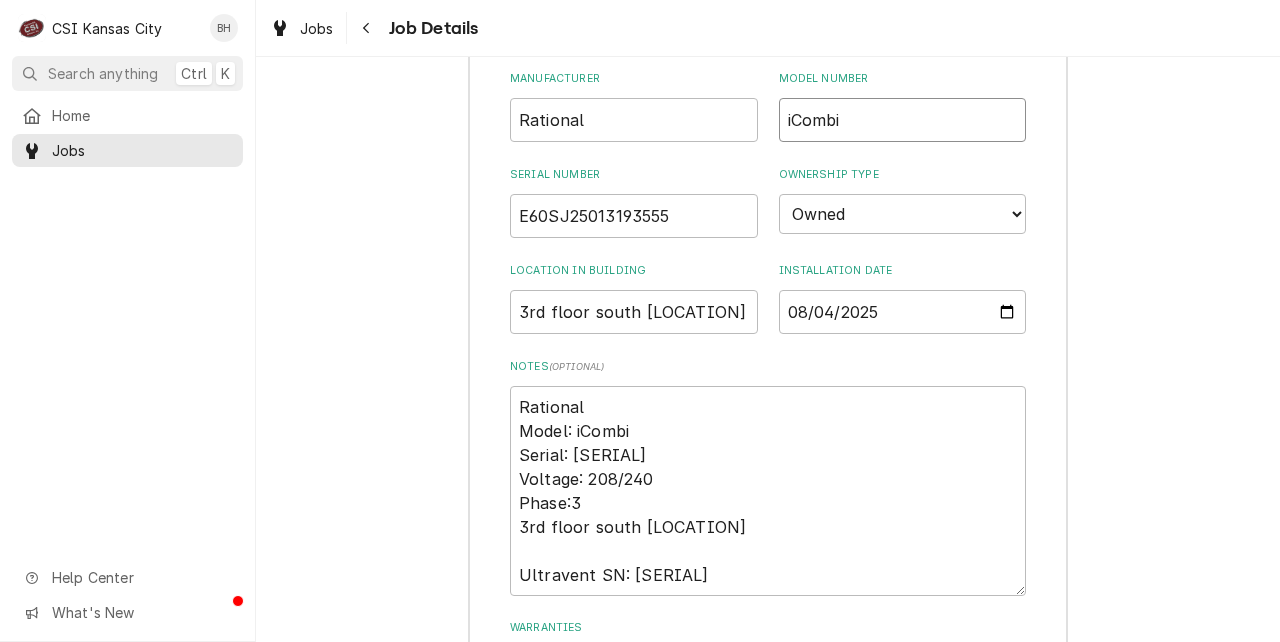 type on "x" 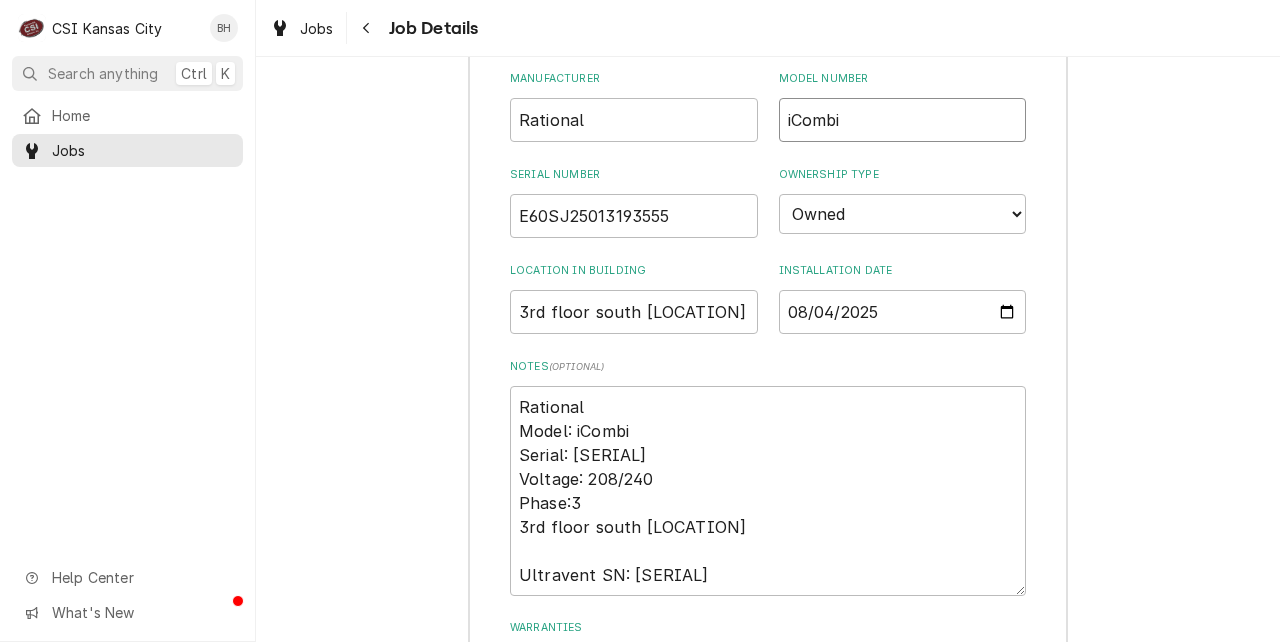 scroll, scrollTop: 3920, scrollLeft: 0, axis: vertical 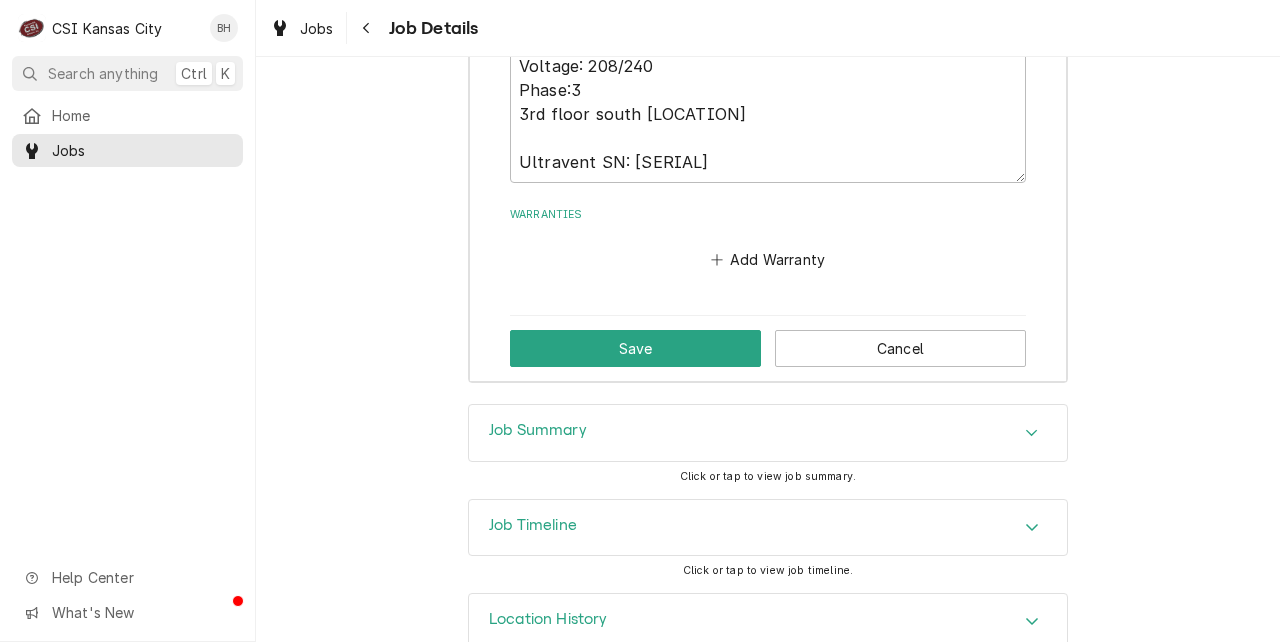 type on "iCombi" 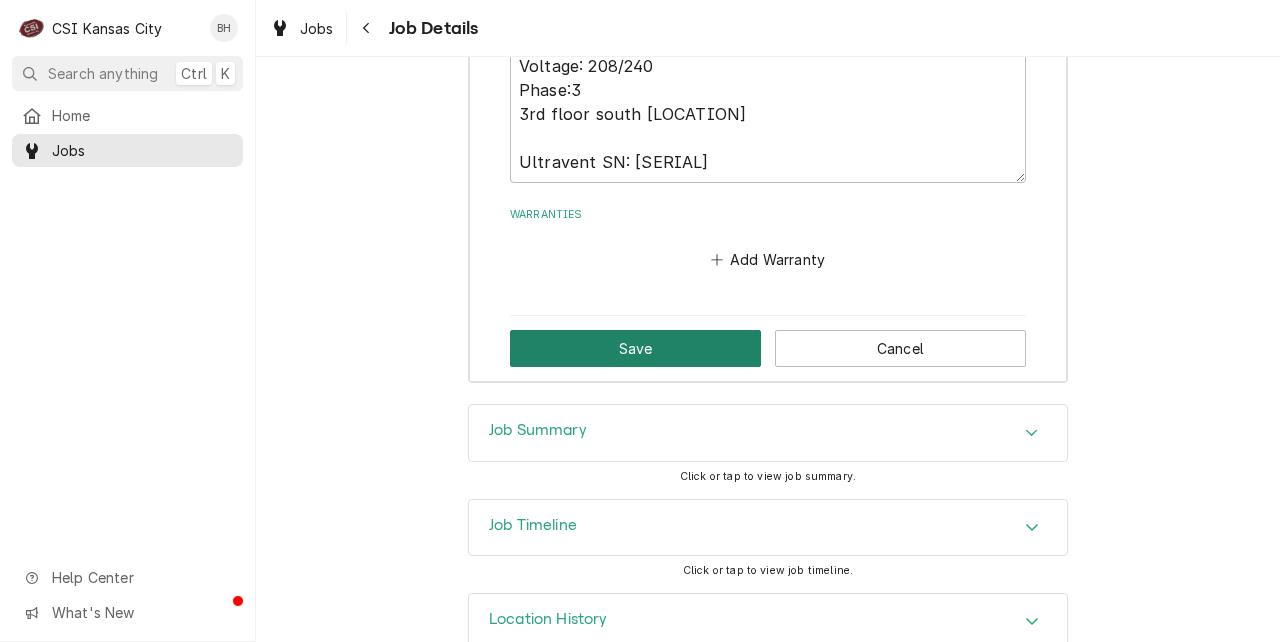 click on "Save" at bounding box center [635, 348] 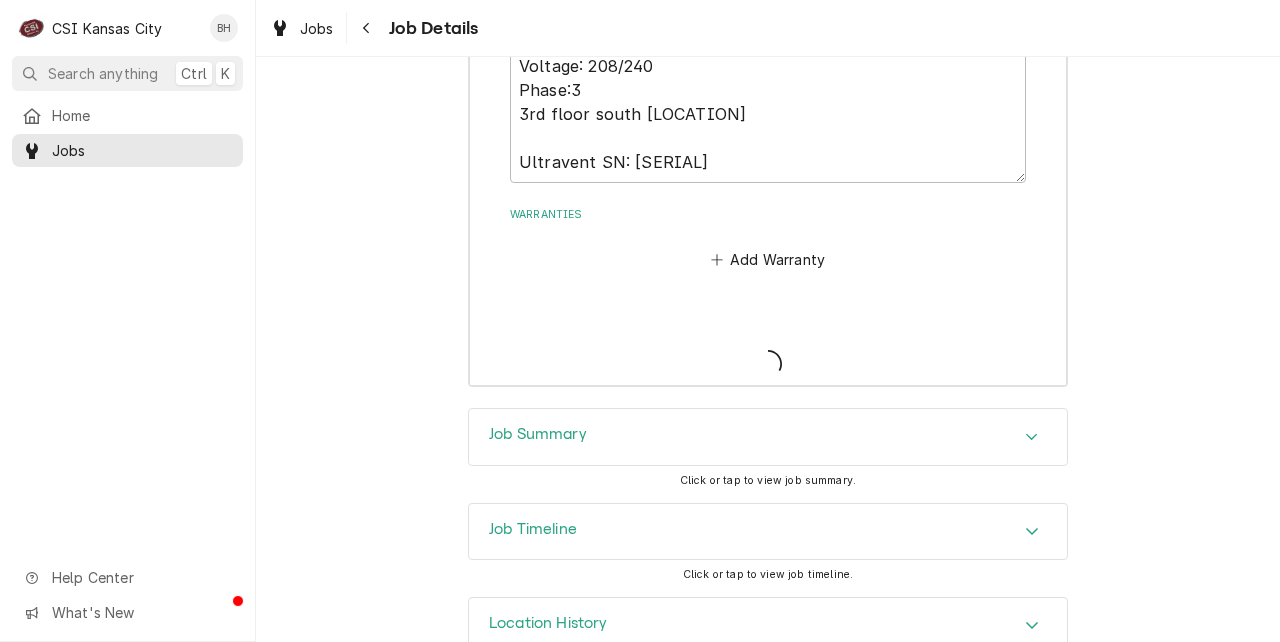 type on "x" 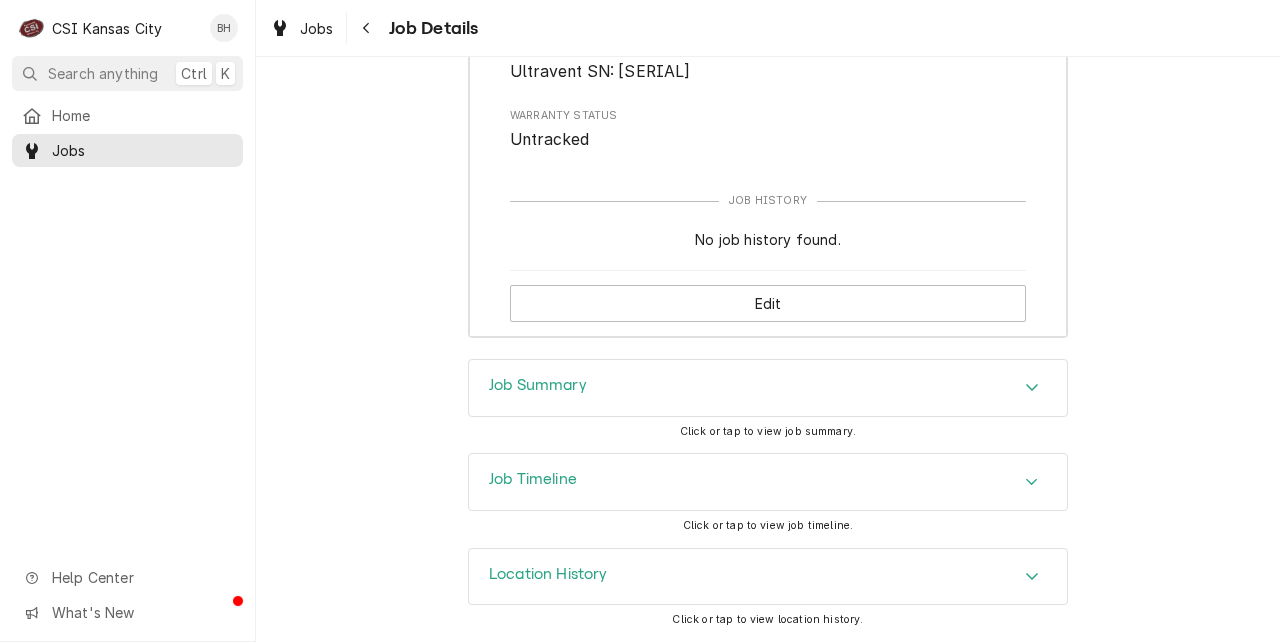scroll, scrollTop: 3673, scrollLeft: 0, axis: vertical 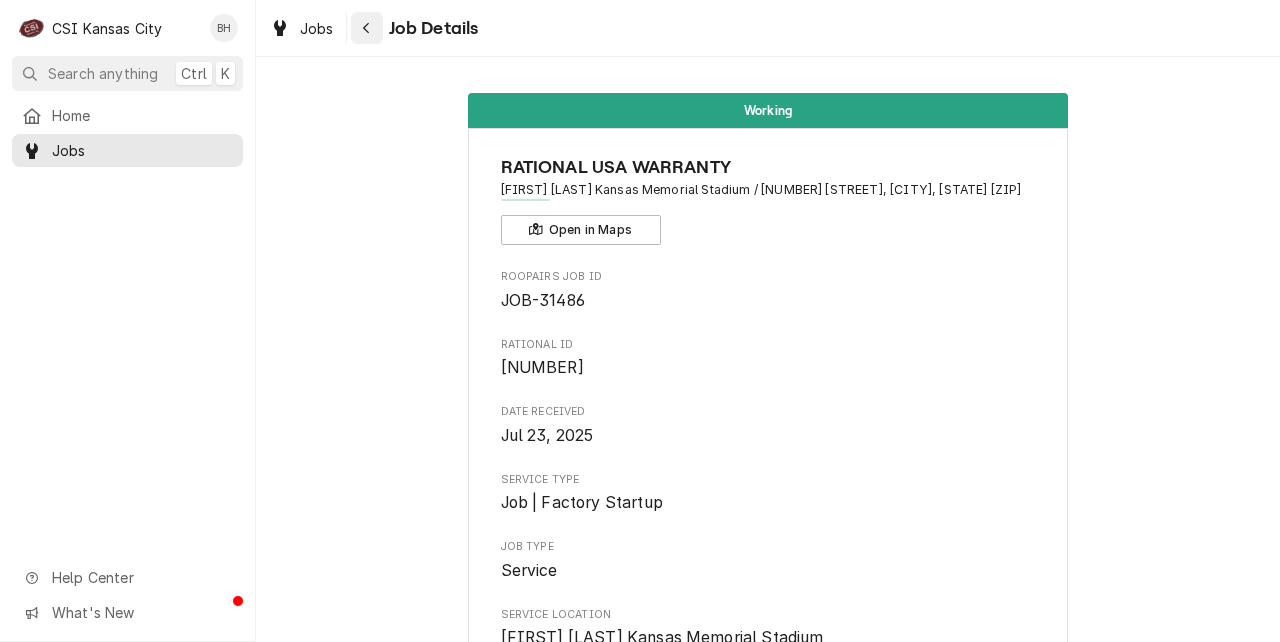 click 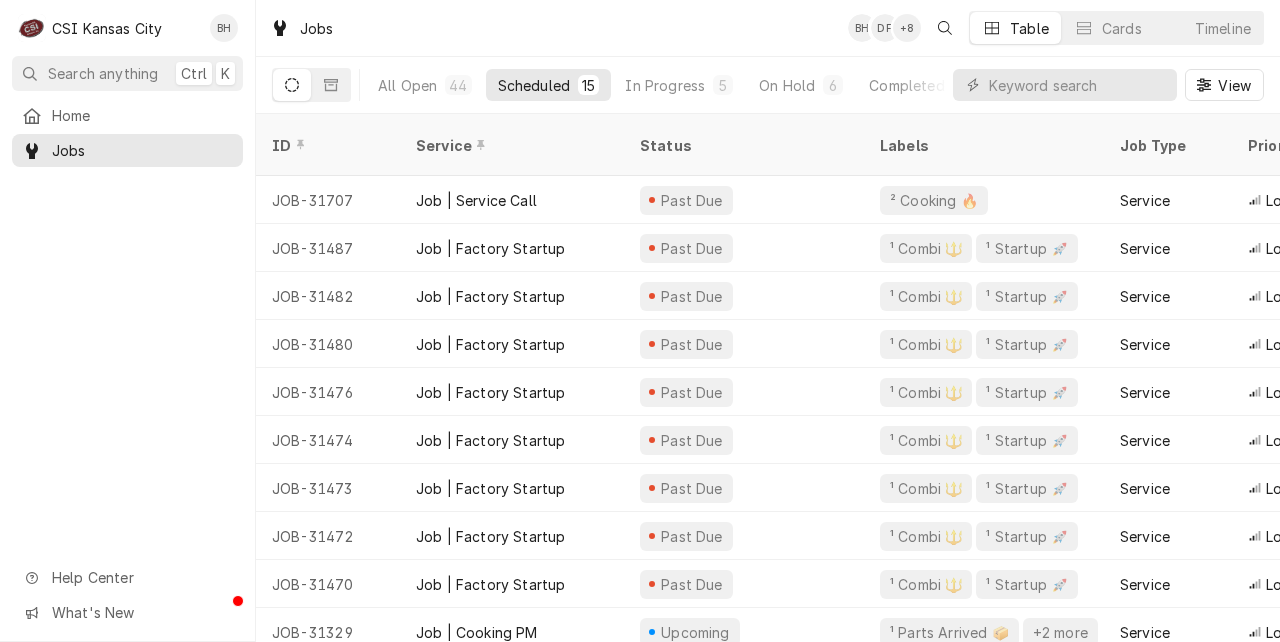 scroll, scrollTop: 0, scrollLeft: 0, axis: both 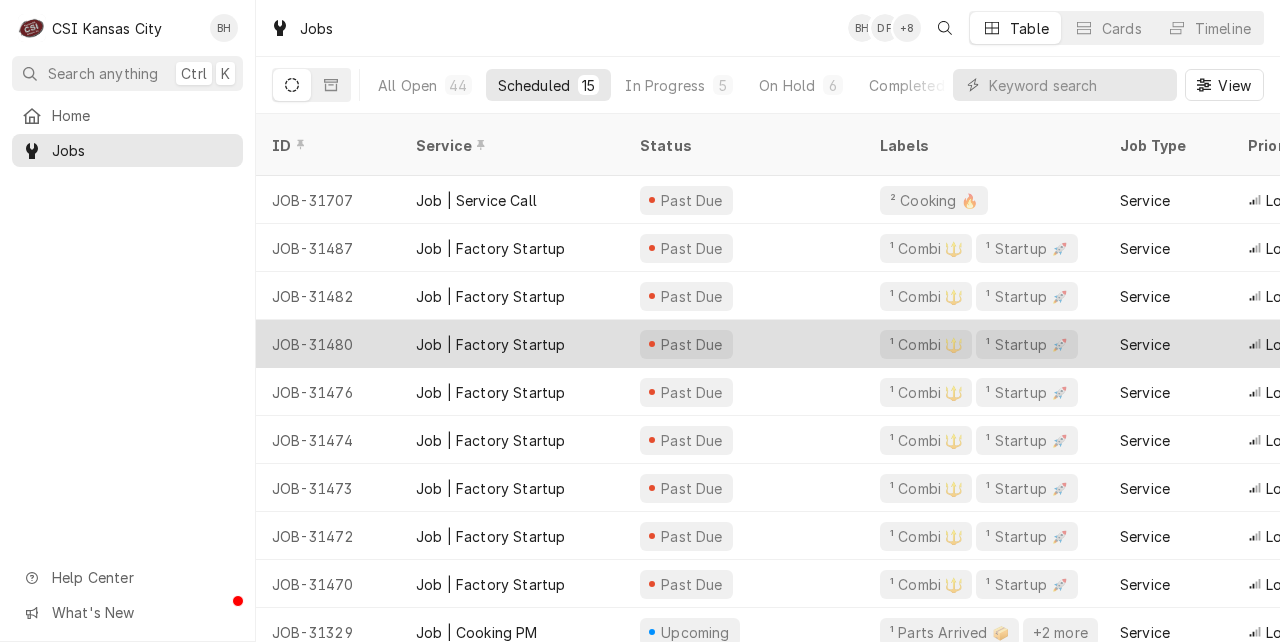 click on "Job | Factory Startup" at bounding box center (490, 344) 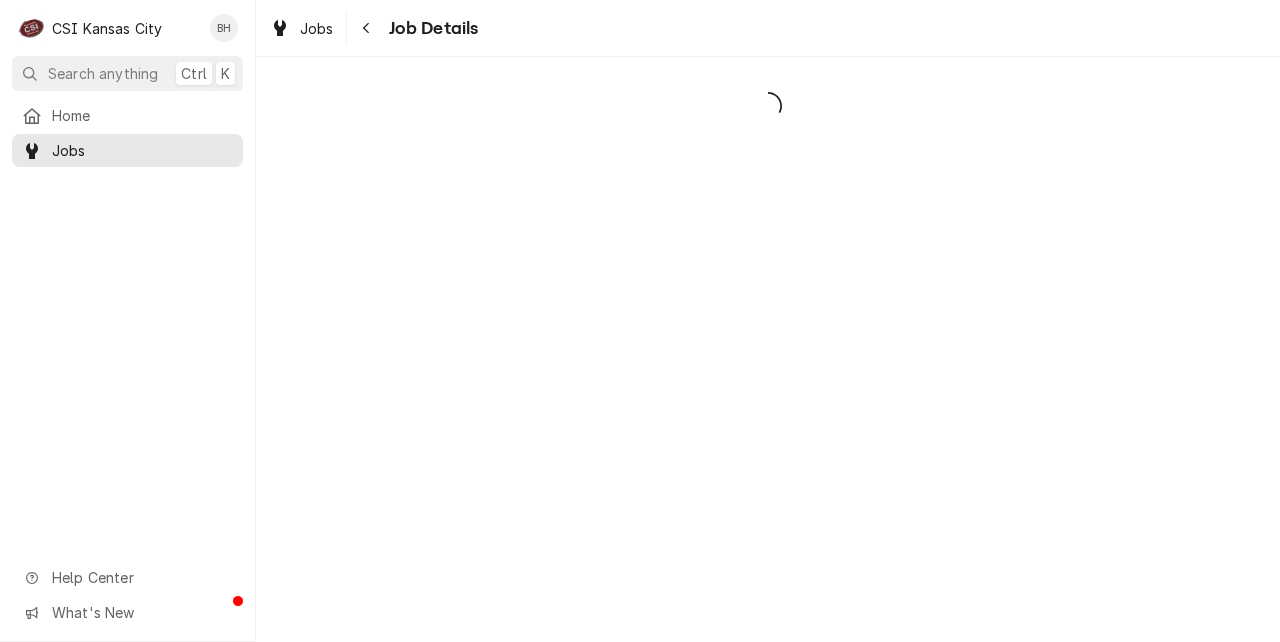 scroll, scrollTop: 0, scrollLeft: 0, axis: both 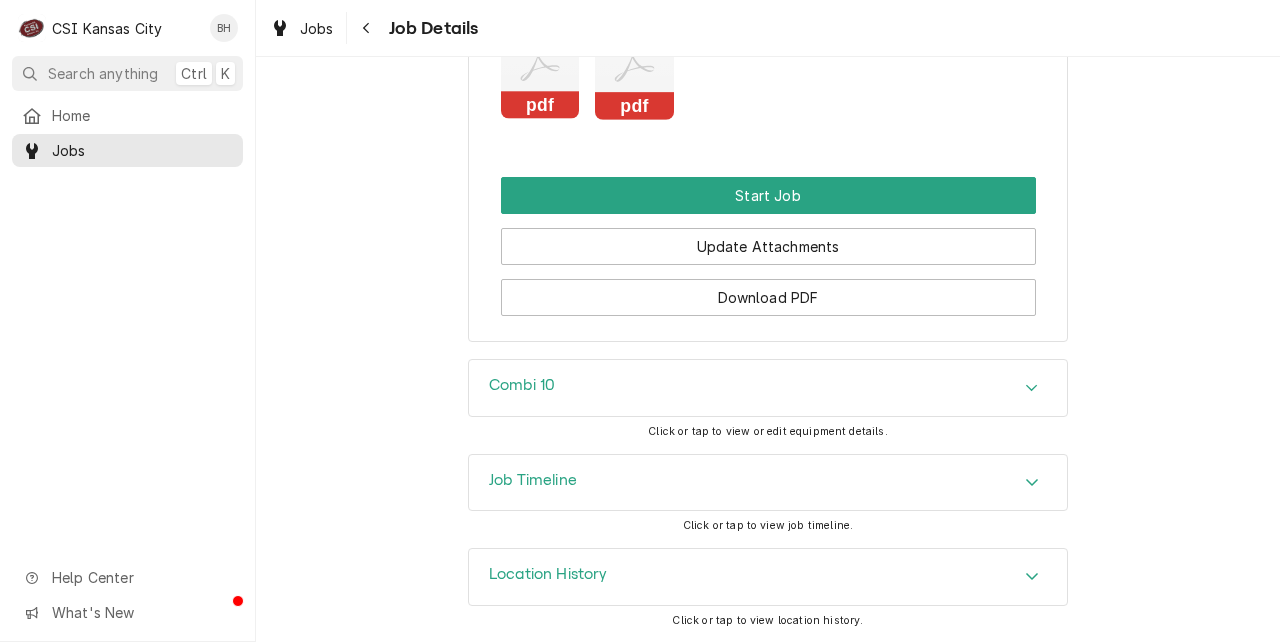 click on "Combi 10" at bounding box center (768, 388) 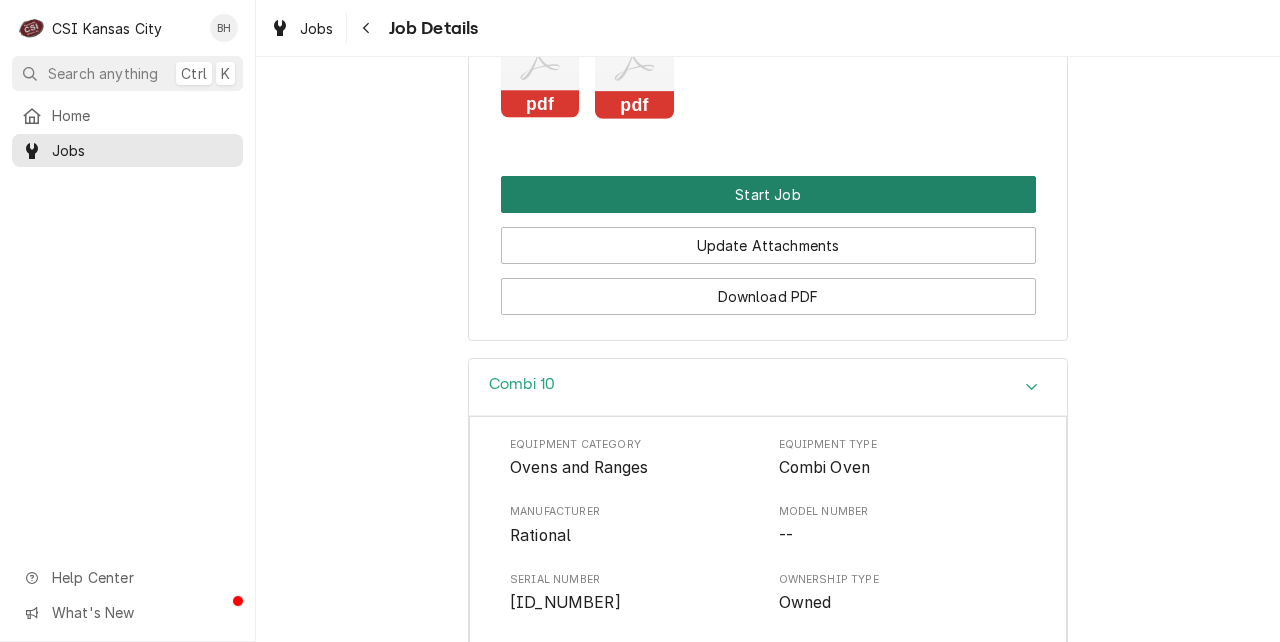 click on "Start Job" at bounding box center (768, 194) 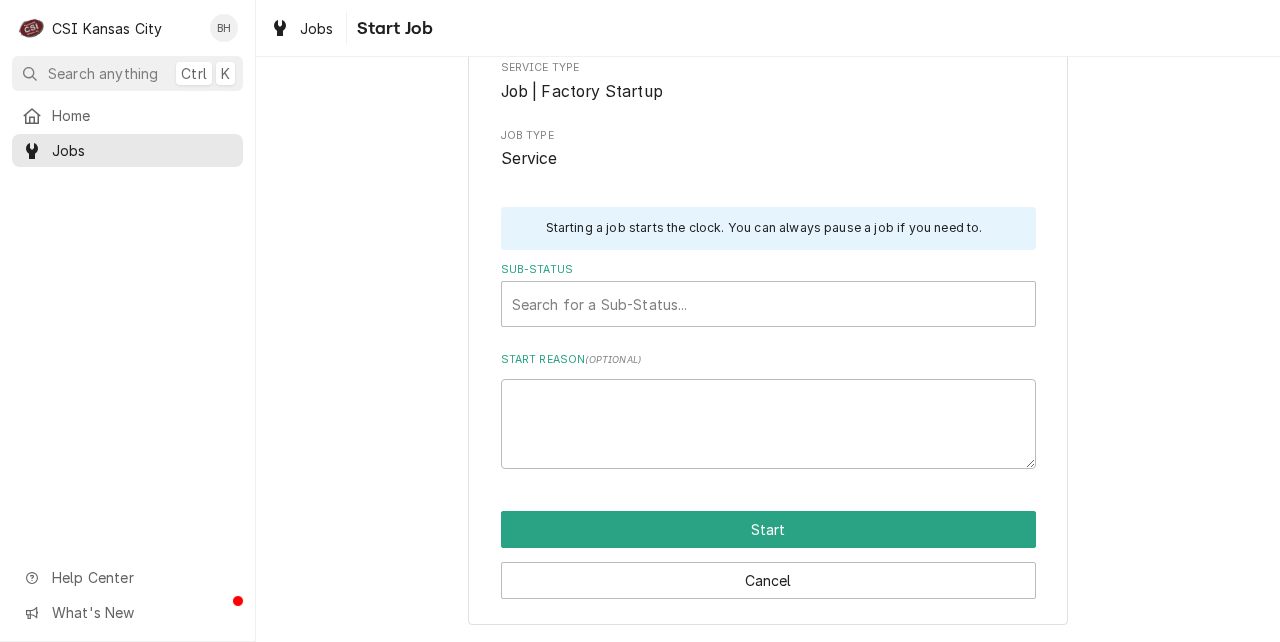 scroll, scrollTop: 0, scrollLeft: 0, axis: both 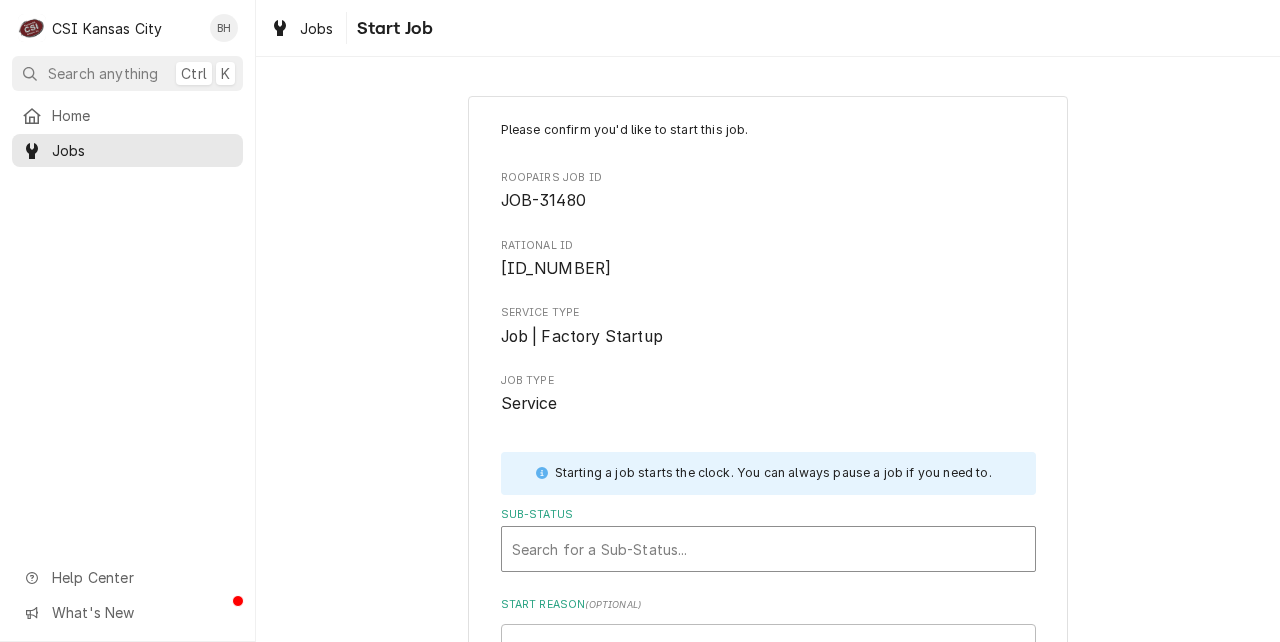 click at bounding box center [768, 549] 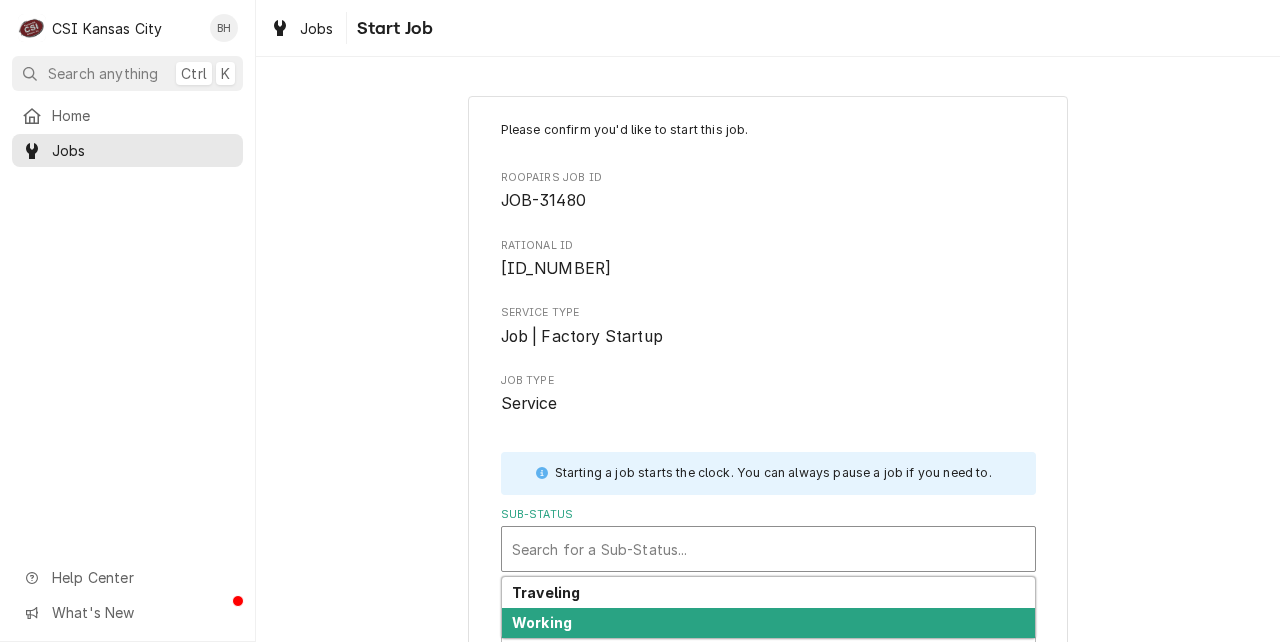 click on "Working" at bounding box center (768, 623) 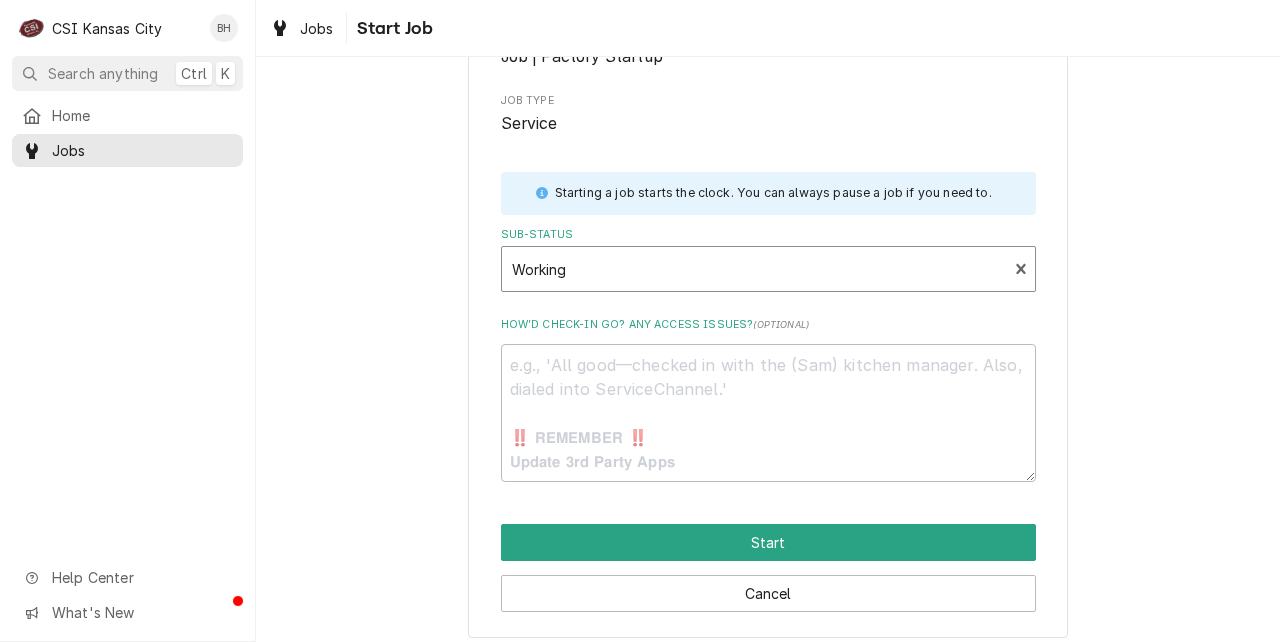 scroll, scrollTop: 294, scrollLeft: 0, axis: vertical 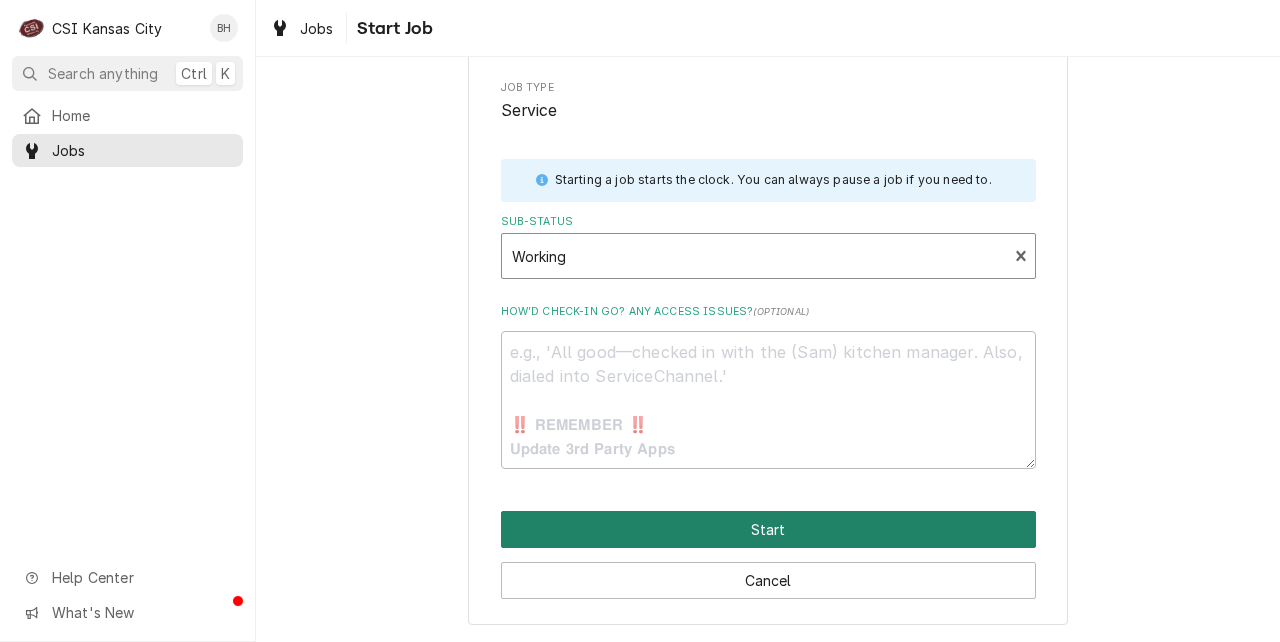 click on "Start" at bounding box center [768, 529] 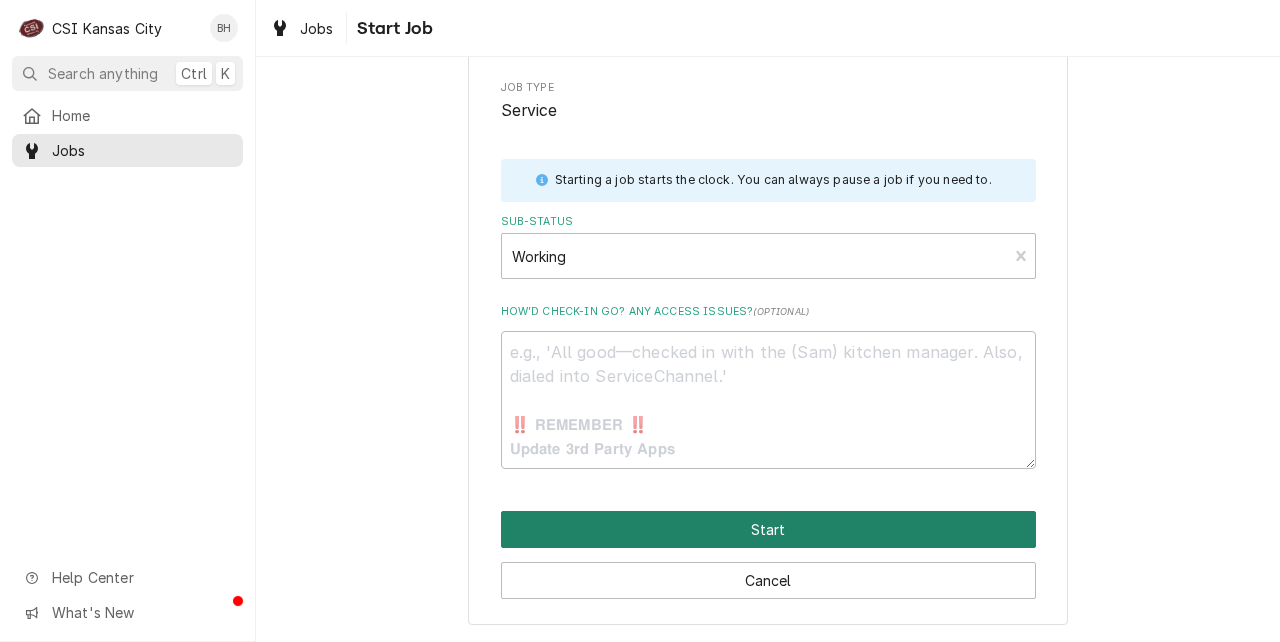 type on "x" 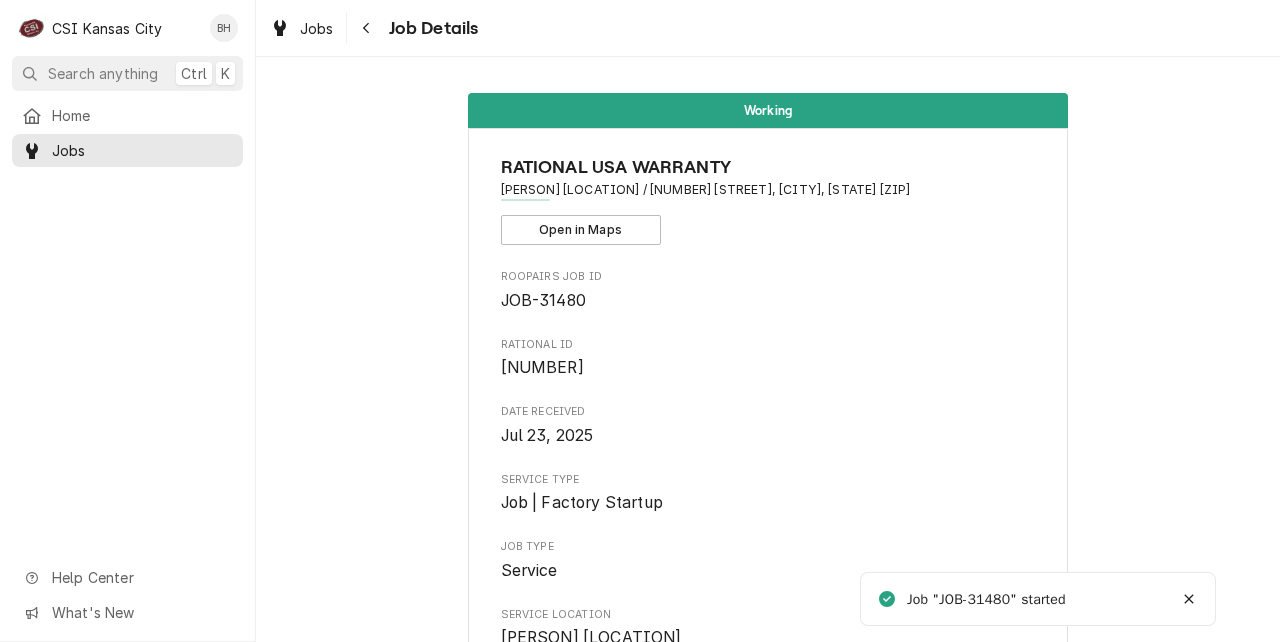 scroll, scrollTop: 0, scrollLeft: 0, axis: both 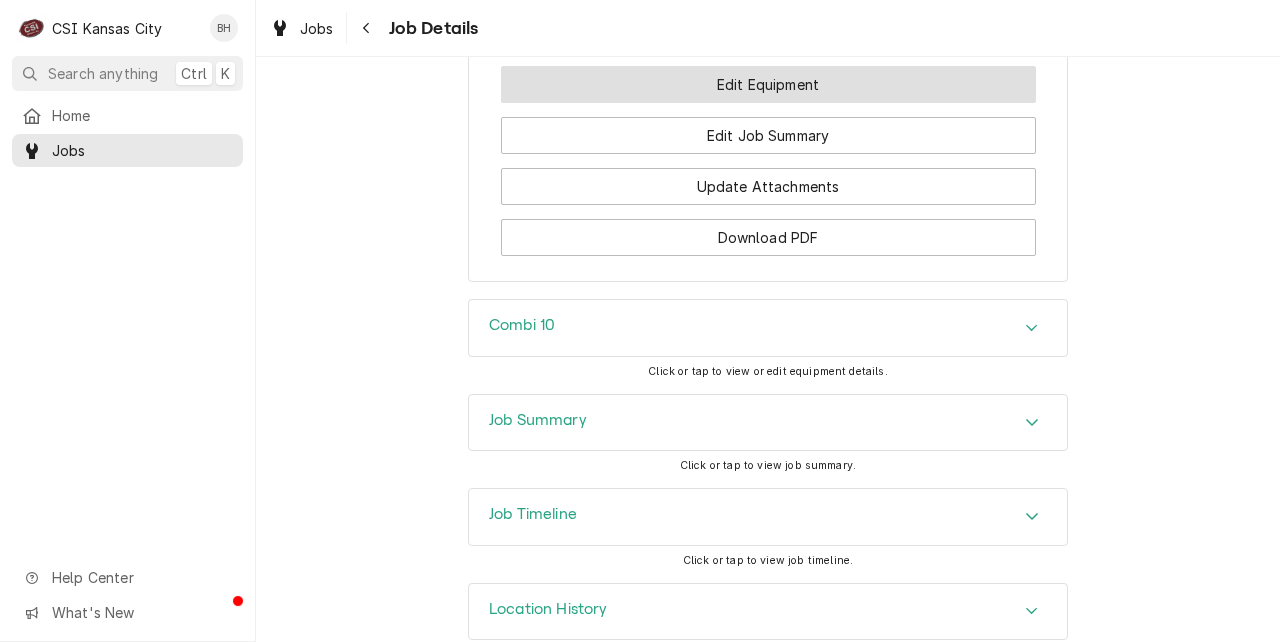 click on "Edit Equipment" at bounding box center (768, 84) 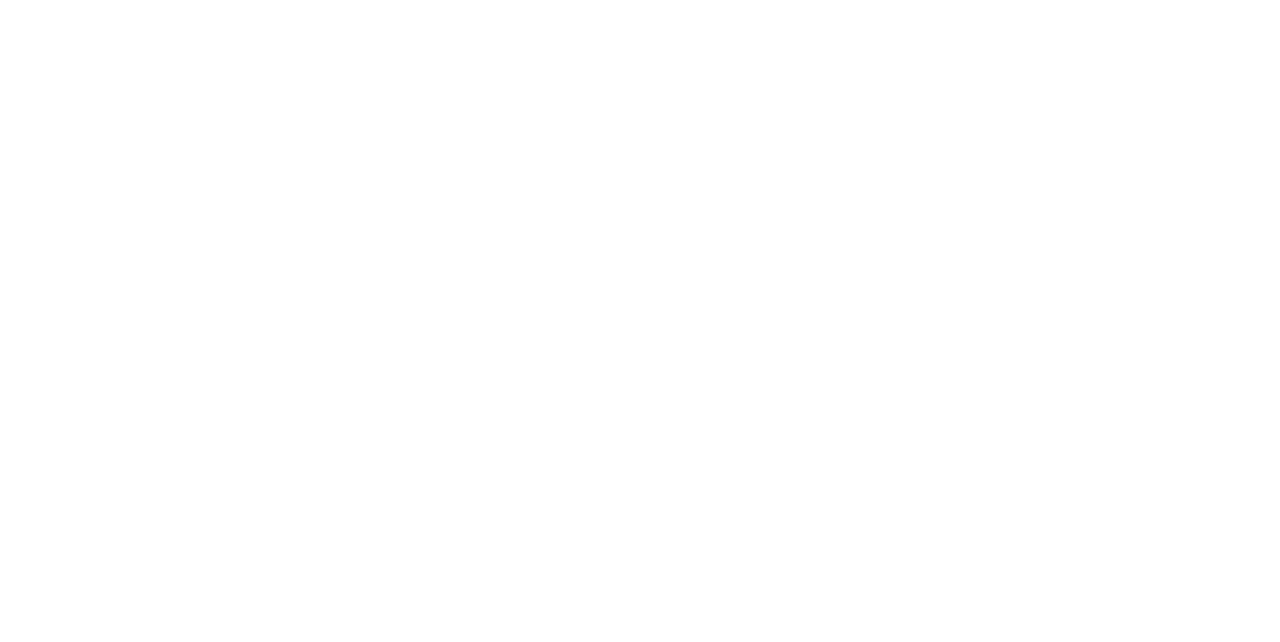 scroll, scrollTop: 0, scrollLeft: 0, axis: both 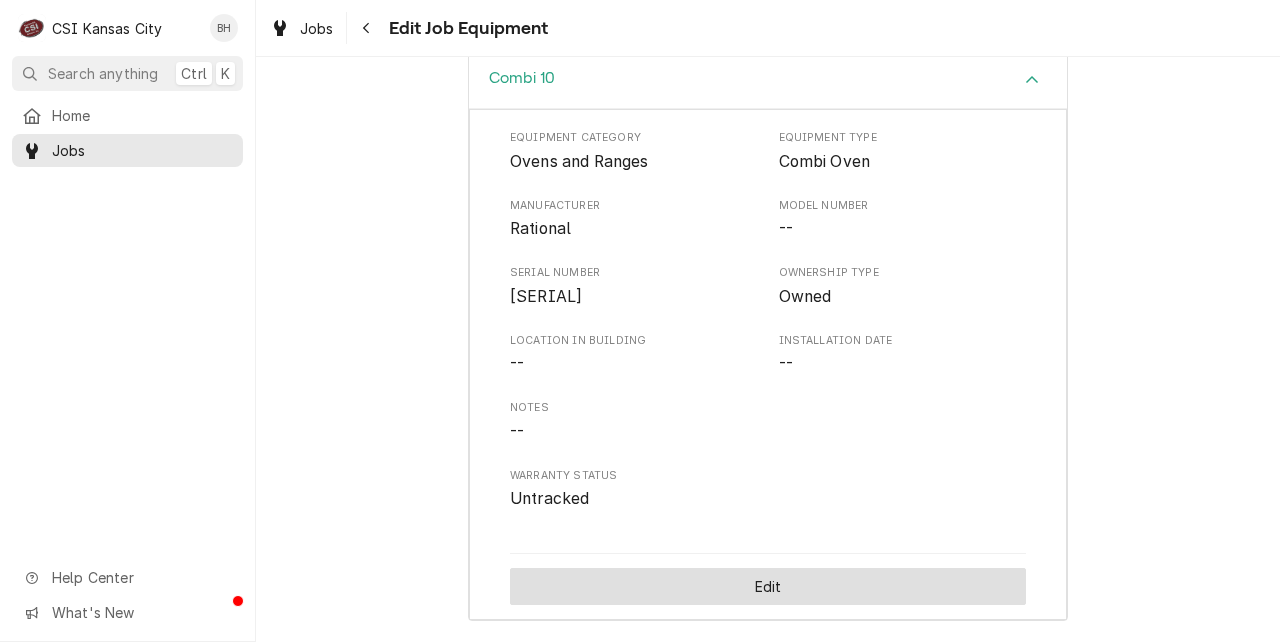 click on "Edit" at bounding box center (768, 586) 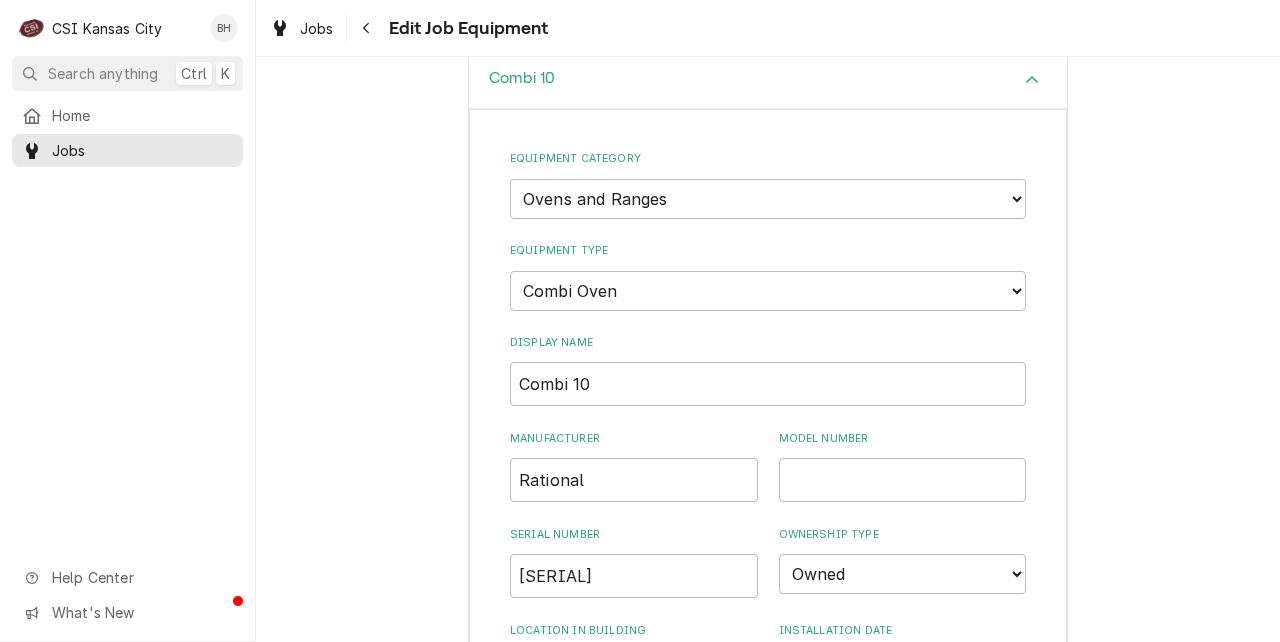scroll, scrollTop: 990, scrollLeft: 0, axis: vertical 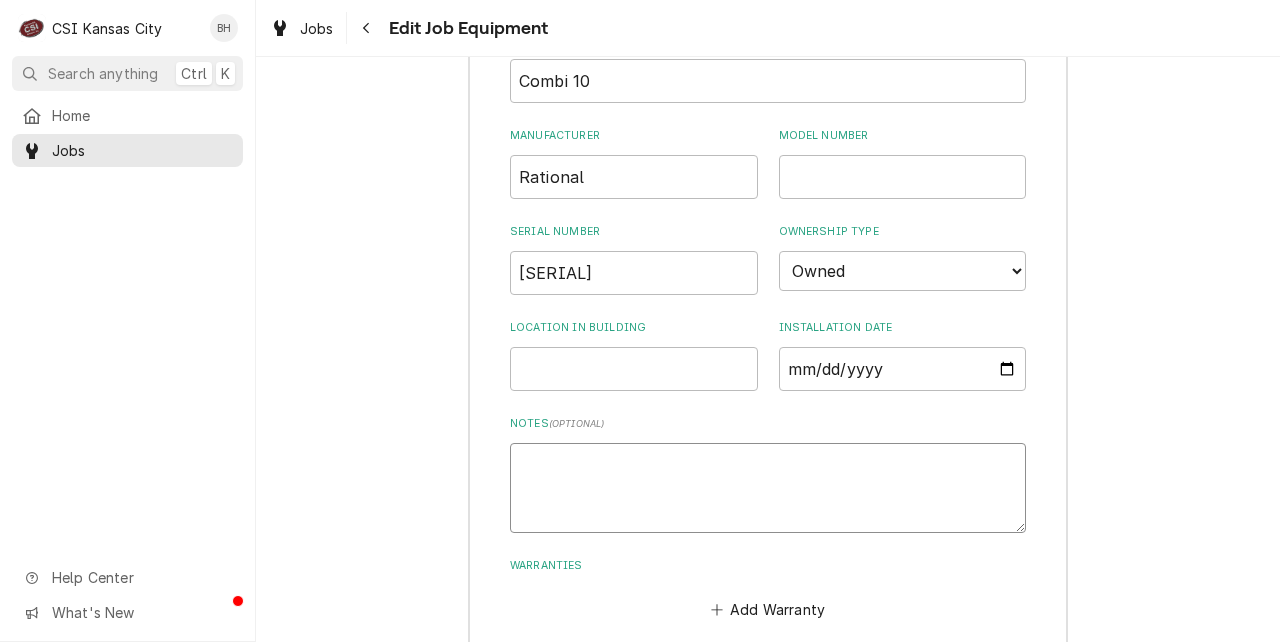 click on "Notes  ( optional )" at bounding box center (768, 488) 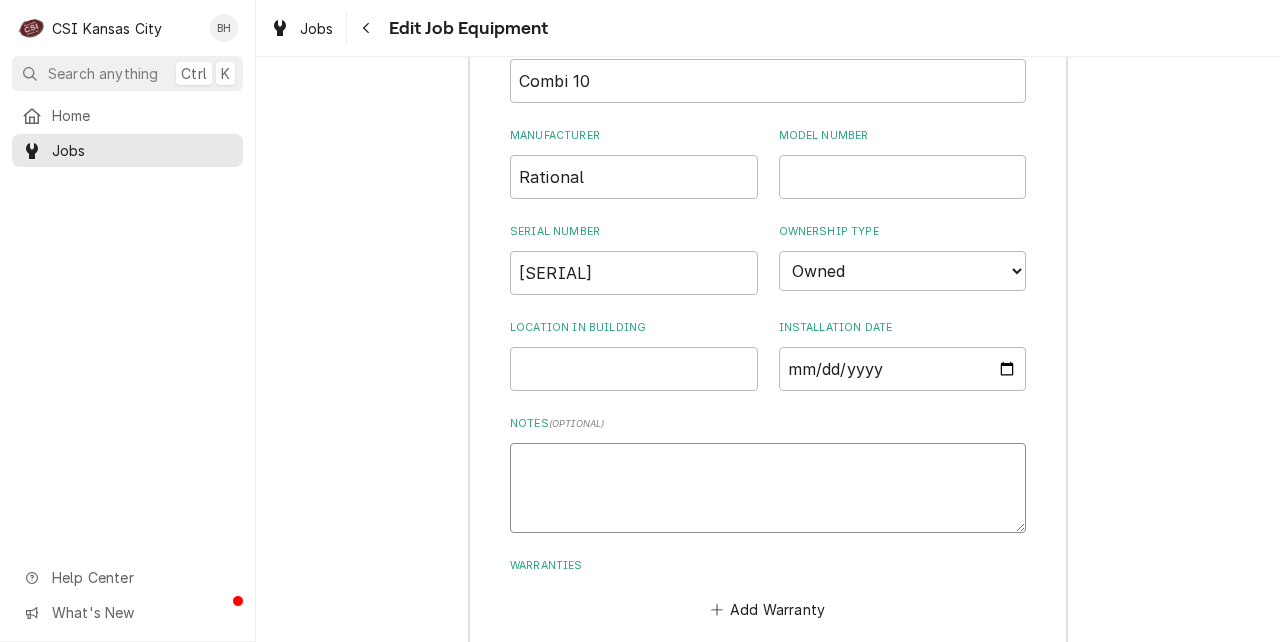 paste on "Rational
Model: iCombi
Serial: G12SJ24113185503
Voltage: 208/240
Phase:1
Gas: Nat
3rd floor kitchen" 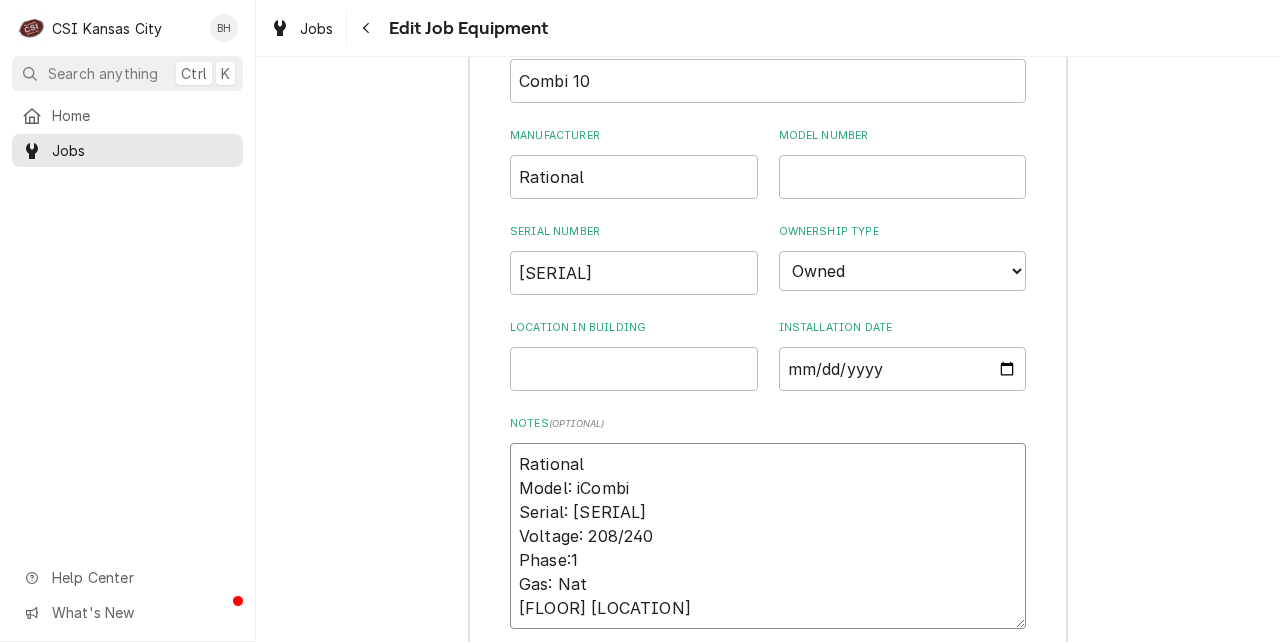type on "x" 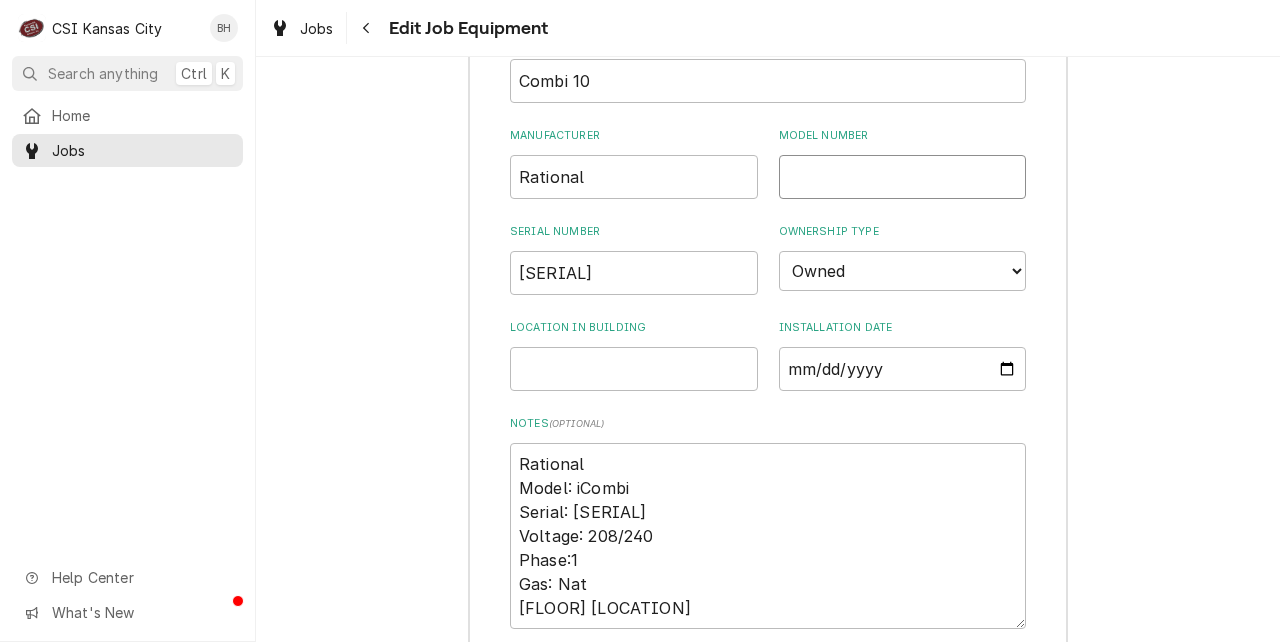 click on "Model Number" at bounding box center [903, 177] 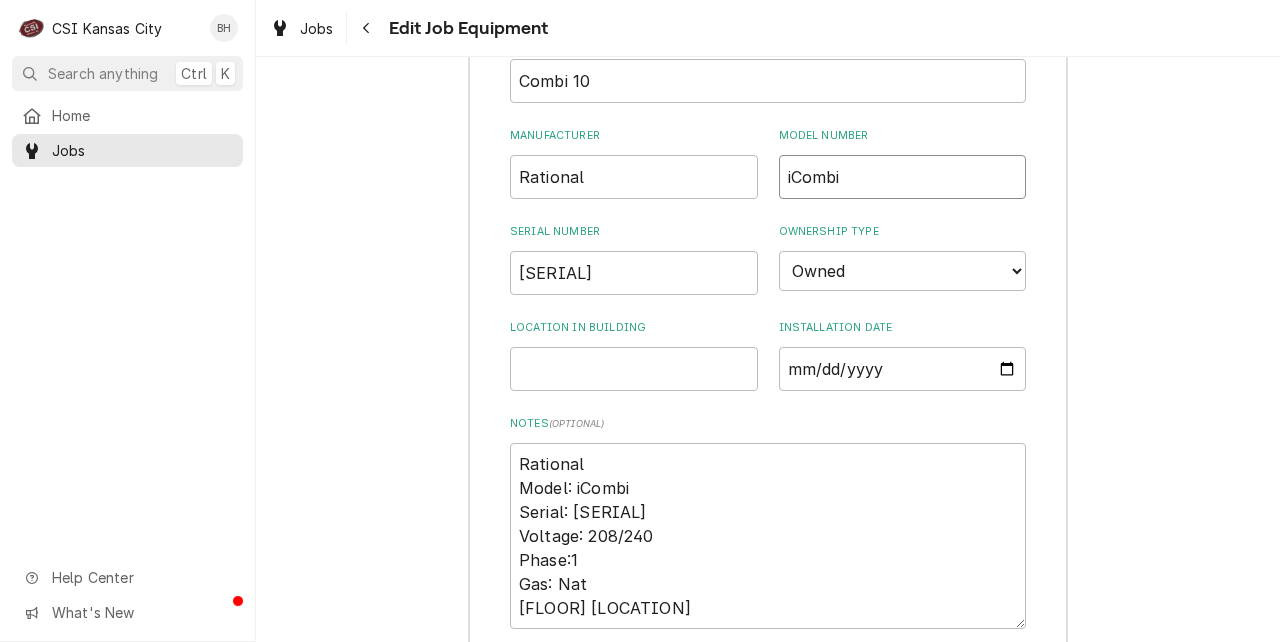 type on "x" 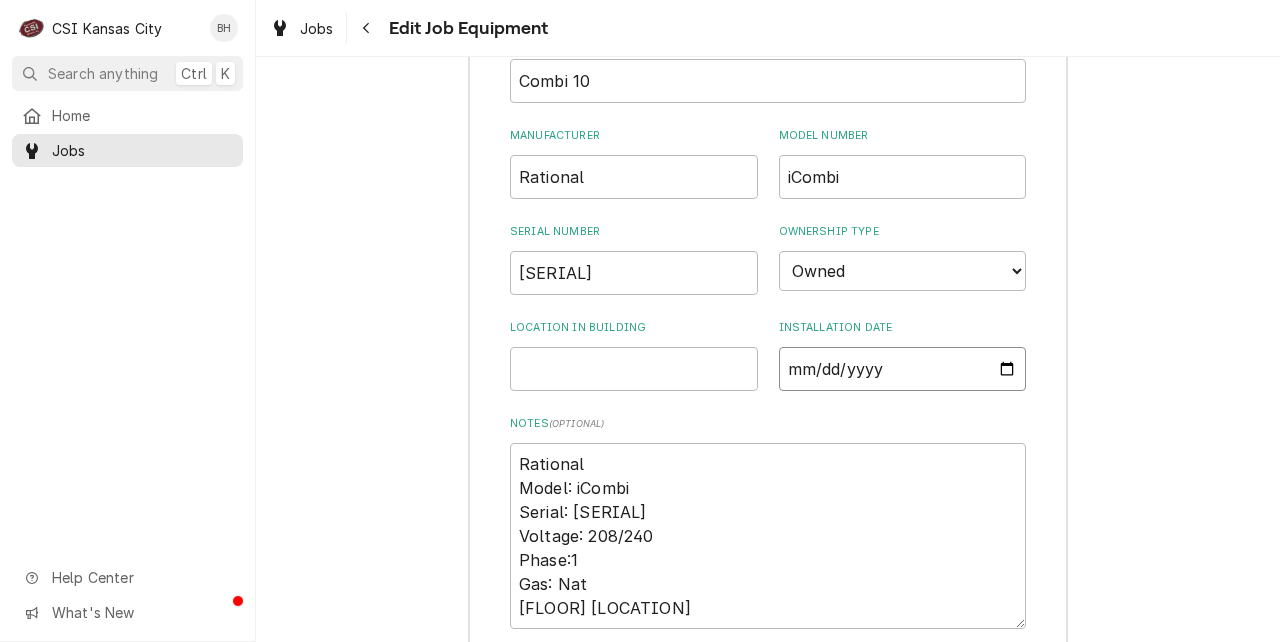 click on "Installation Date" at bounding box center [903, 369] 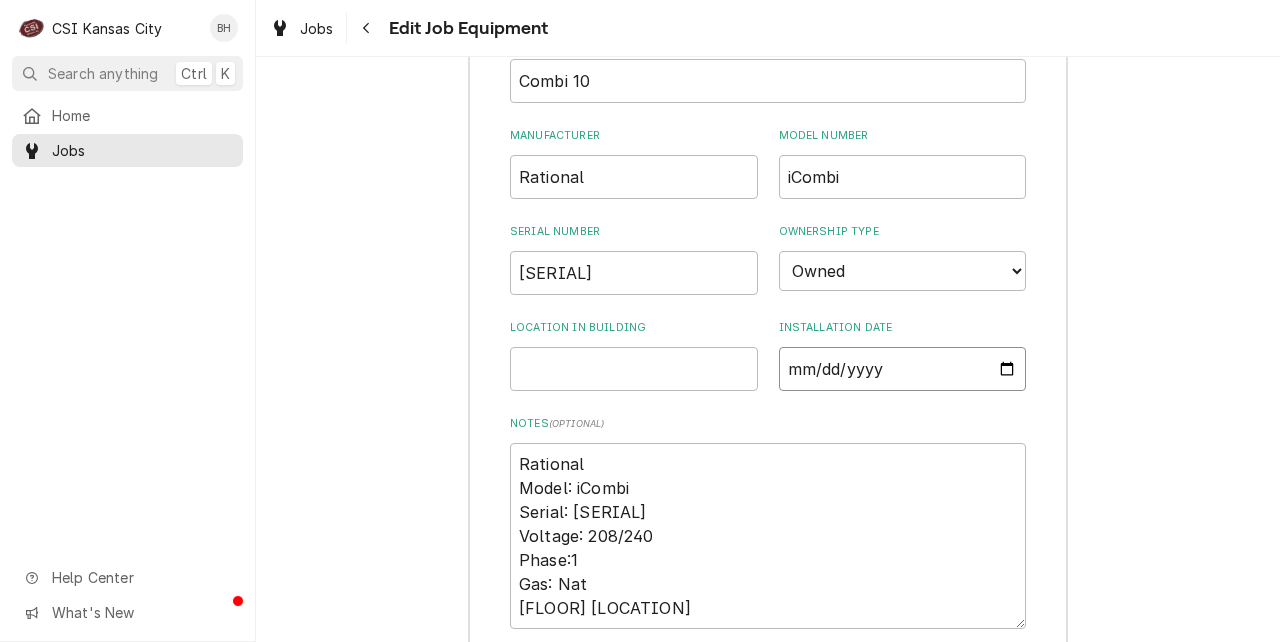 type on "2025-08-04" 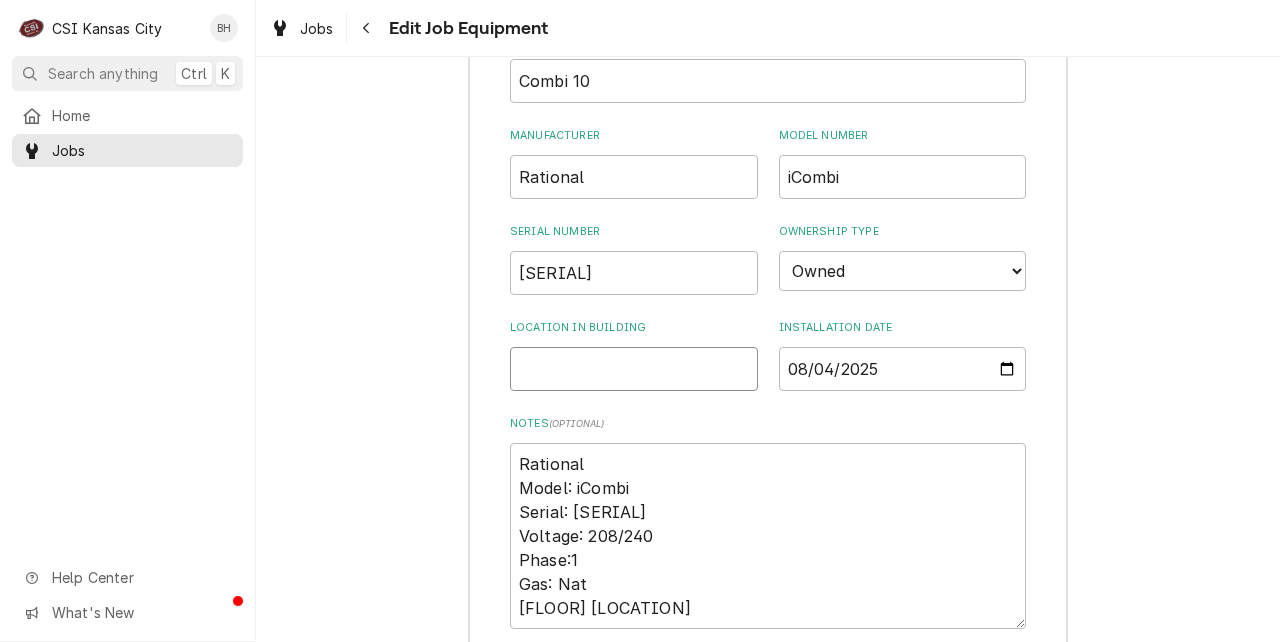 click on "Location in Building" at bounding box center (634, 369) 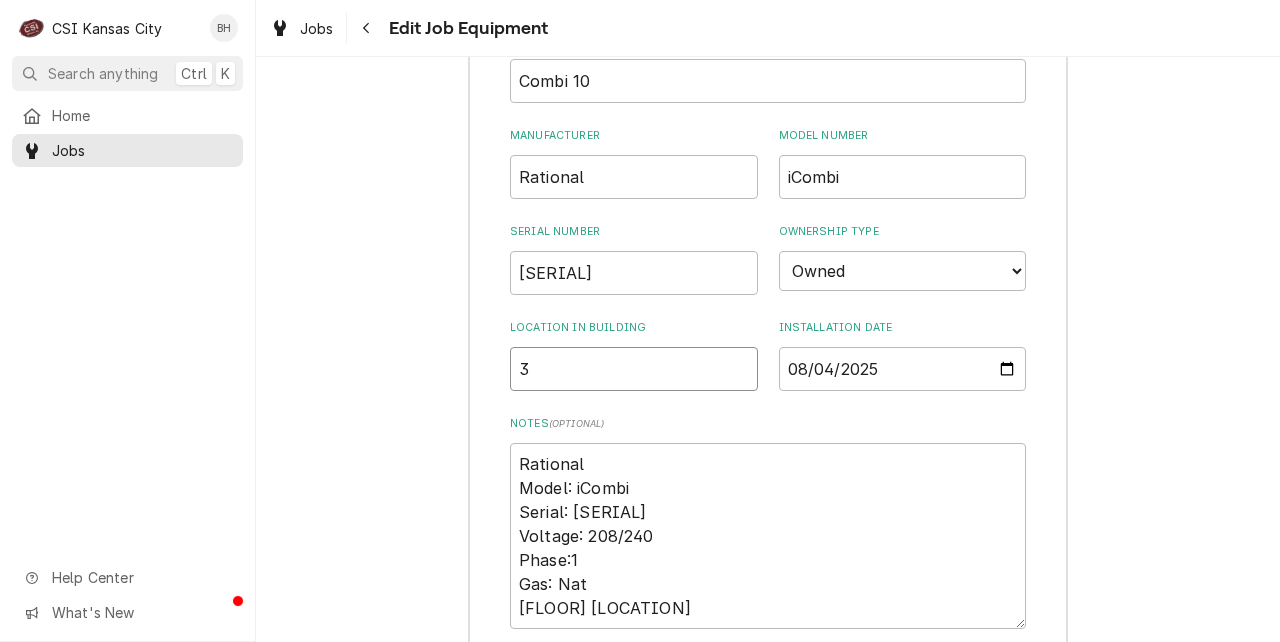 type on "x" 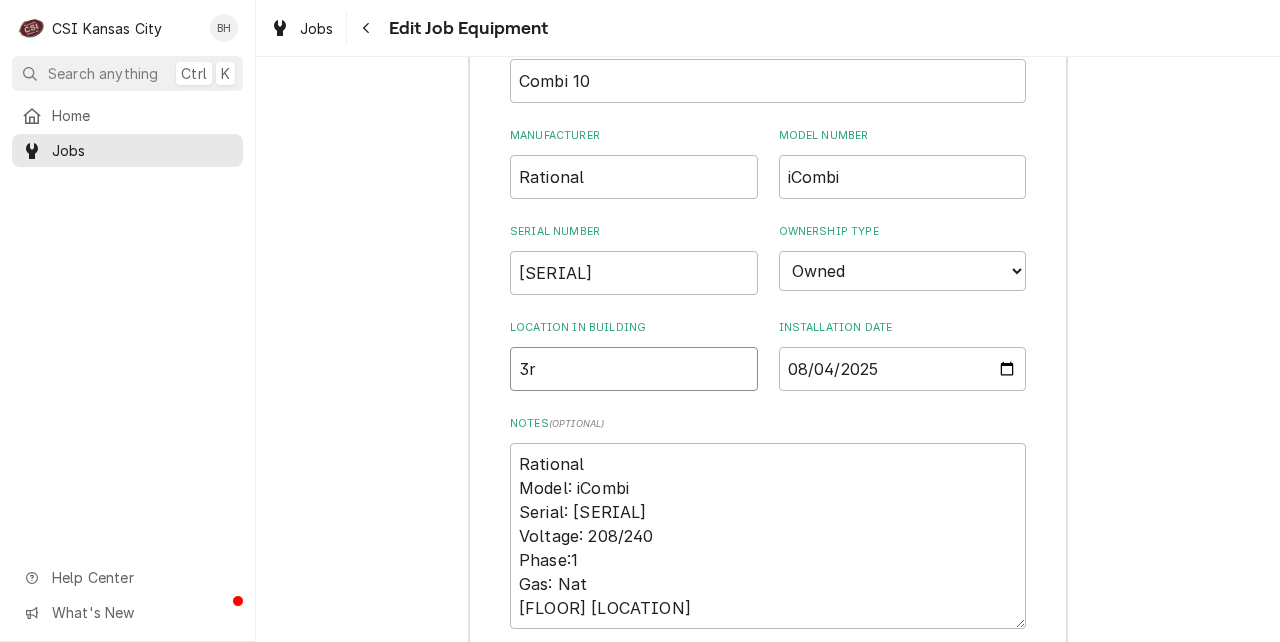 type on "x" 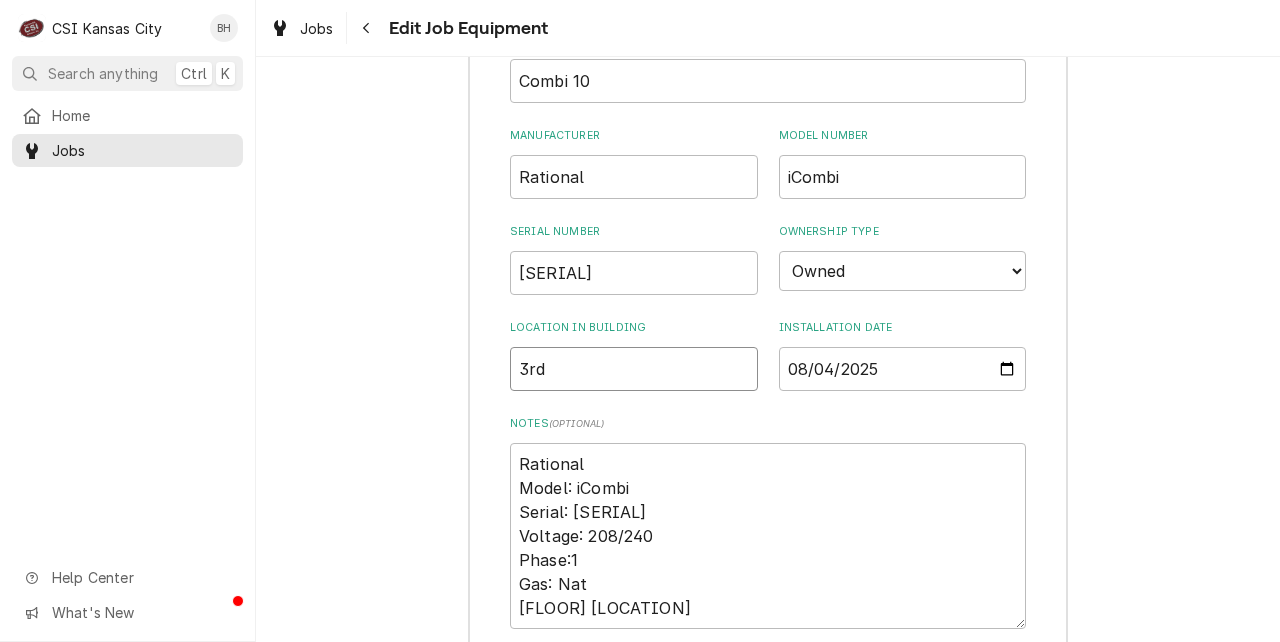 type on "x" 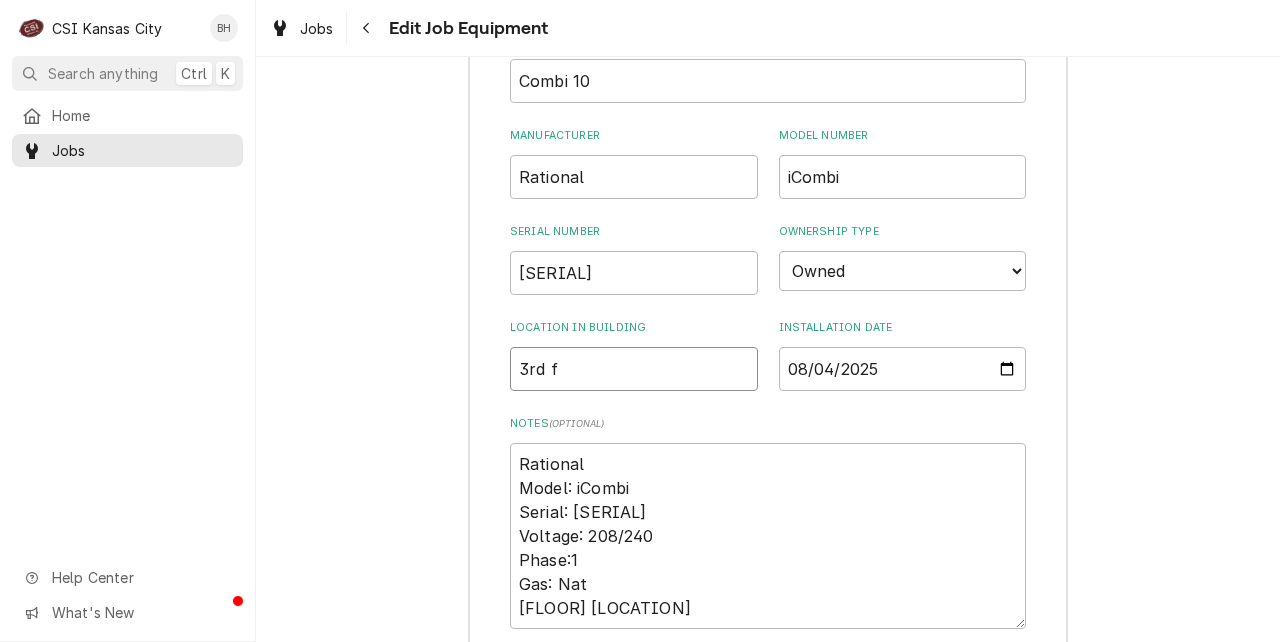 type on "x" 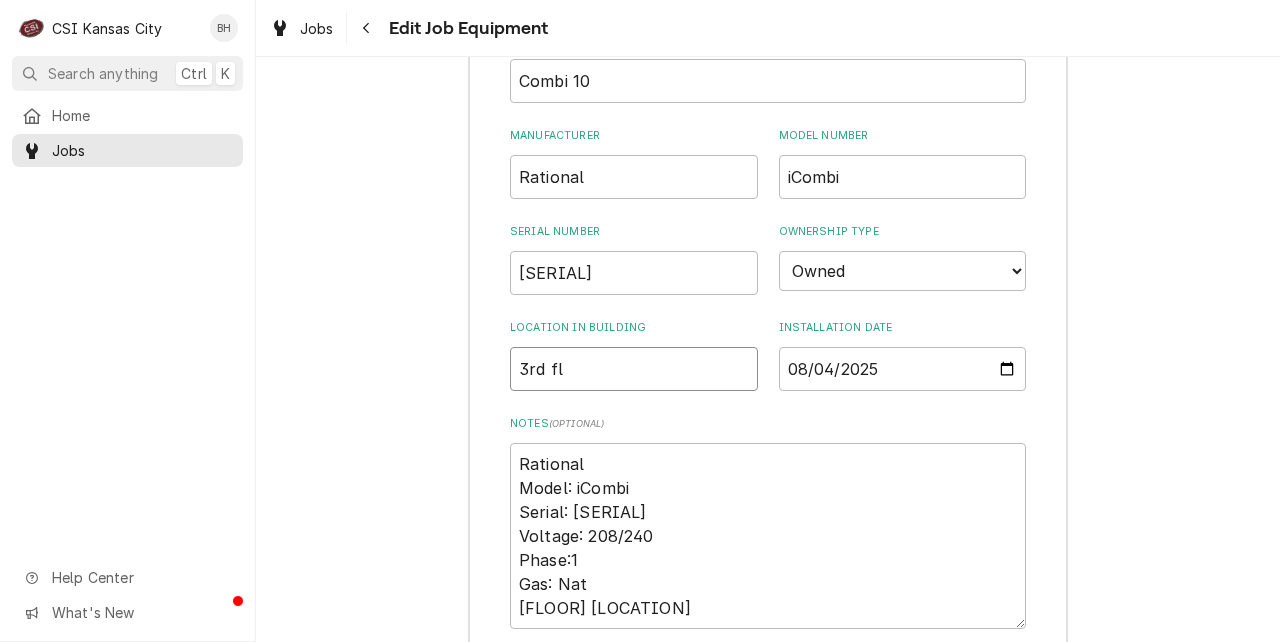 type on "x" 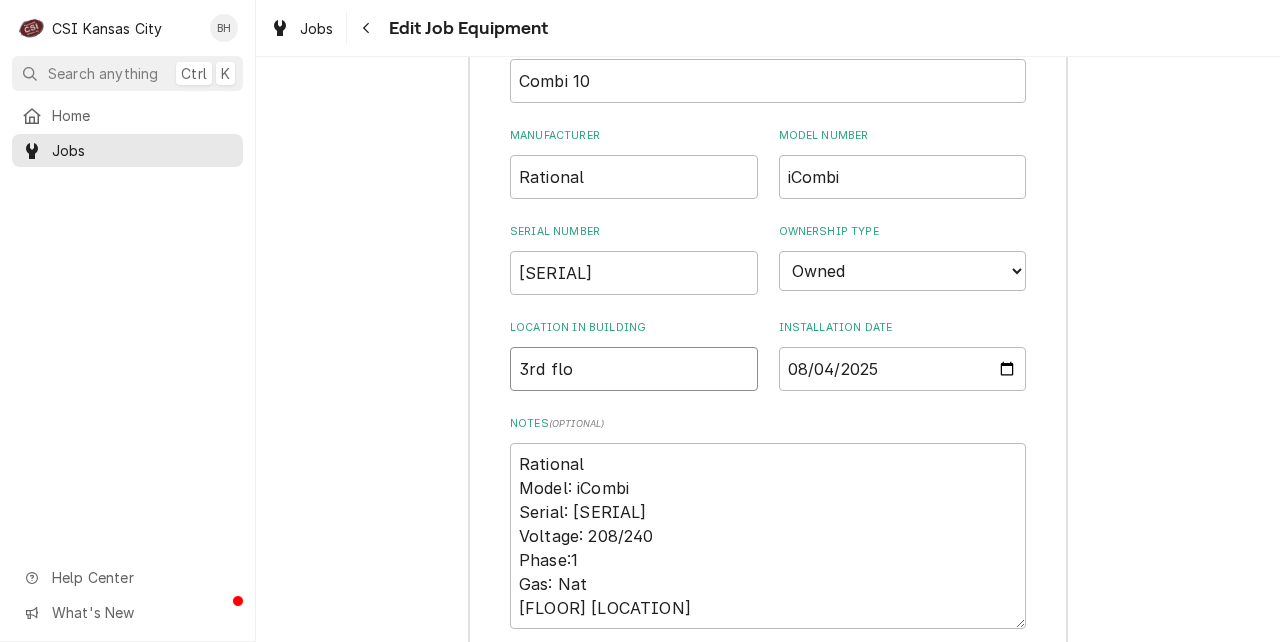 type on "x" 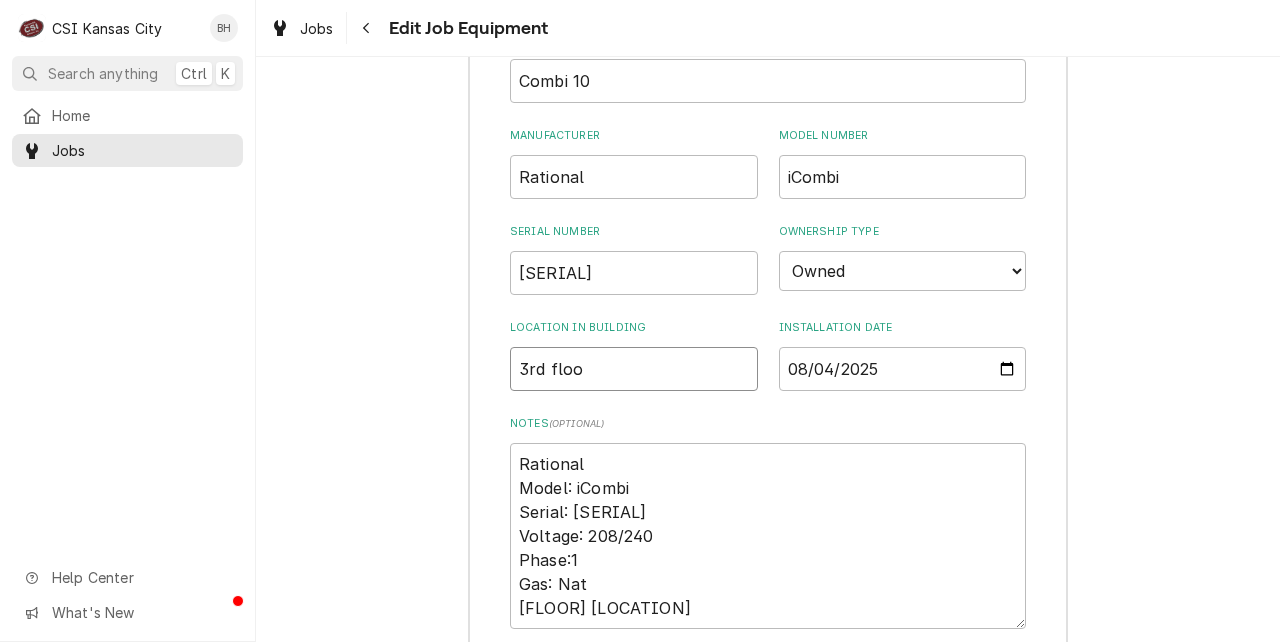 type on "x" 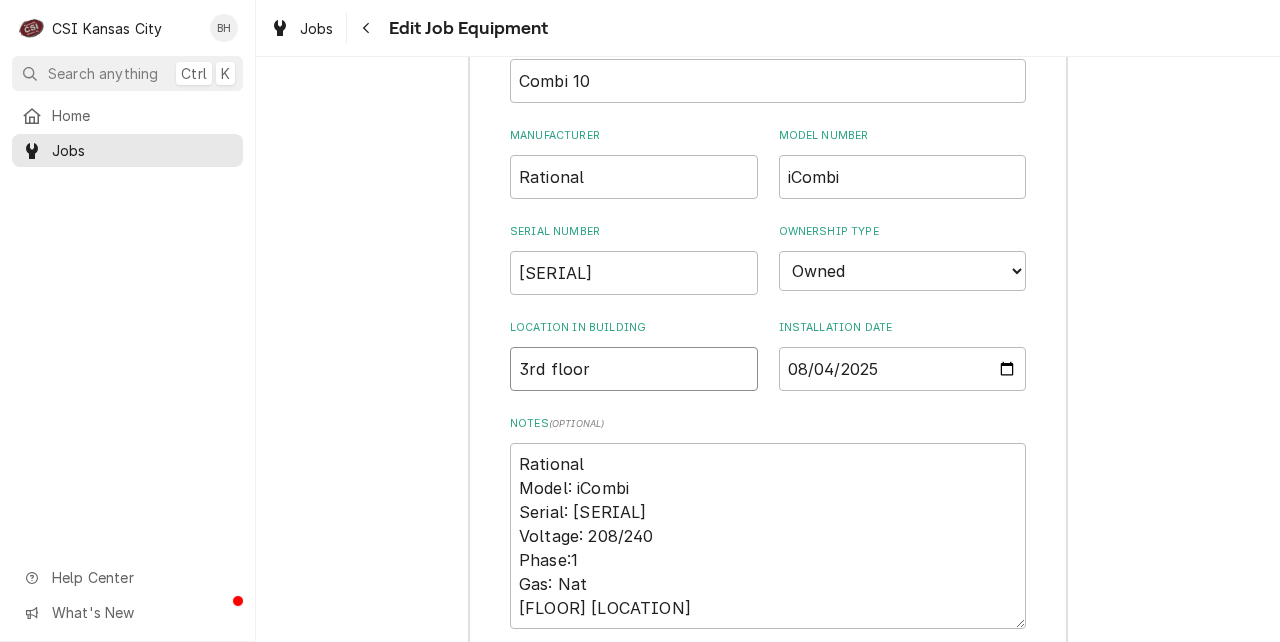 type on "3rd floor" 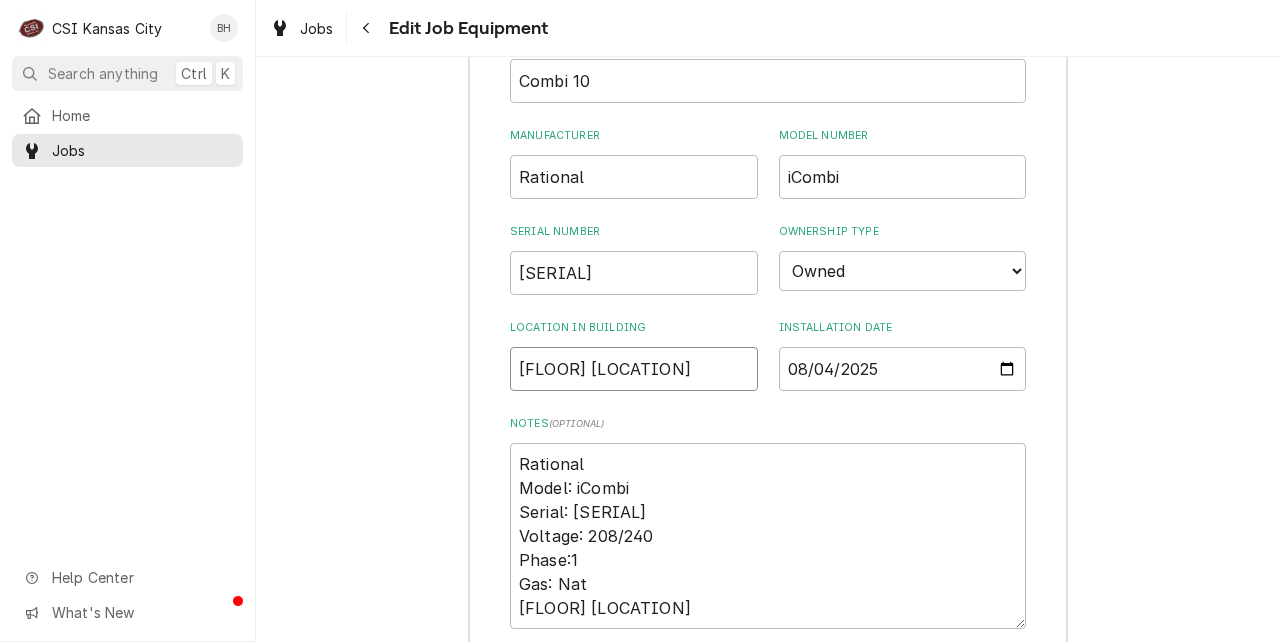 type on "x" 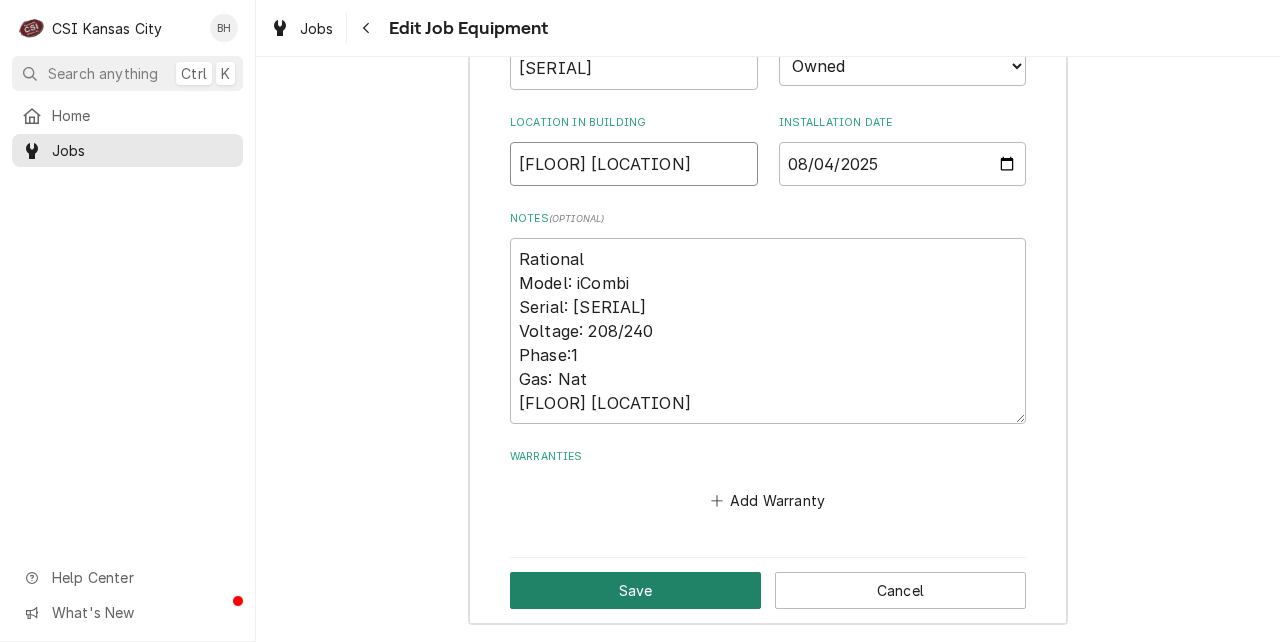 type on "3rd floor N kitchen" 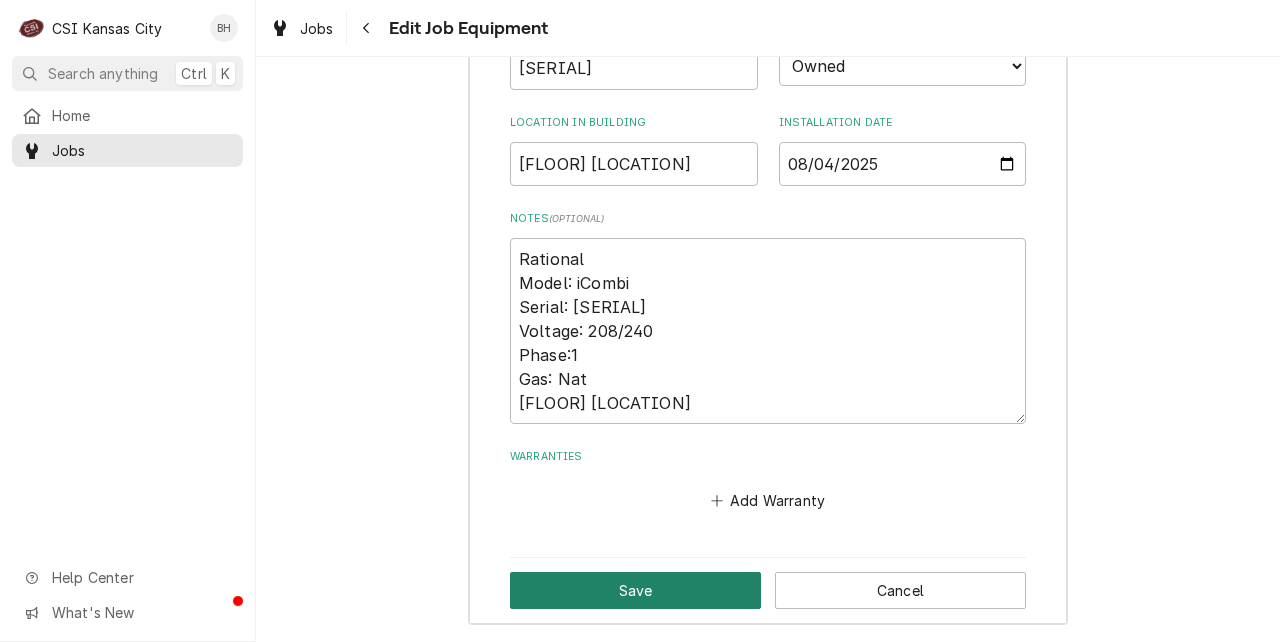 click on "Save" at bounding box center (635, 590) 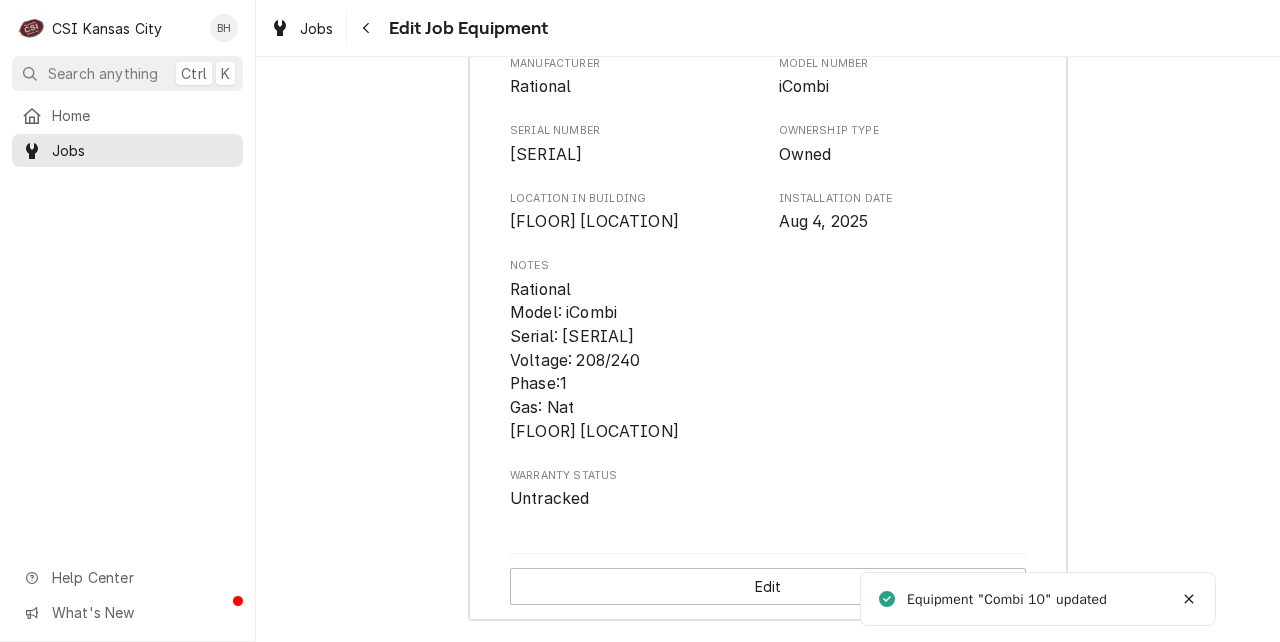 scroll, scrollTop: 829, scrollLeft: 0, axis: vertical 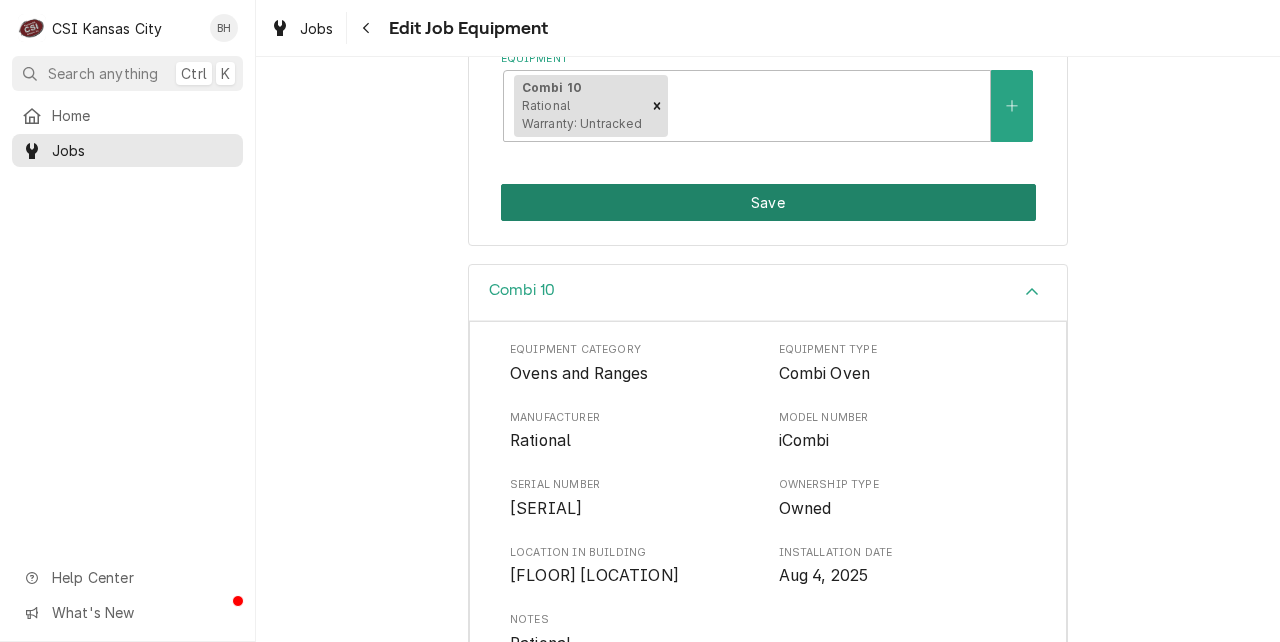 click on "Save" at bounding box center (768, 202) 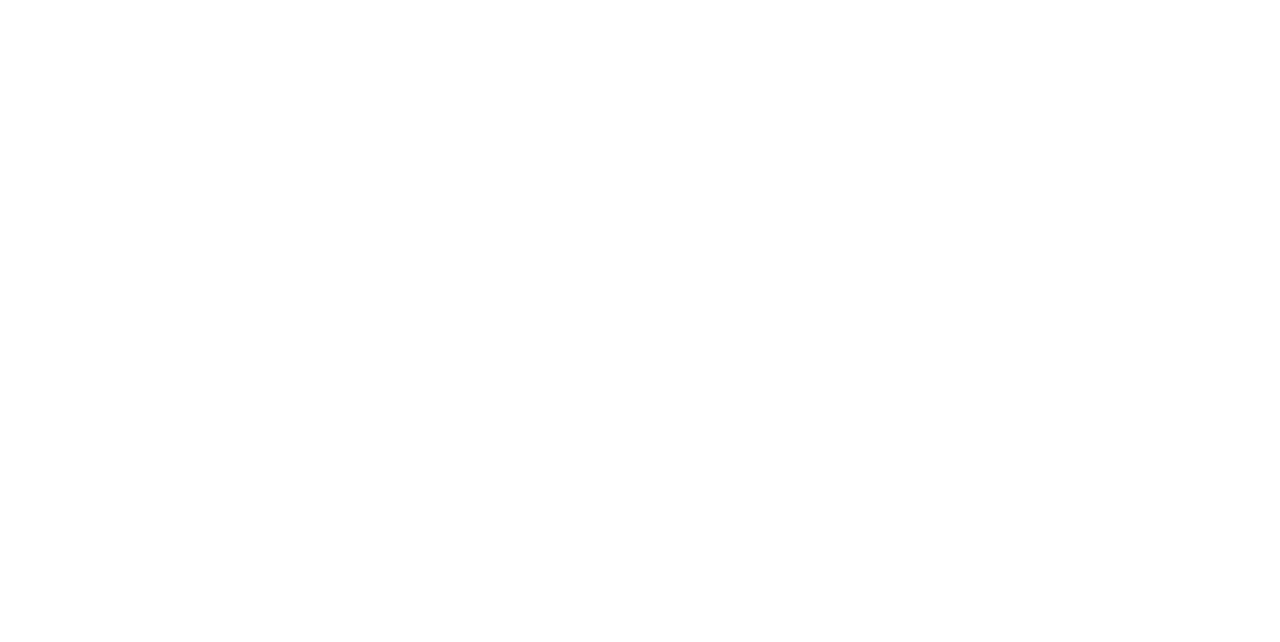 scroll, scrollTop: 0, scrollLeft: 0, axis: both 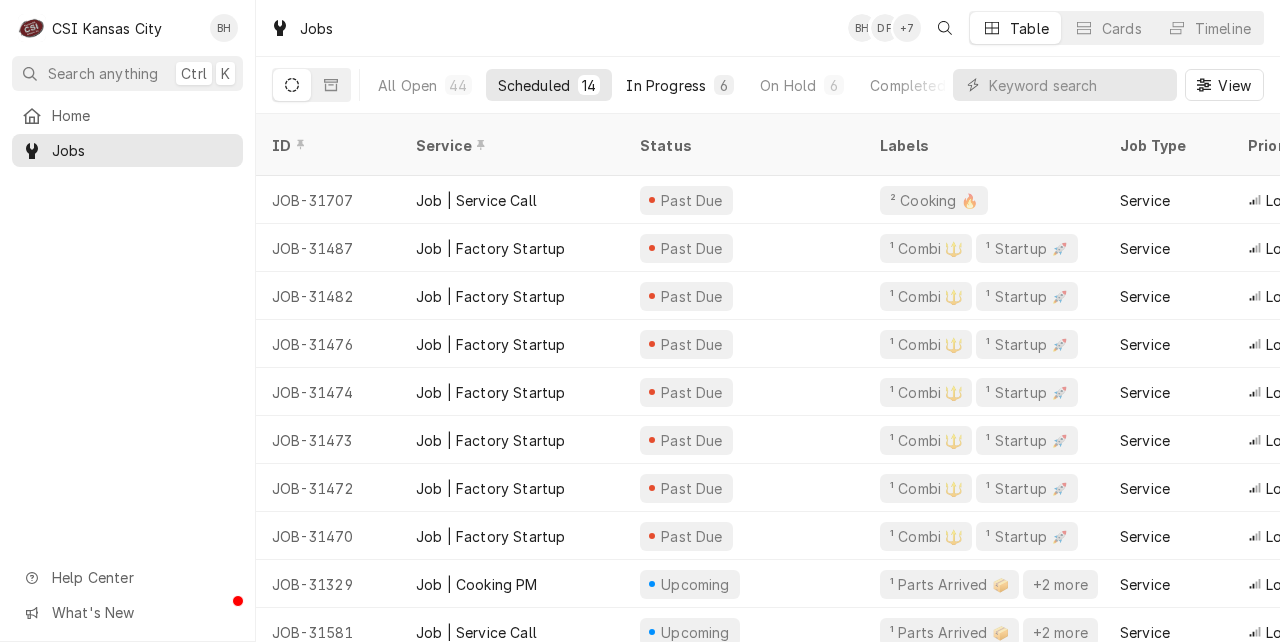 click on "In Progress" at bounding box center [666, 85] 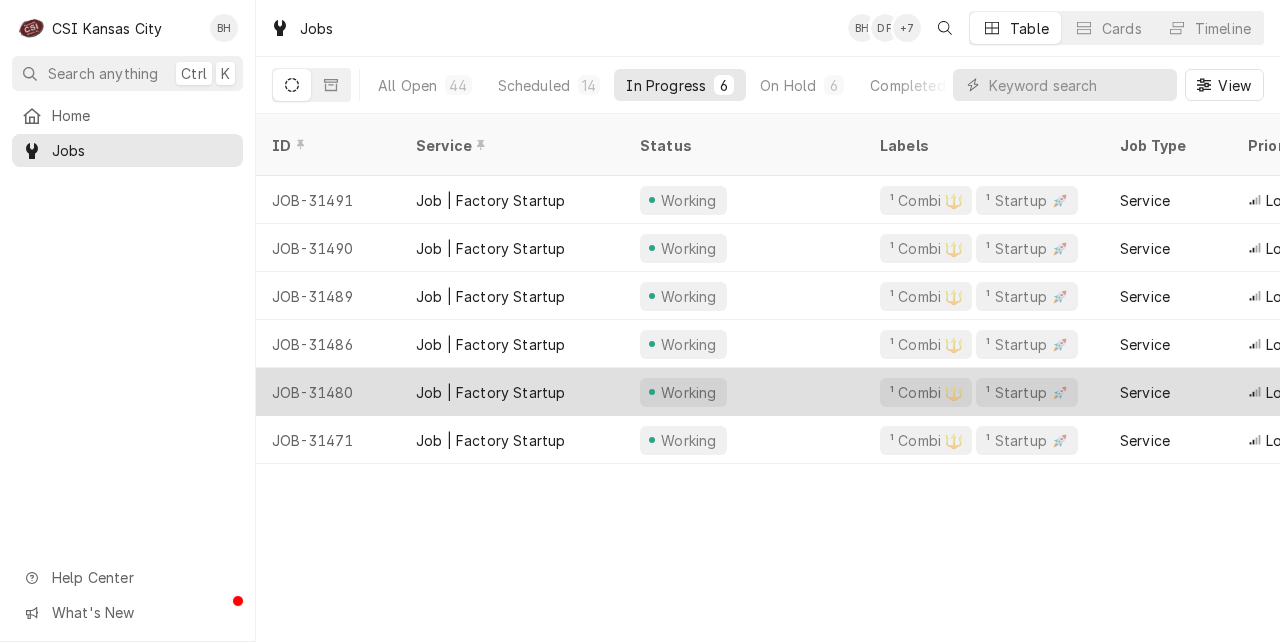 click on "Job | Factory Startup" at bounding box center [490, 392] 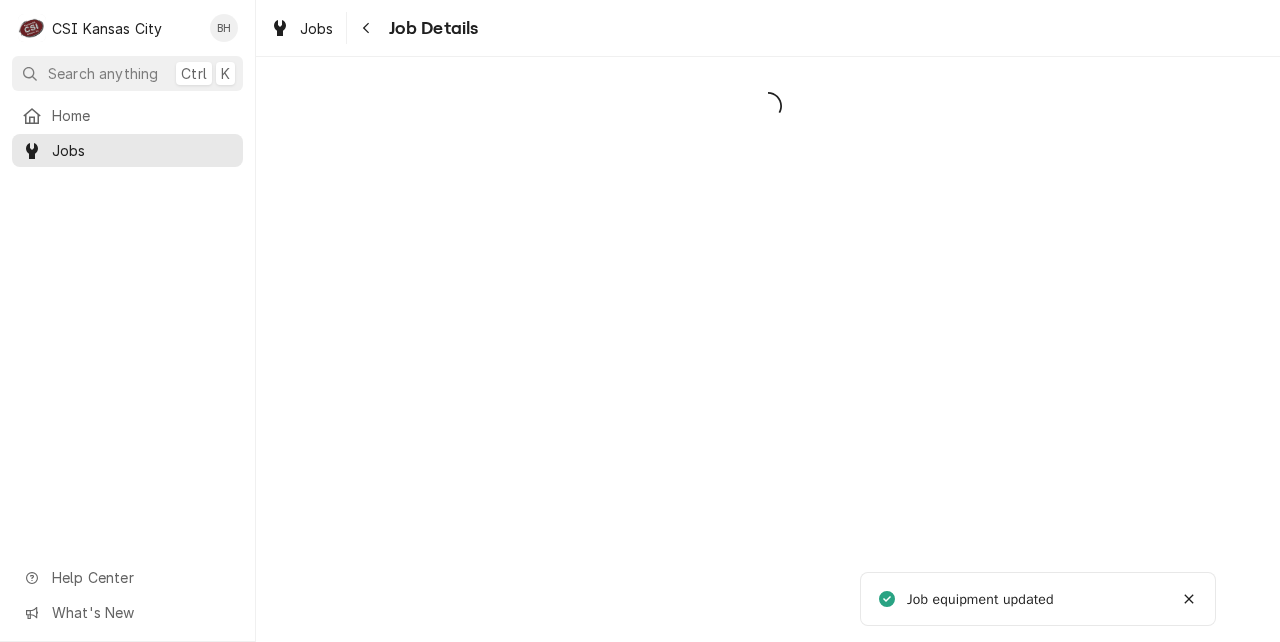scroll, scrollTop: 0, scrollLeft: 0, axis: both 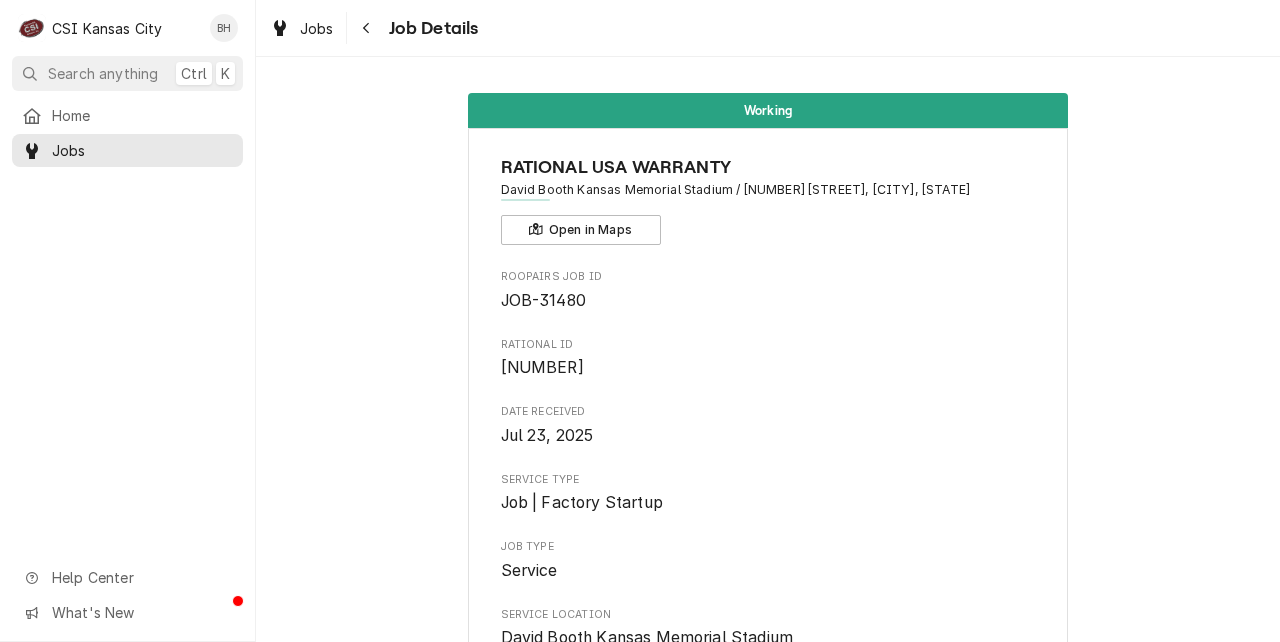 click on "Working RATIONAL USA WARRANTY David Booth Kansas Memorial Stadium / [NUMBER] [STREET], [CITY], [STATE] Open in Maps Roopairs Job ID JOB-31480 Rational ID [NUMBER] Date Received [DATE] Service Type Job | Factory Startup Job Type Service Service Location David Booth Kansas Memorial Stadium
[NUMBER] [STREET]
[CITY], [STATE] Scheduled For [DATE] - [TIME] Started On [DATE] - [TIME] Active On [DATE] - [TIME] Active SubStatus Working Last Modified [DATE] - [TIME] Estimated Job Duration 2h Assigned Technician(s) [FIRST] [LAST] Reason For Call Commissioning Combi G Technician Instructions  (Only Visible to You) Priority Low Labels  (Only Visible to You) ¹ Combi 🔱 ¹ Startup 🚀 Job Reporter Name Rational Usa (Work) Phone [PHONE] Job Contact Name [FIRST] [LAST] Phone [PHONE] Email [EMAIL] Location Contact Name [FIRST] [LAST] Phone [PHONE] Email [EMAIL] Reminders — — Client Contact —" at bounding box center [768, 1638] 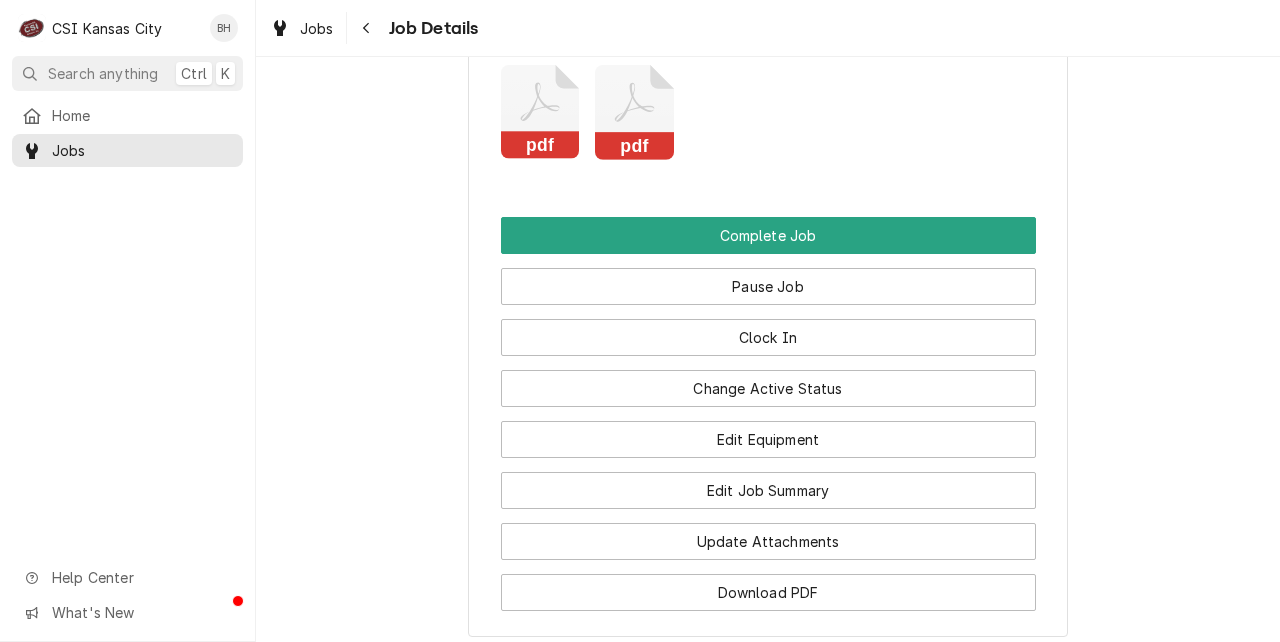 scroll, scrollTop: 2935, scrollLeft: 0, axis: vertical 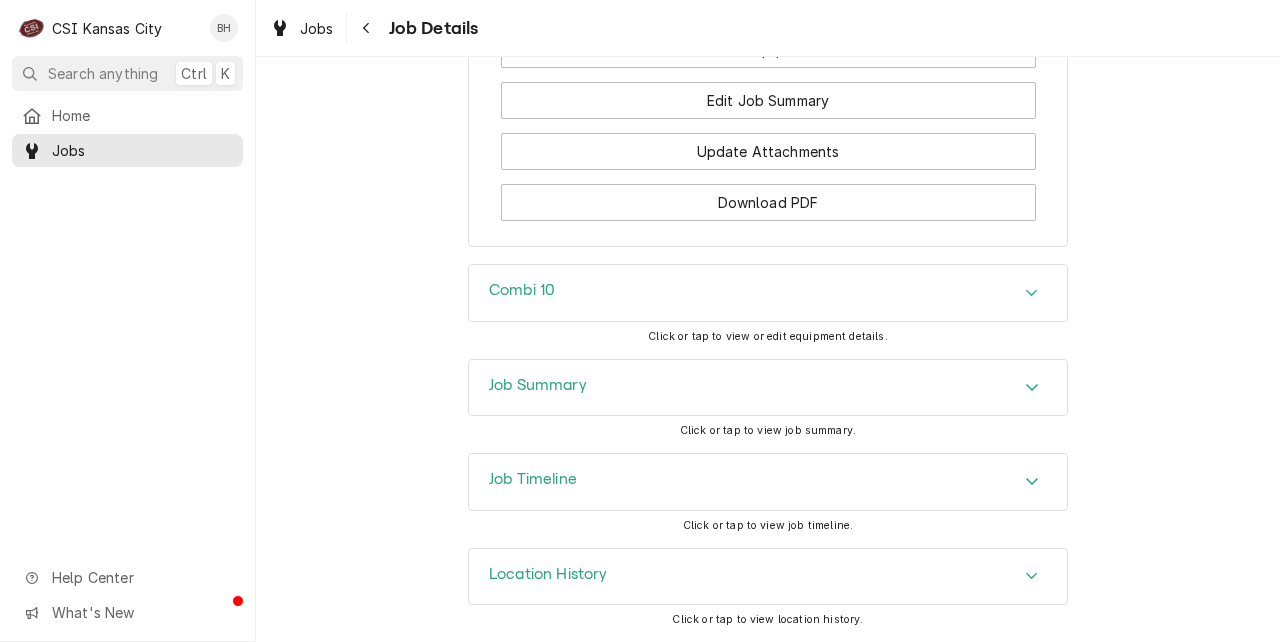 click on "Working RATIONAL USA WARRANTY David Booth Kansas Memorial Stadium / [NUMBER] [STREET], [CITY], [STATE] Open in Maps Roopairs Job ID JOB-31480 Rational ID [NUMBER] Date Received [DATE] Service Type Job | Factory Startup Job Type Service Service Location David Booth Kansas Memorial Stadium
[NUMBER] [STREET]
[CITY], [STATE] Scheduled For [DATE] - [TIME] Started On [DATE] - [TIME] Active On [DATE] - [TIME] Active SubStatus Working Last Modified [DATE] - [TIME] Estimated Job Duration 2h Assigned Technician(s) [FIRST] [LAST] Reason For Call Commissioning Combi G Technician Instructions  (Only Visible to You) Priority Low Labels  (Only Visible to You) ¹ Combi 🔱 ¹ Startup 🚀 Job Reporter Name Rational Usa (Work) Phone [PHONE] Job Contact Name [FIRST] [LAST] Phone [PHONE] Email [EMAIL] Location Contact Name [FIRST] [LAST] Phone [PHONE] Email [EMAIL] Reminders — — Client Contact —" at bounding box center (768, -1296) 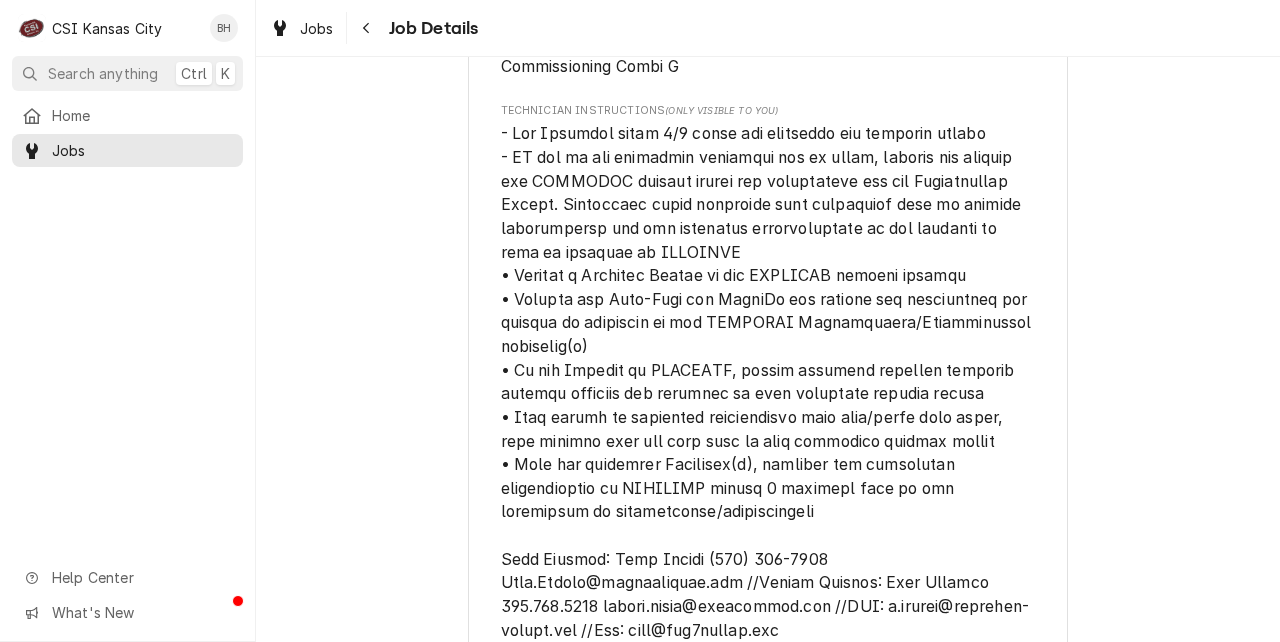scroll, scrollTop: 1166, scrollLeft: 0, axis: vertical 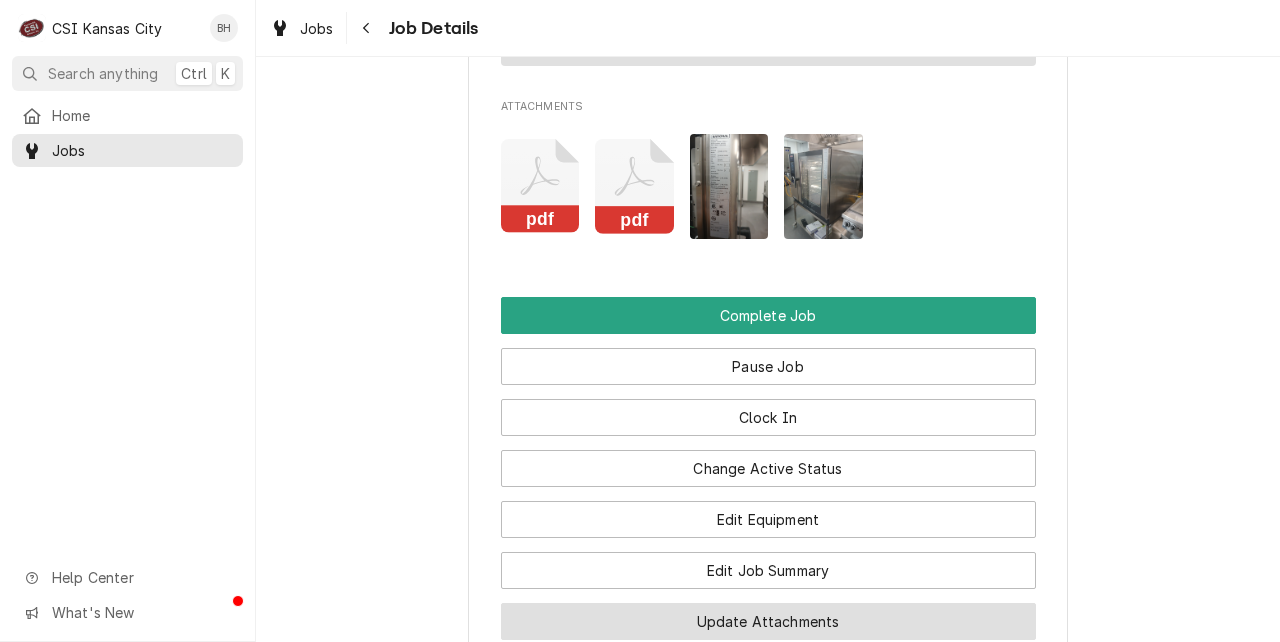 click on "Update Attachments" at bounding box center (768, 621) 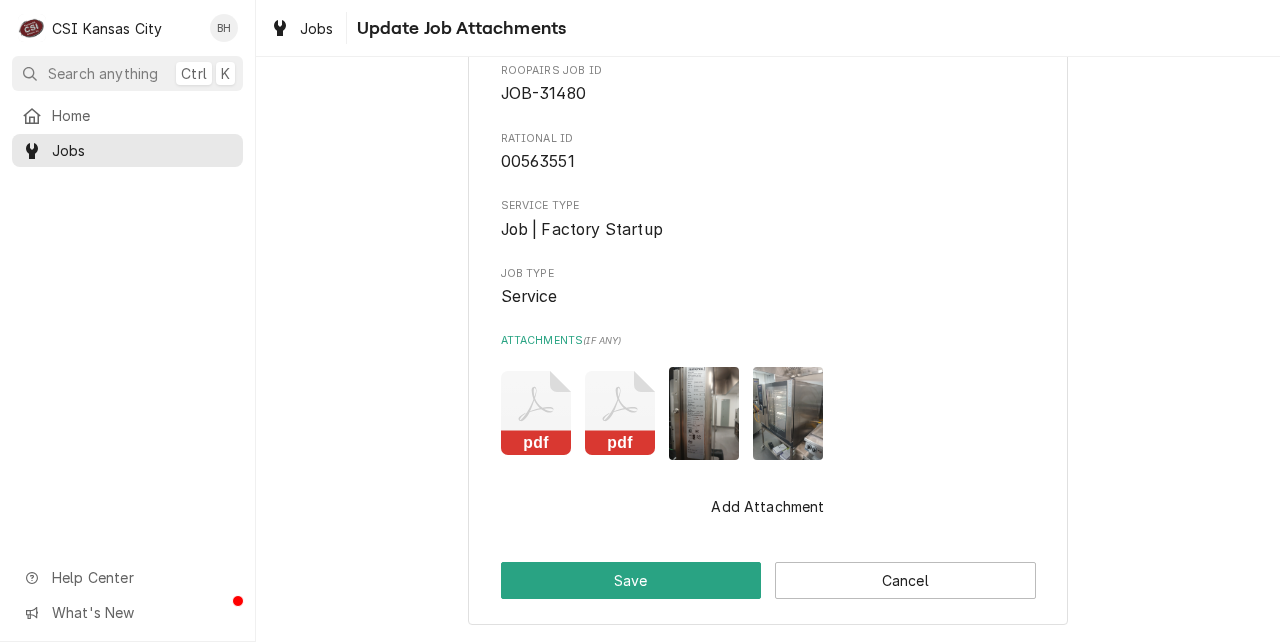 scroll, scrollTop: 0, scrollLeft: 0, axis: both 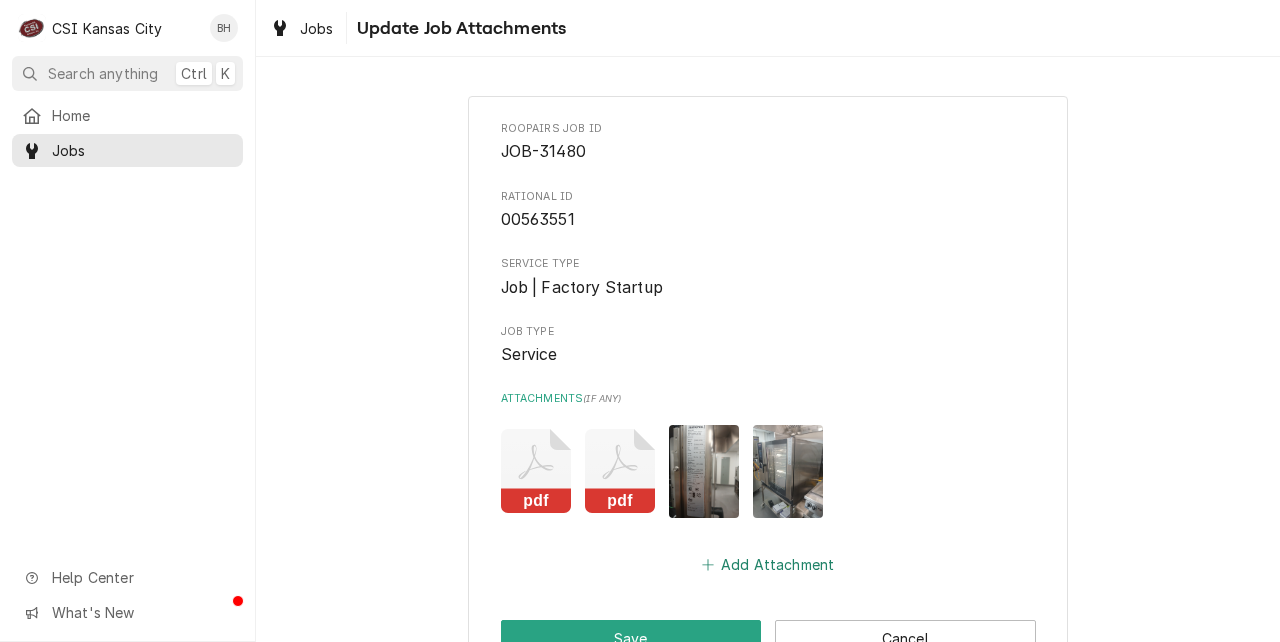 click on "Add Attachment" at bounding box center (768, 564) 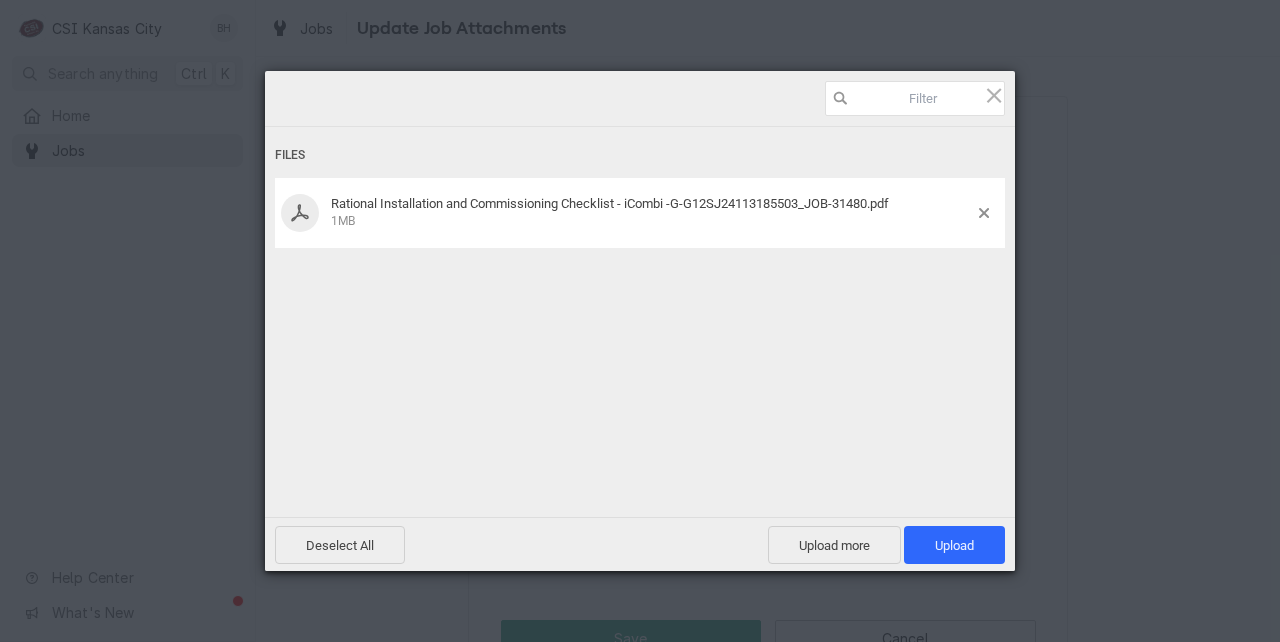 click on "Files
Rational Installation and Commissioning Checklist - iCombi -G-G12SJ24113185503_JOB-31480.pdf          1MB" at bounding box center (640, 295) 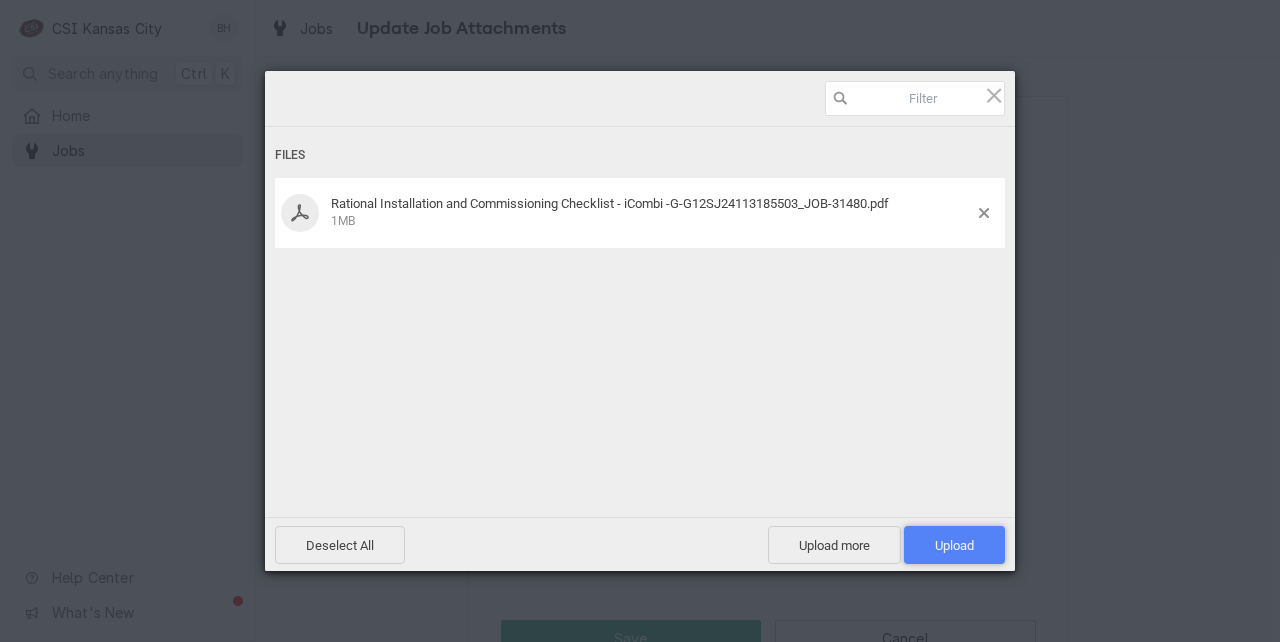 click on "Upload
1" at bounding box center (954, 545) 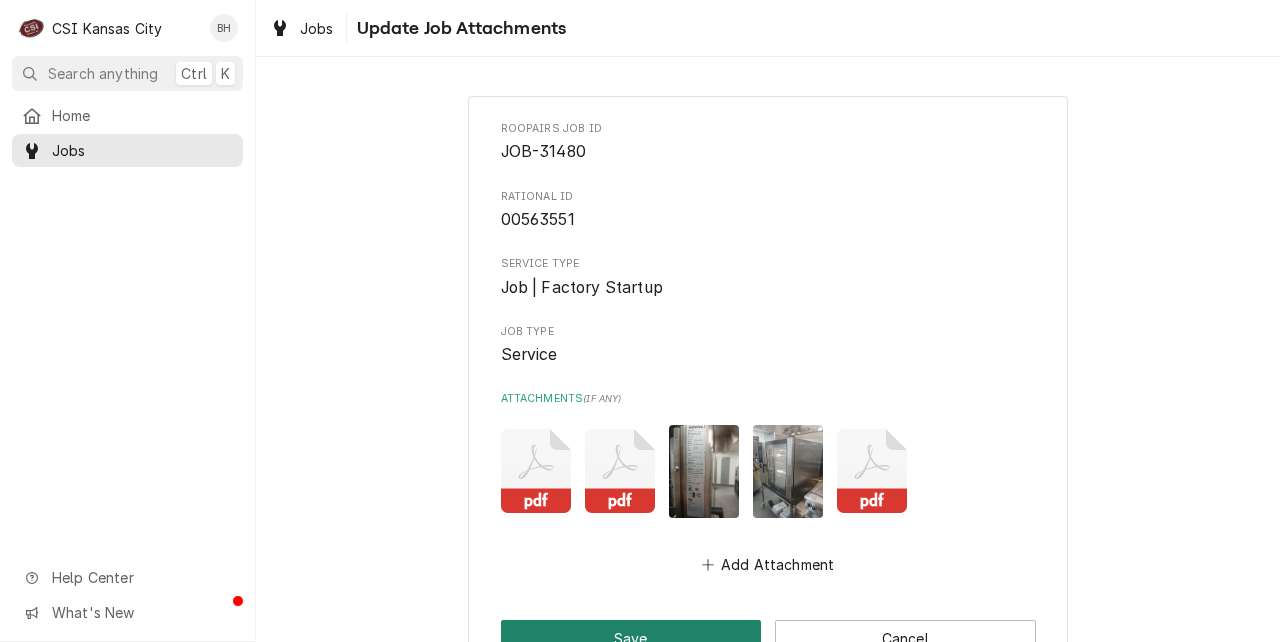 click on "Save" at bounding box center [631, 638] 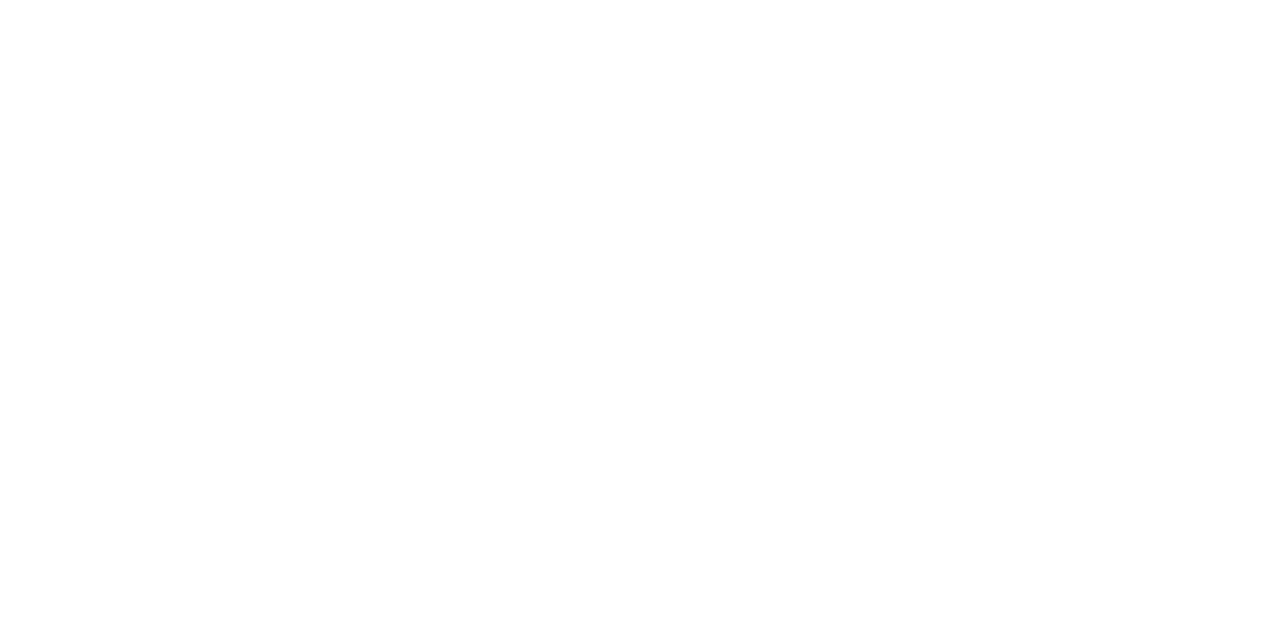 scroll, scrollTop: 0, scrollLeft: 0, axis: both 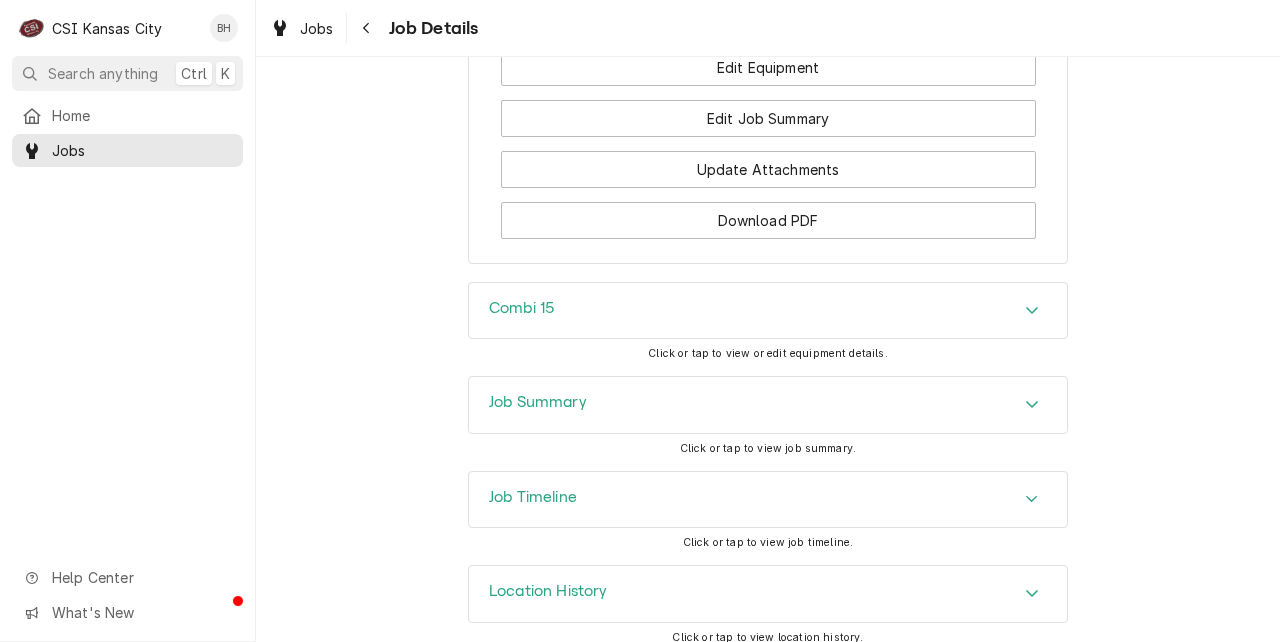 click on "Combi 15" at bounding box center [768, 311] 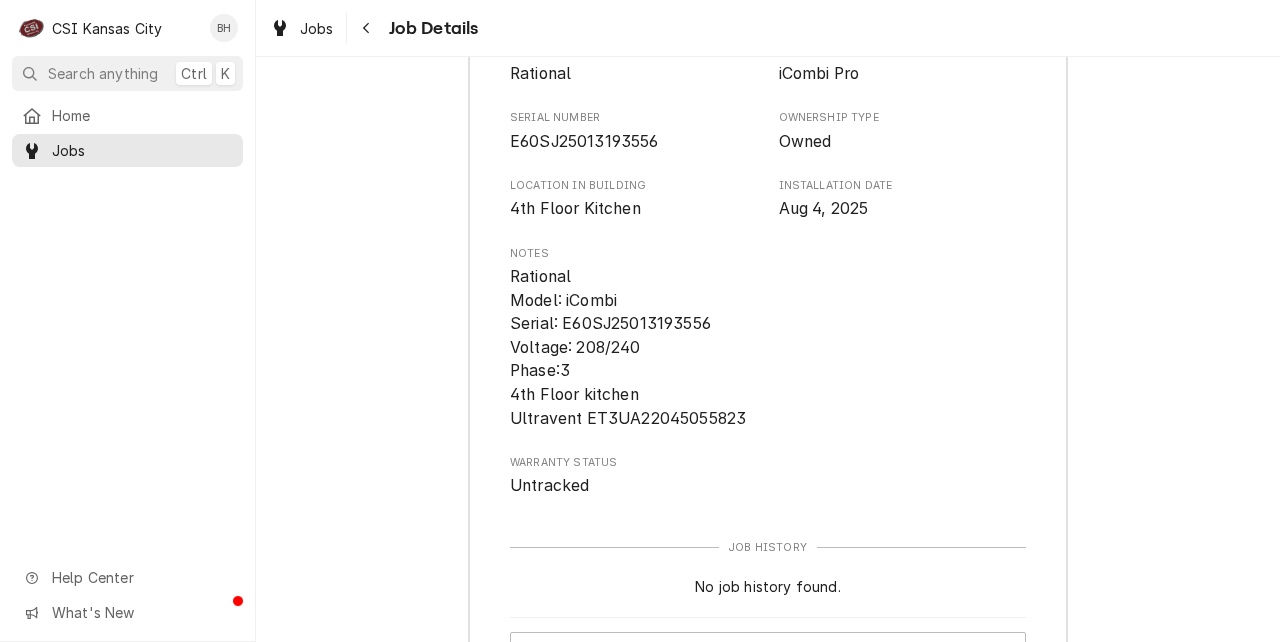 scroll, scrollTop: 3327, scrollLeft: 0, axis: vertical 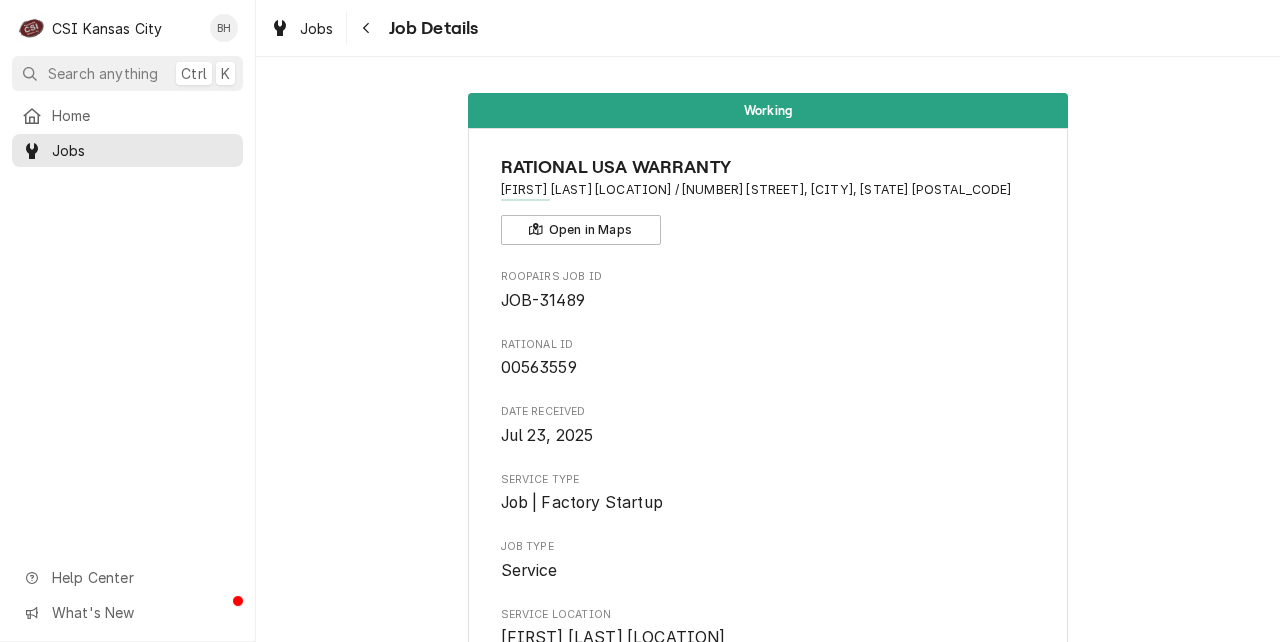click on "Working RATIONAL USA WARRANTY David Booth Kansas Memorial Stadium / 1101 Mississippi St, Lawrence, KS 66044 Open in Maps Roopairs Job ID JOB-31489 Rational ID 00563559 Date Received Jul 23, 2025 Service Type Job | Factory Startup Job Type Service Service Location David Booth Kansas Memorial Stadium
1101 Mississippi St
Lawrence, KS 66044 Scheduled For Thu, Jul 31st, 2025 - 7:45 AM Started On Mon, Aug 4th, 2025 - 9:36 AM Active On Mon, Aug 4th, 2025 - 9:36 AM Active SubStatus Working Last Modified Mon, Aug 4th, 2025 - 9:37 AM Estimated Job Duration 2h Assigned Technician(s) Brian Hawkins Reason For Call Commissioning Combi E Technician Instructions  (Only Visible to You) Priority Low Labels  (Only Visible to You) ¹ Combi 🔱 ¹ Startup 🚀 Job Reporter Name Rational Usa (Work) Phone (224) 366-3506 Job Contact Name Ryan Duncan Phone (785) 864-8200 Email Ryan.Duncan@oakviewgroup.com Location Contact Name Ryan Duncan Phone (785) 864-8200 Email Ryan.Duncan@oakviewgroup.com Reminders — — Client Contact Name" at bounding box center [768, 1638] 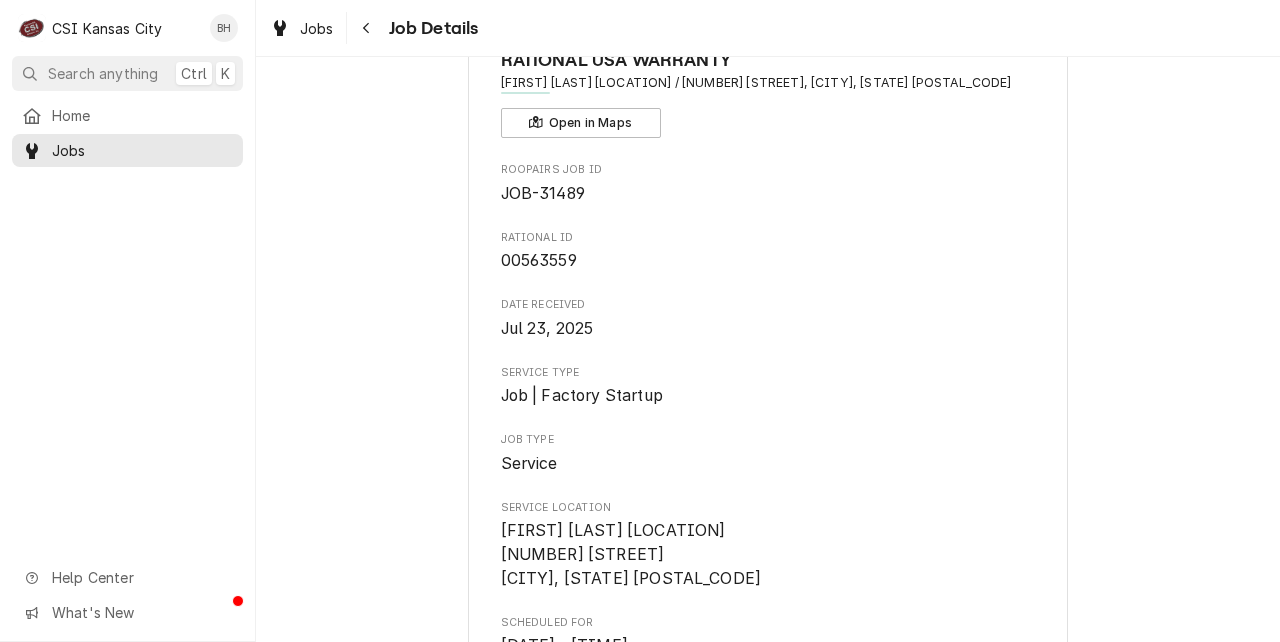 scroll, scrollTop: 107, scrollLeft: 0, axis: vertical 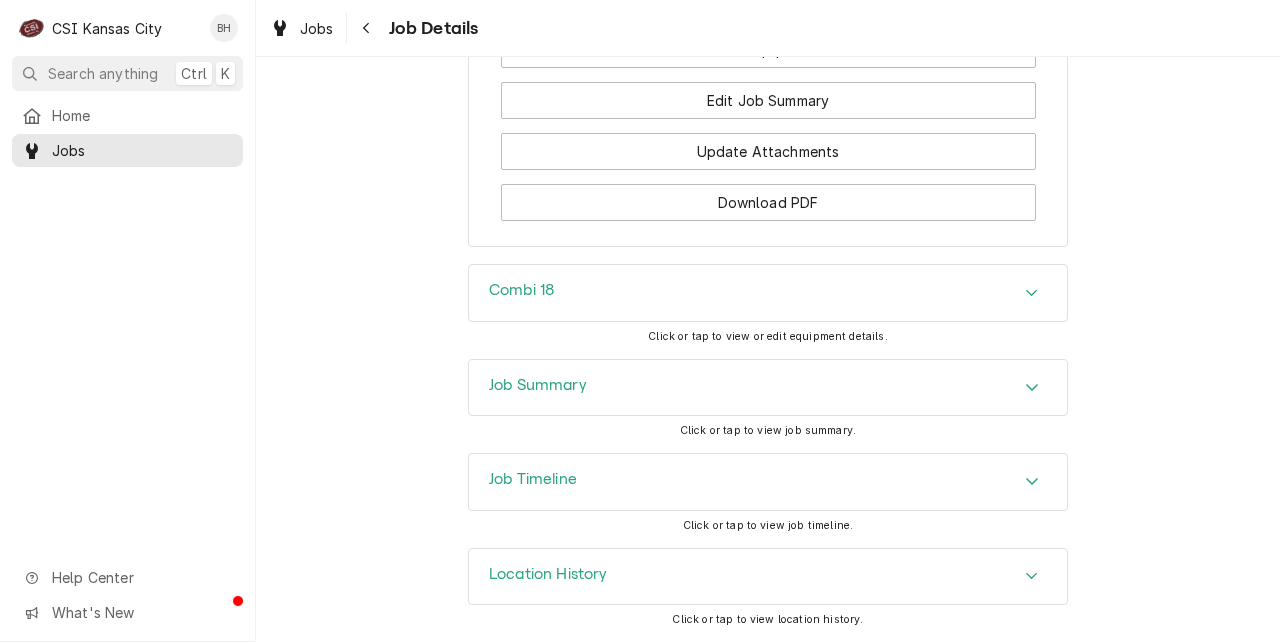 click on "Combi 18" at bounding box center [768, 293] 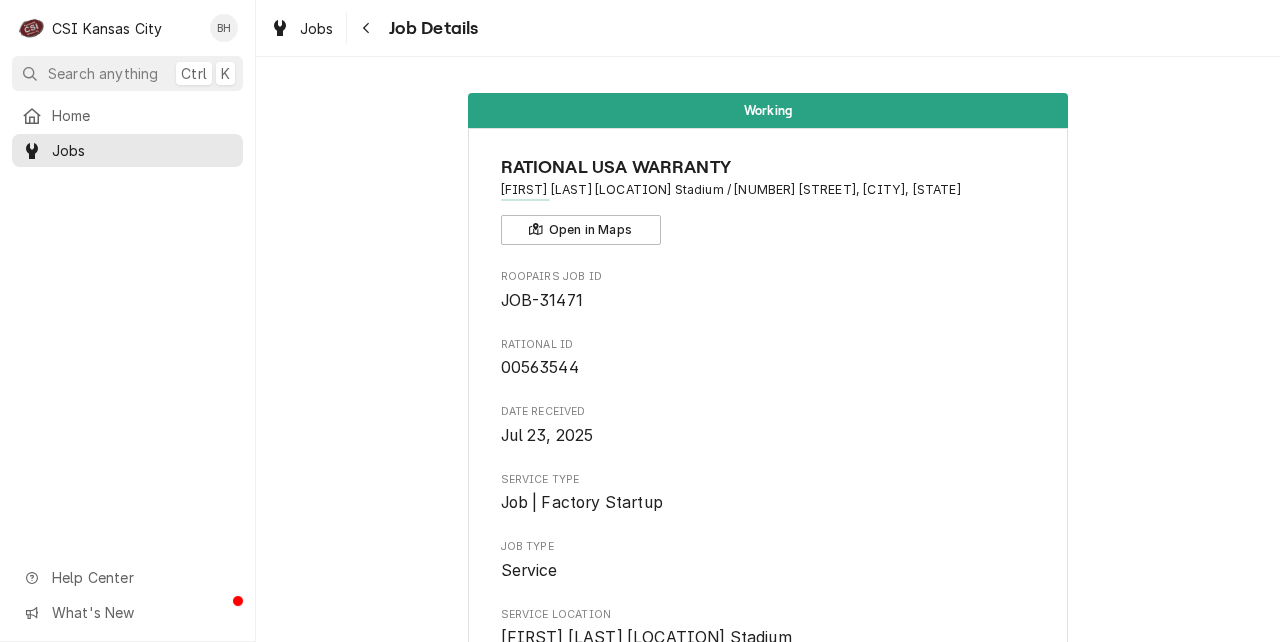 scroll, scrollTop: 0, scrollLeft: 0, axis: both 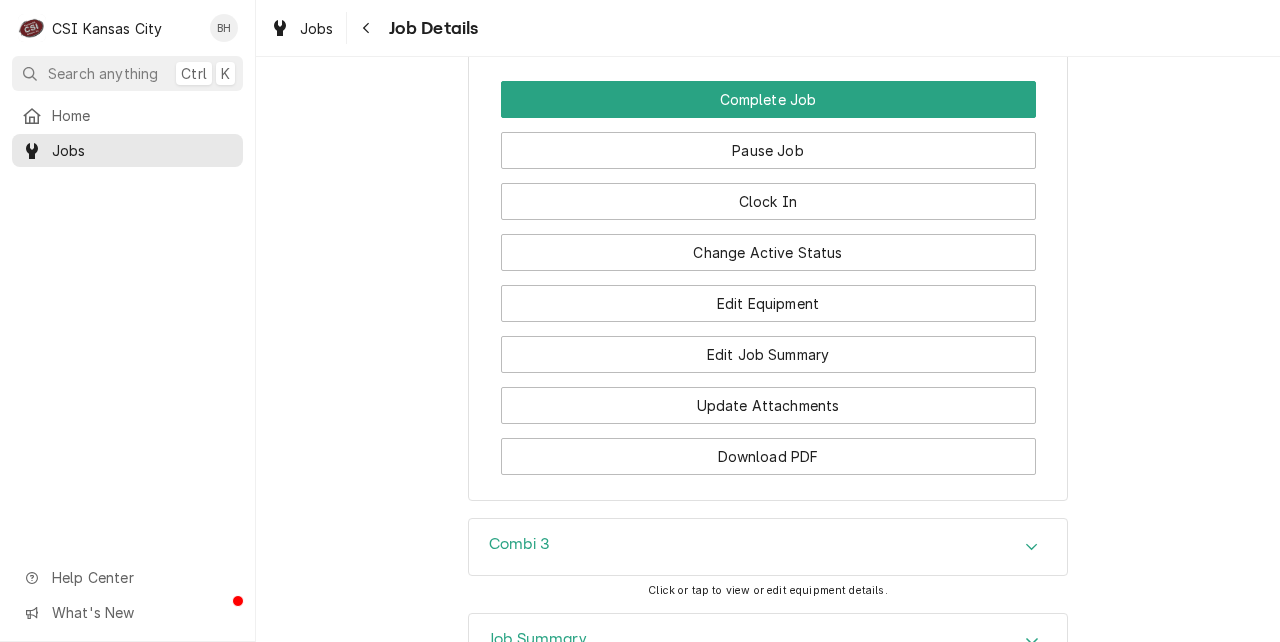 click at bounding box center (1032, 547) 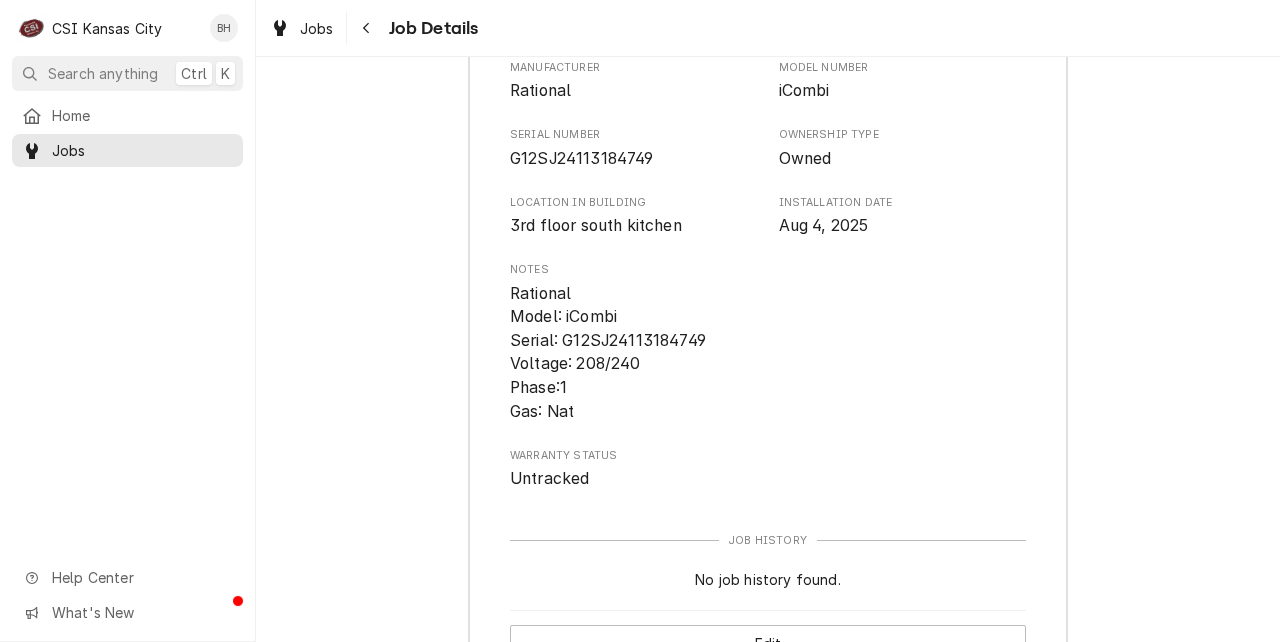 scroll, scrollTop: 3292, scrollLeft: 0, axis: vertical 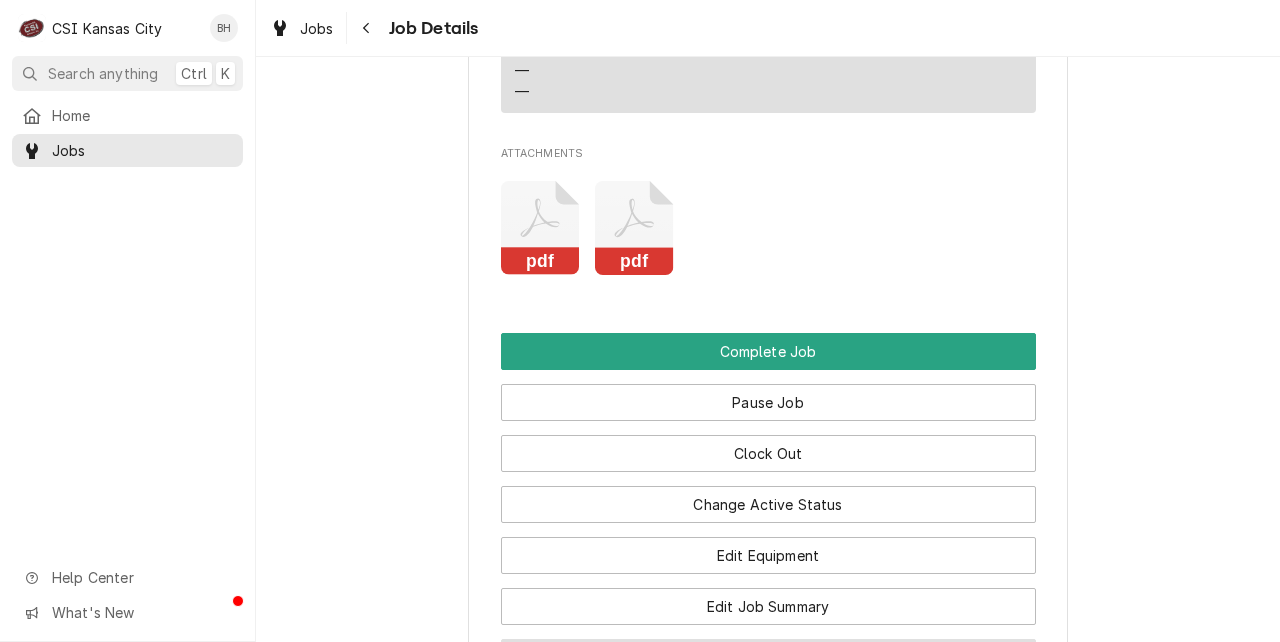 click on "Update Attachments" at bounding box center (768, 657) 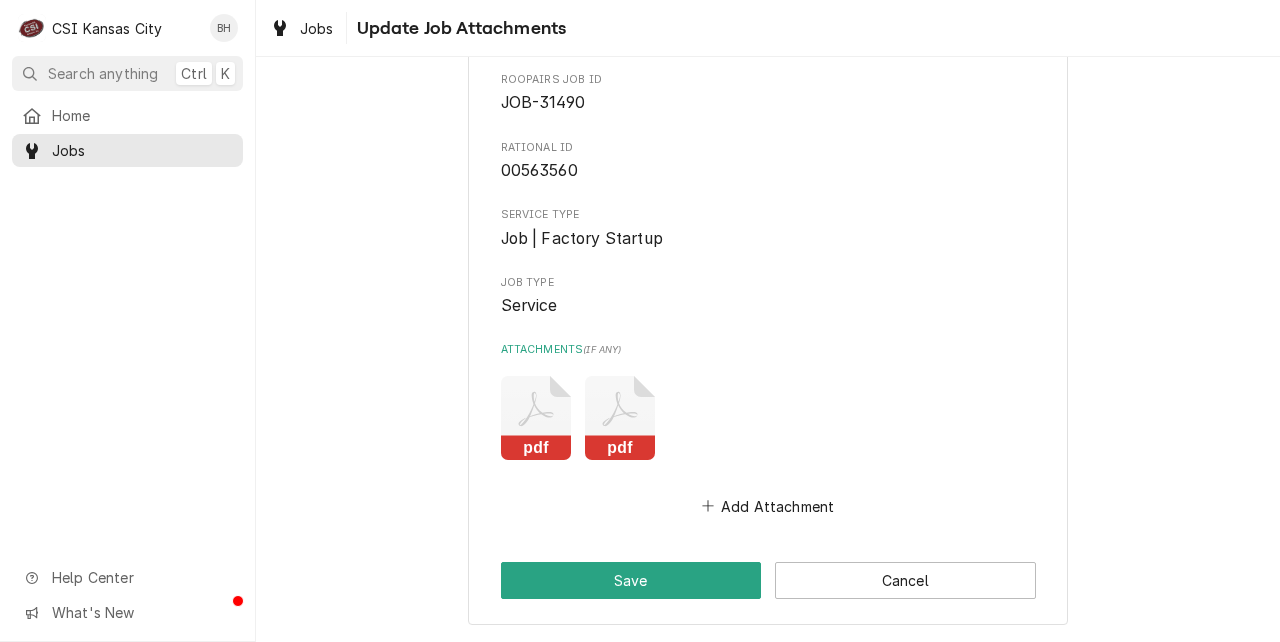 scroll, scrollTop: 0, scrollLeft: 0, axis: both 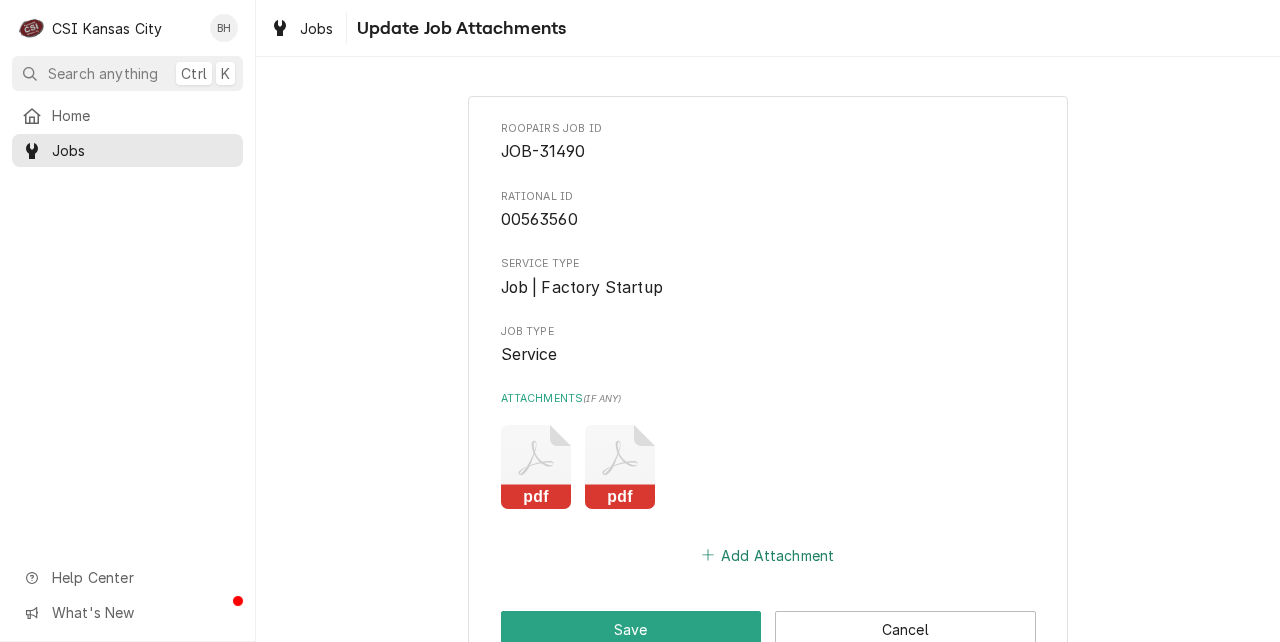 click on "Add Attachment" at bounding box center [768, 555] 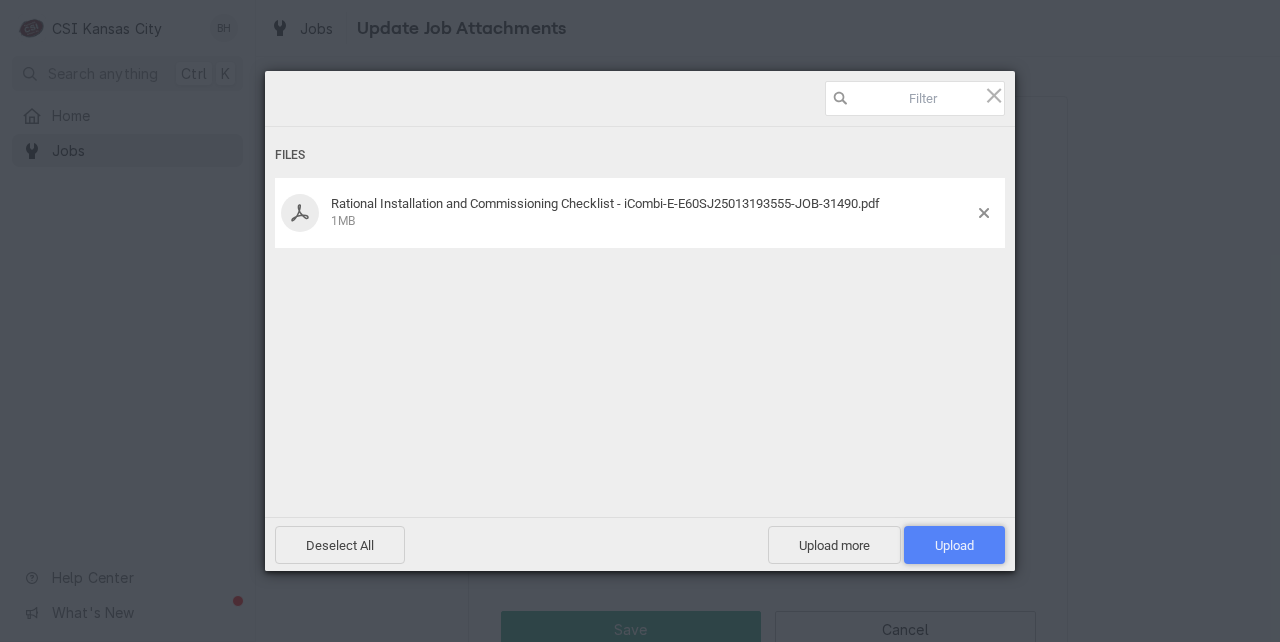 click on "Upload
1" at bounding box center (954, 545) 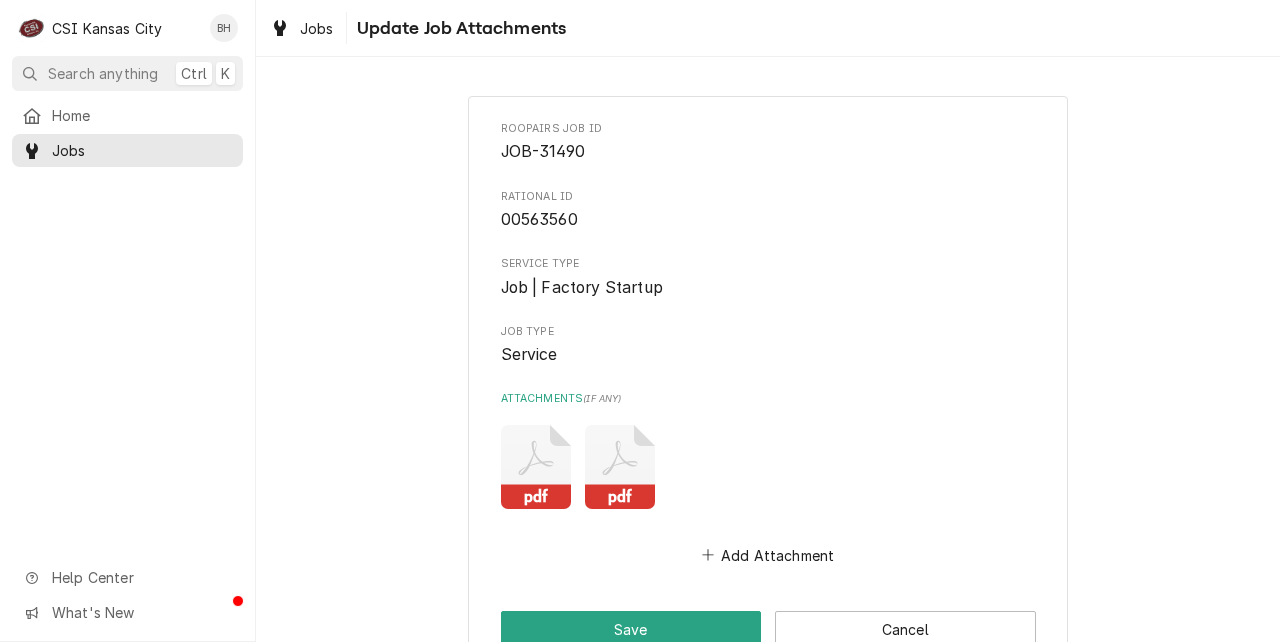 click on "Jobs   Update Job Attachments" at bounding box center (768, 28) 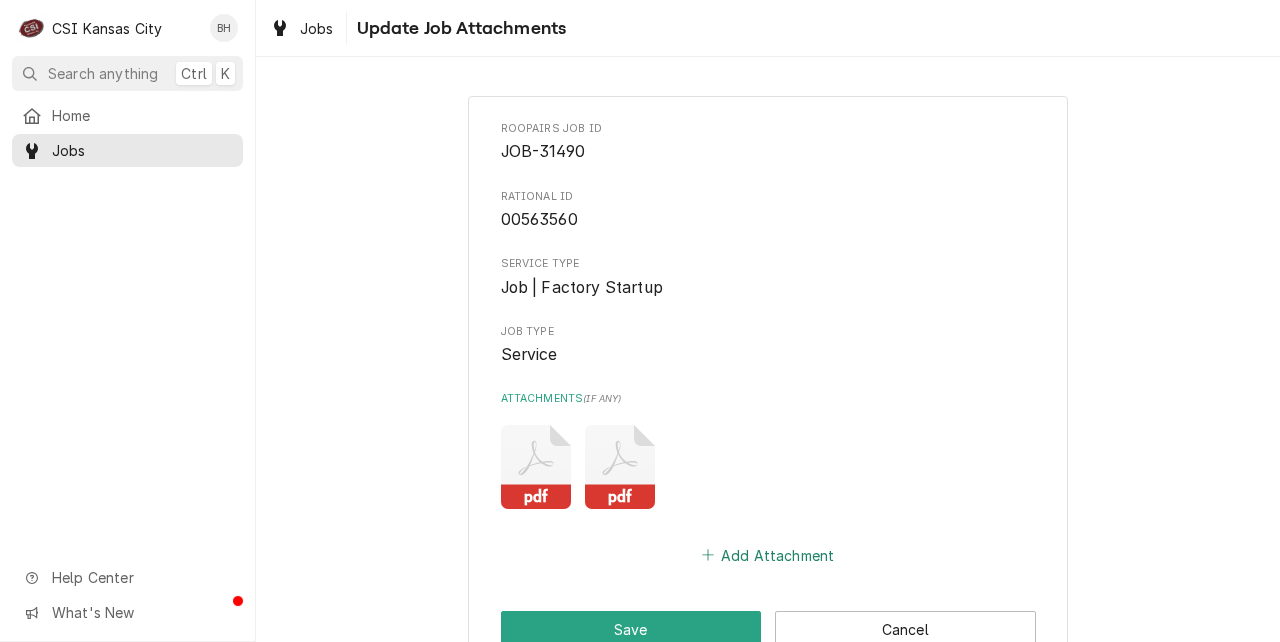 click on "Add Attachment" at bounding box center (768, 555) 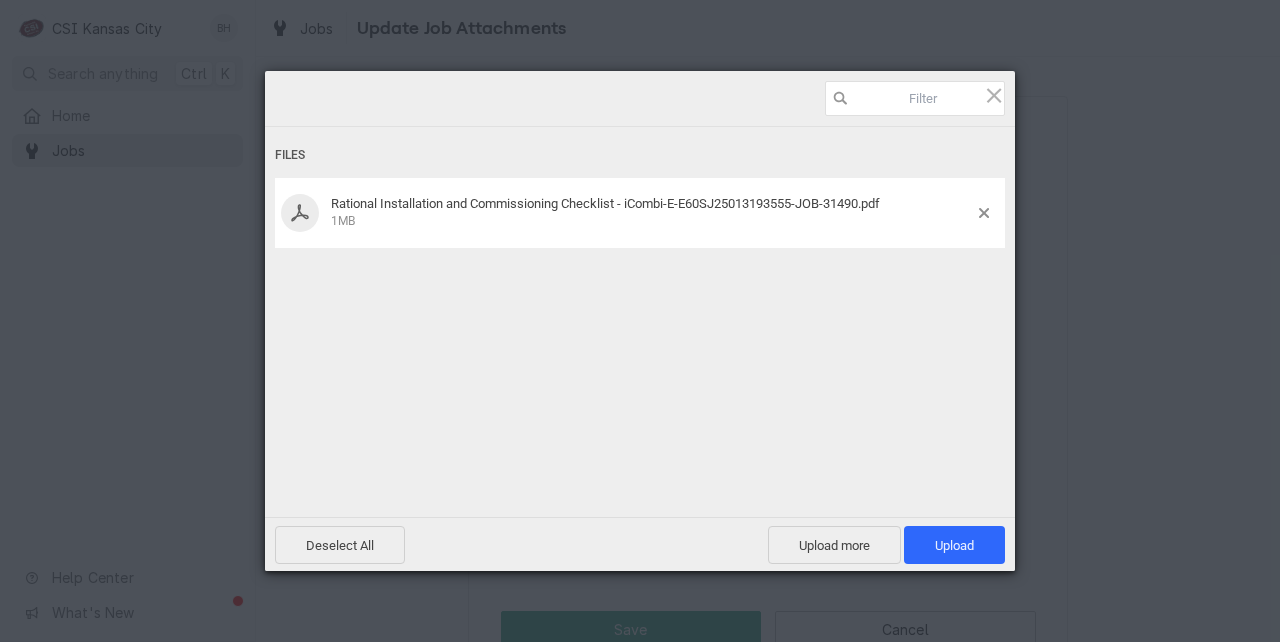 click on "Files
Rational Installation and Commissioning Checklist - iCombi-E-E60SJ25013193555-JOB-31490.pdf          1MB" at bounding box center [640, 295] 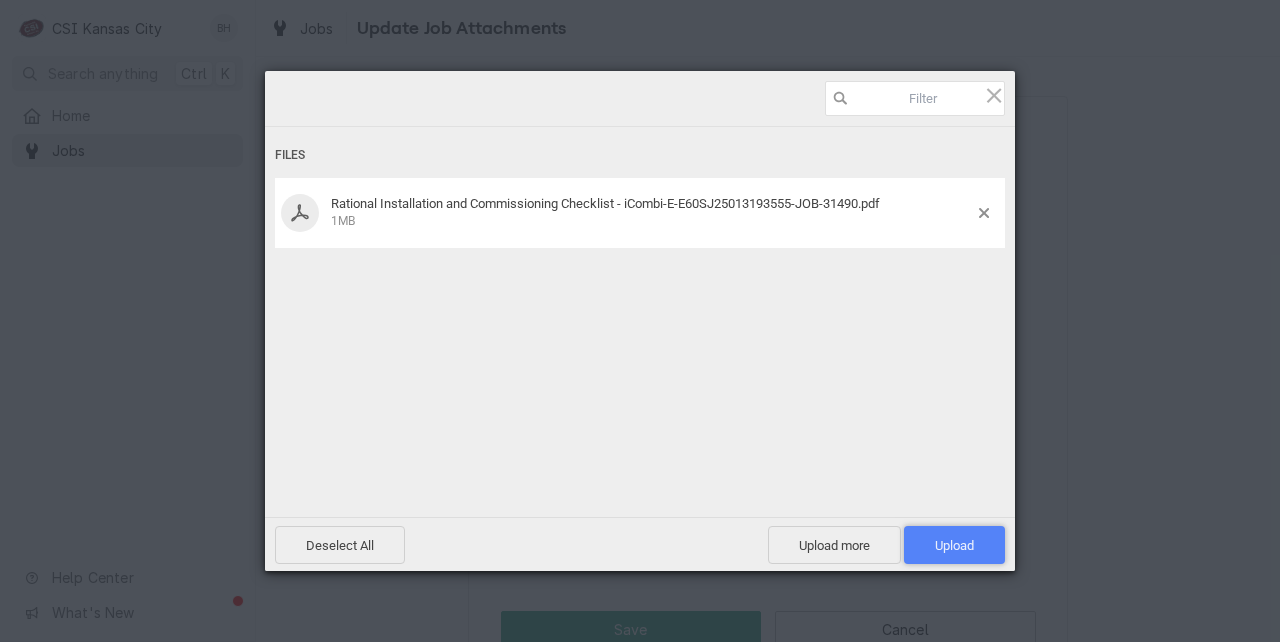click on "Upload
1" at bounding box center [954, 545] 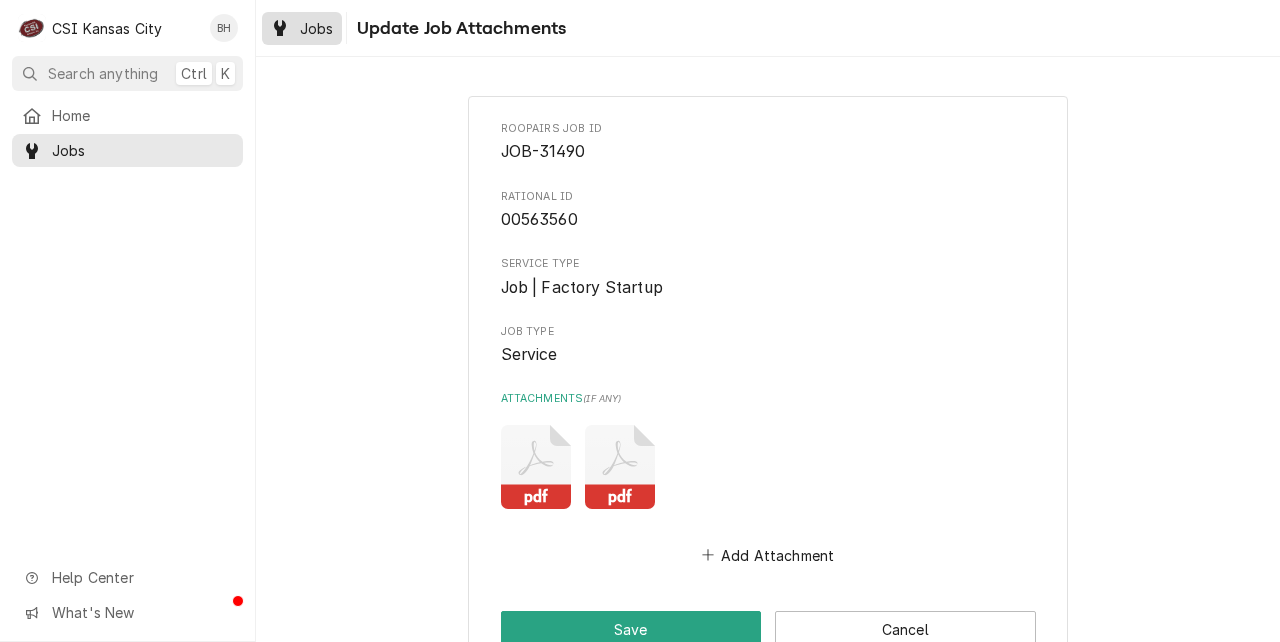 click on "Jobs" at bounding box center [302, 28] 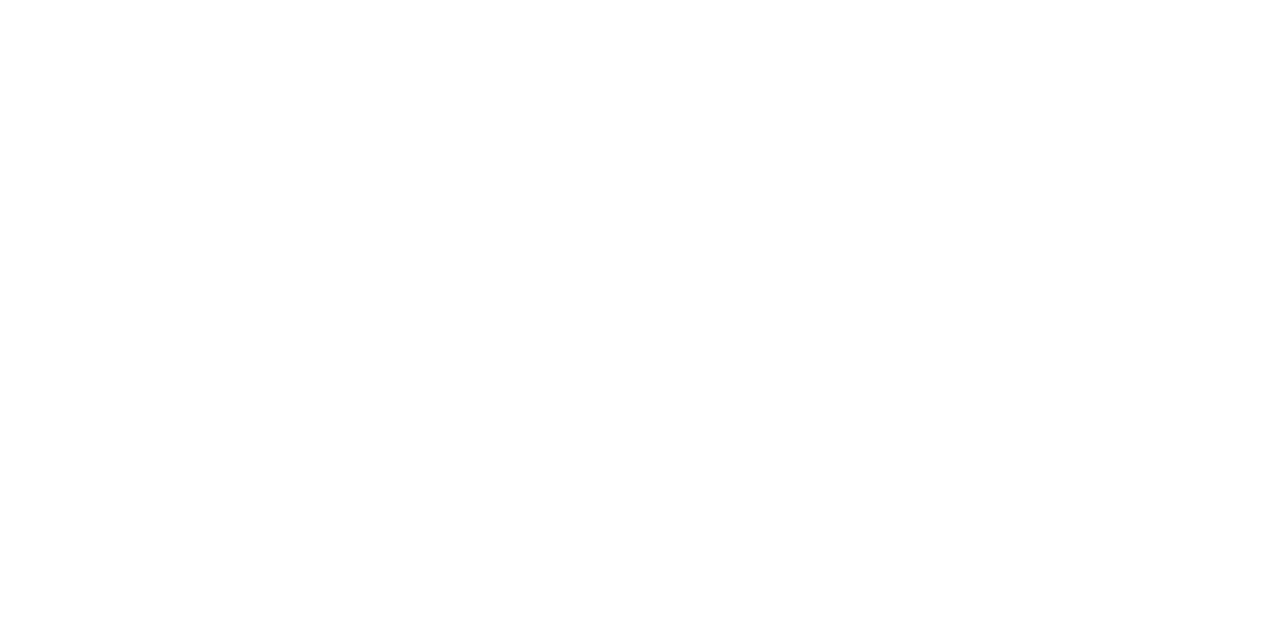 scroll, scrollTop: 0, scrollLeft: 0, axis: both 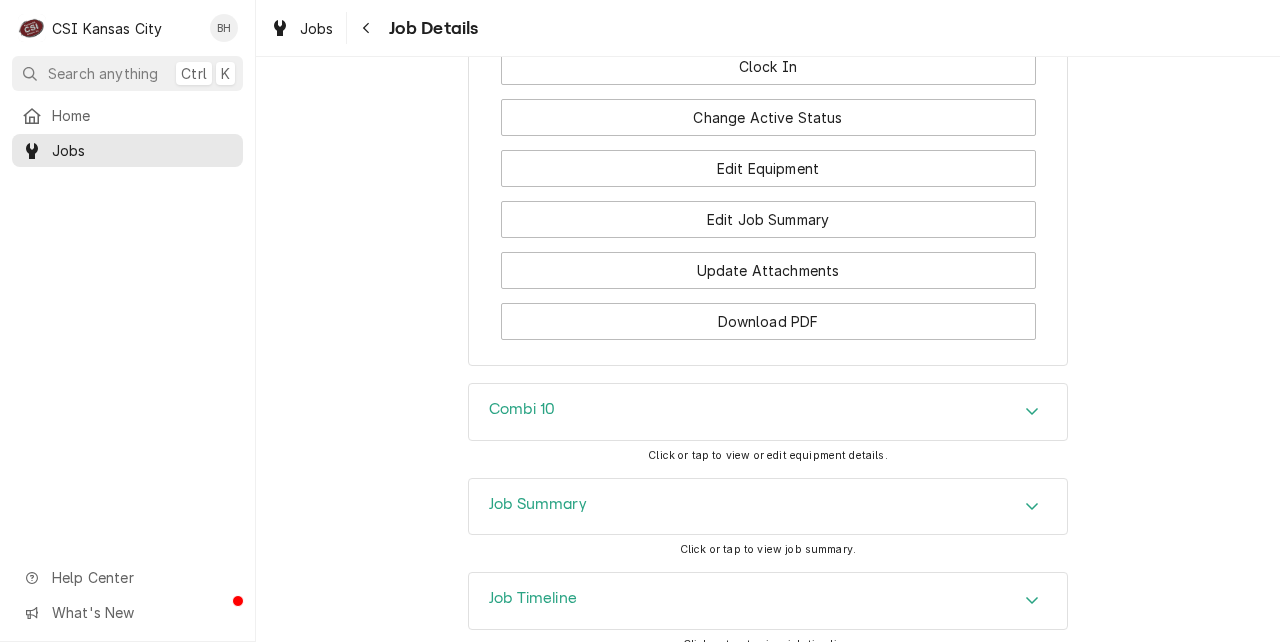click on "Combi 10" at bounding box center (768, 412) 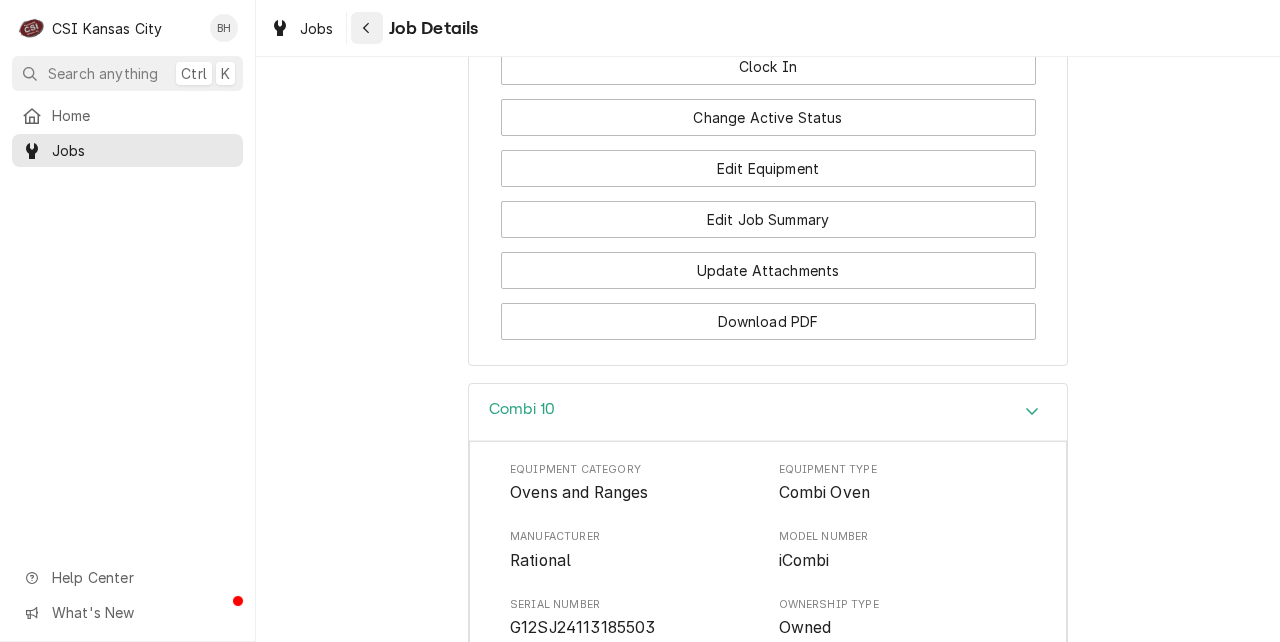 click at bounding box center (367, 28) 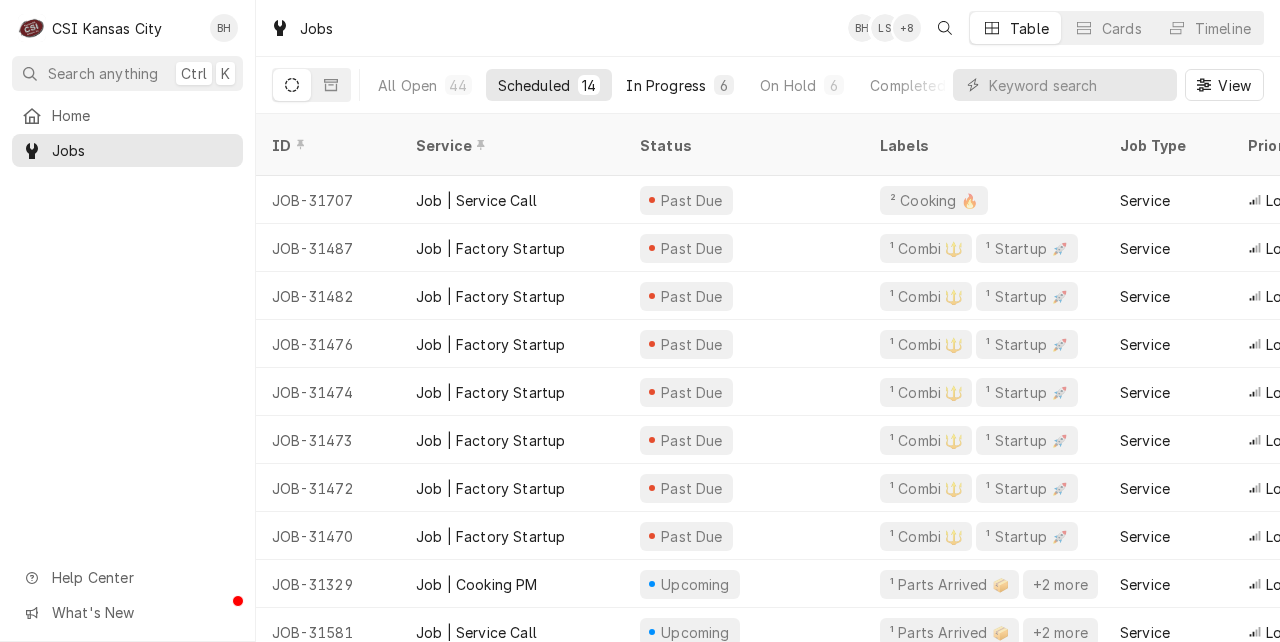 click on "In Progress" at bounding box center [666, 85] 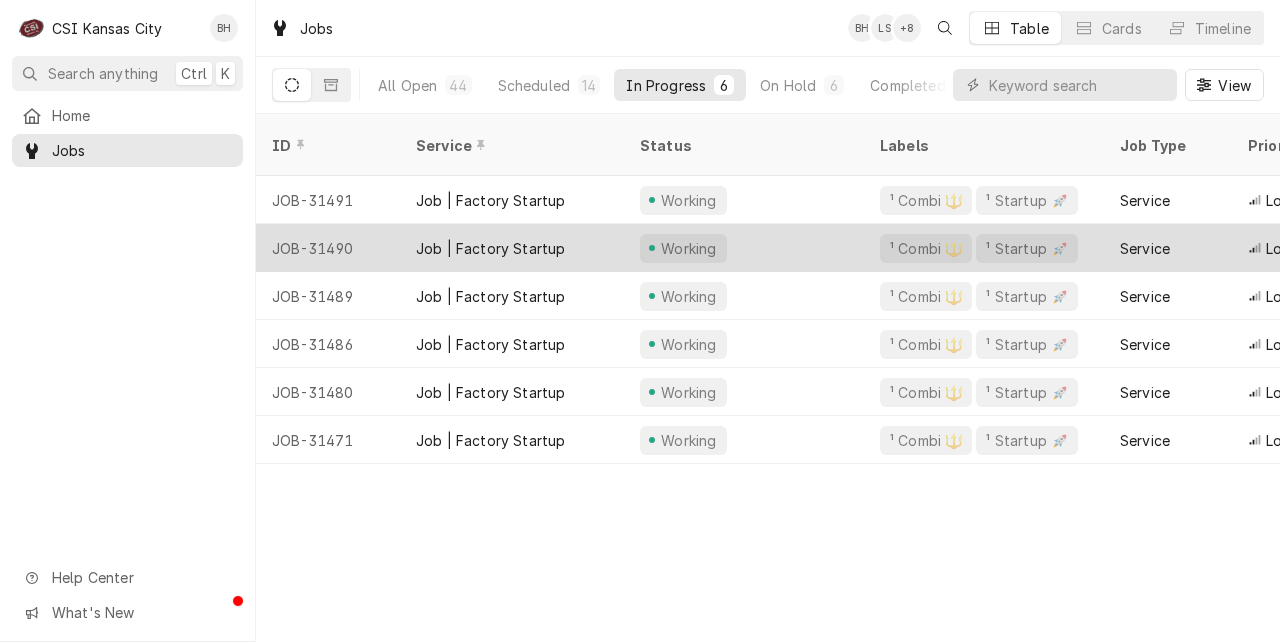 click on "Job | Factory Startup" at bounding box center [512, 248] 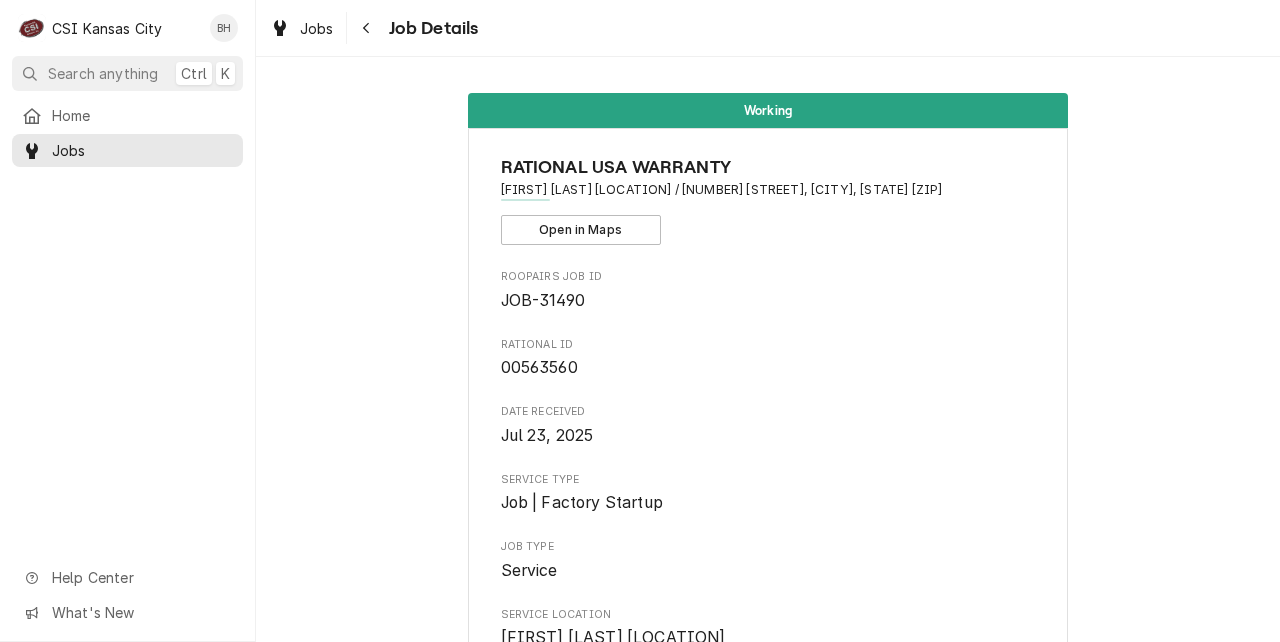 scroll, scrollTop: 0, scrollLeft: 0, axis: both 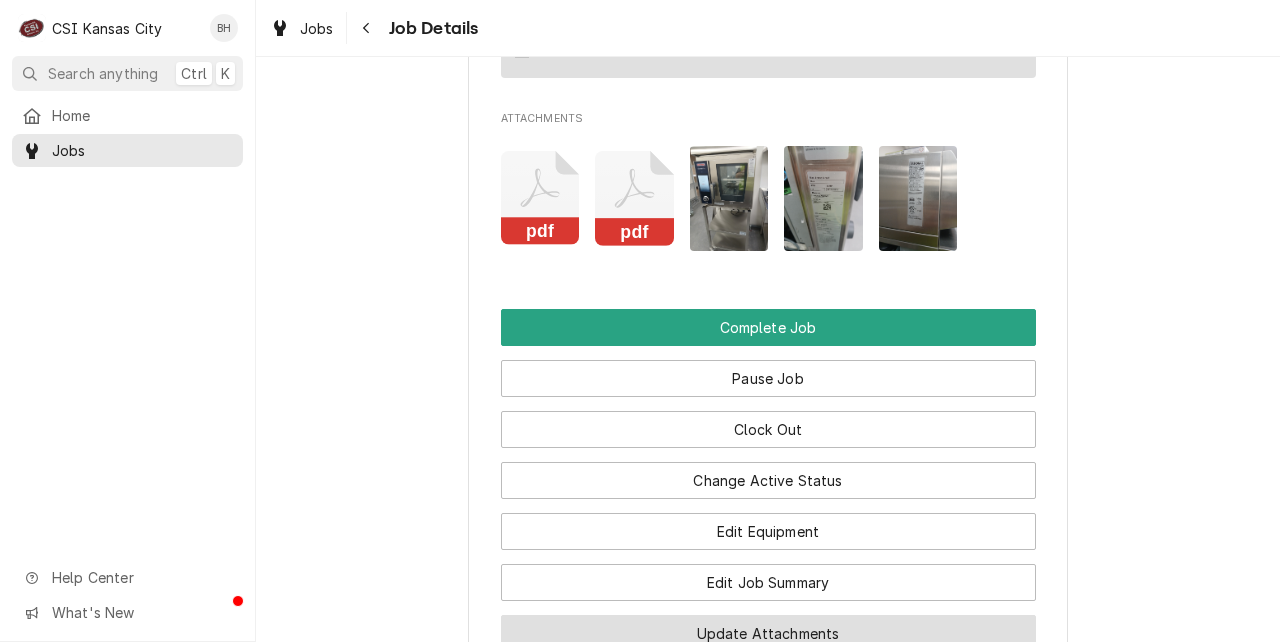 click on "Update Attachments" at bounding box center (768, 633) 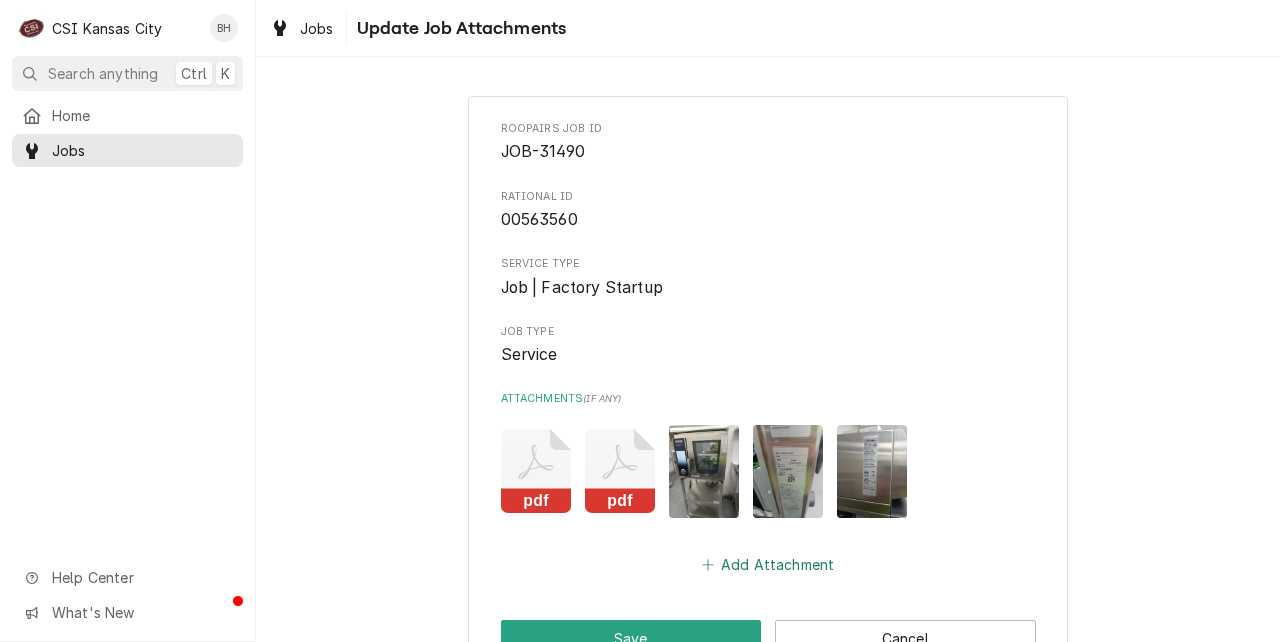 click on "Add Attachment" at bounding box center (768, 564) 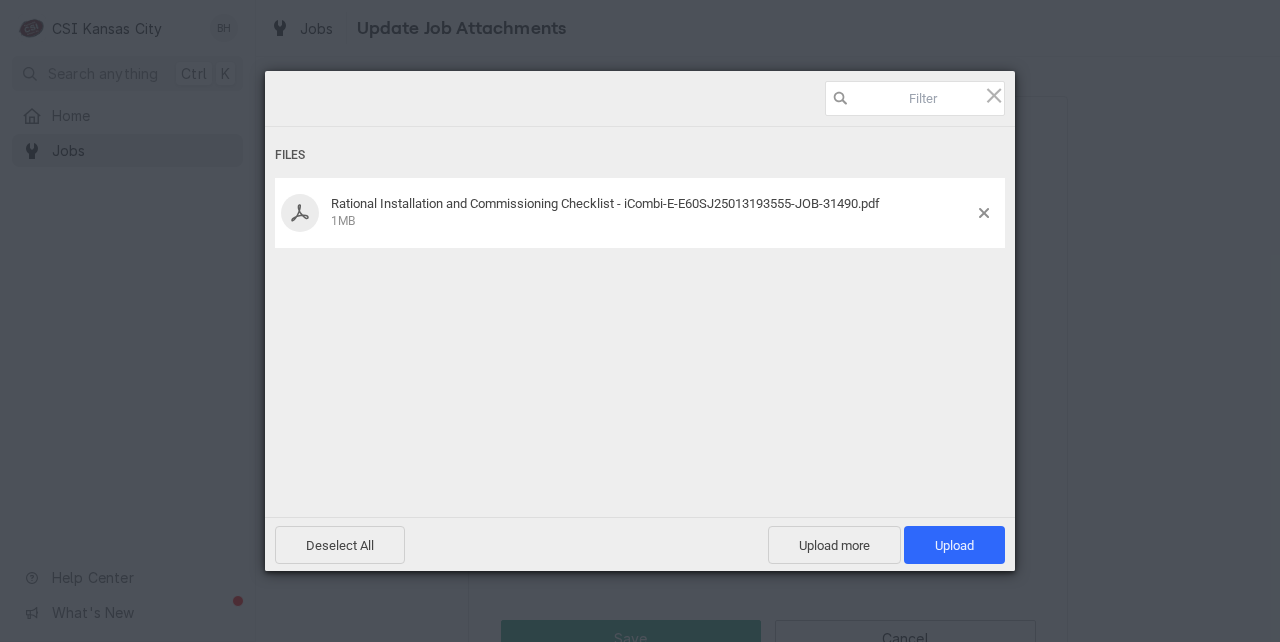 click on "Files
Rational Installation and Commissioning Checklist - iCombi-E-E60SJ25013193555-JOB-31490.pdf          1MB" at bounding box center [640, 295] 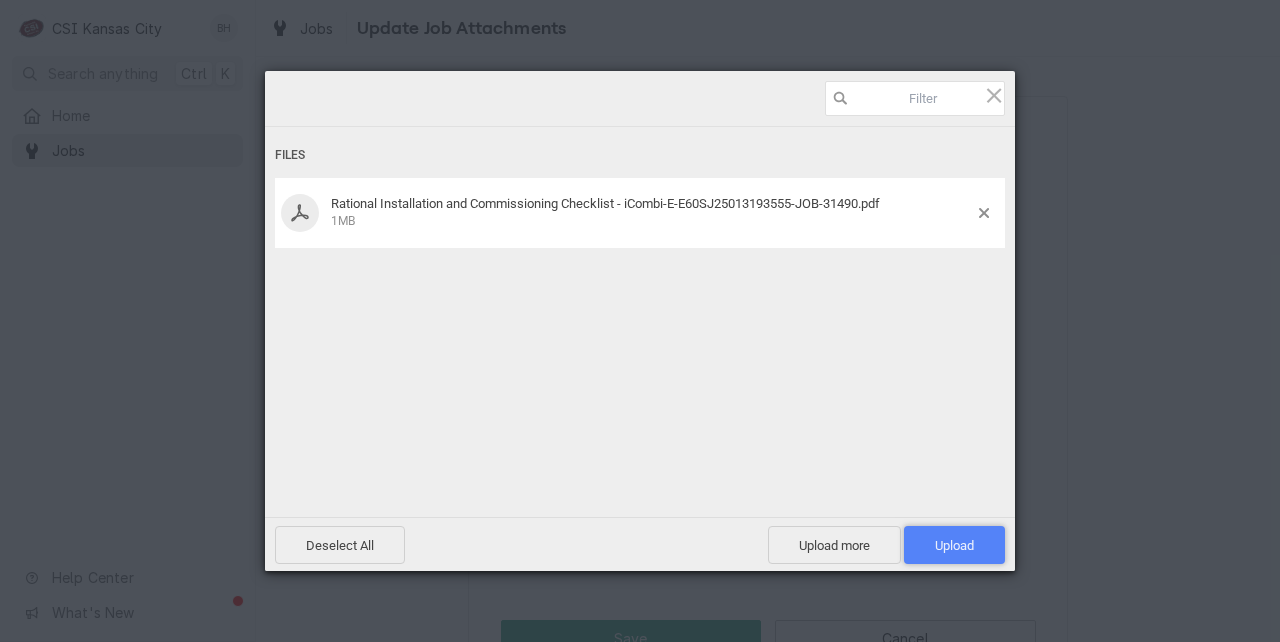 click on "Upload
1" at bounding box center [954, 545] 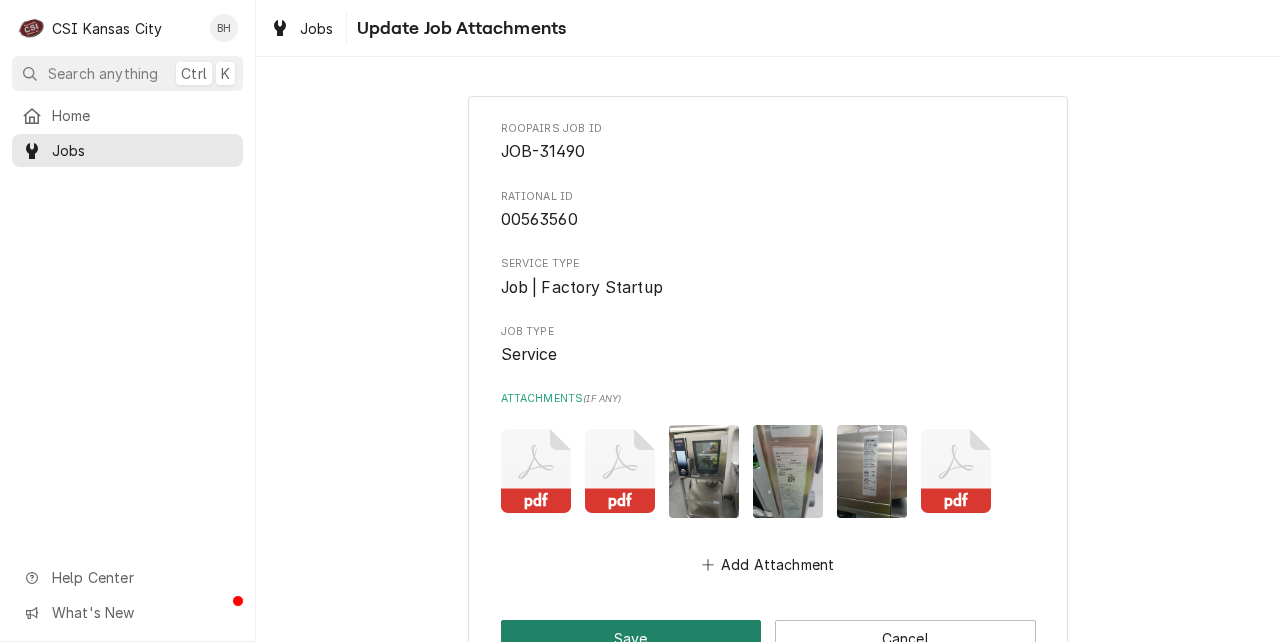 click on "Save" at bounding box center [631, 638] 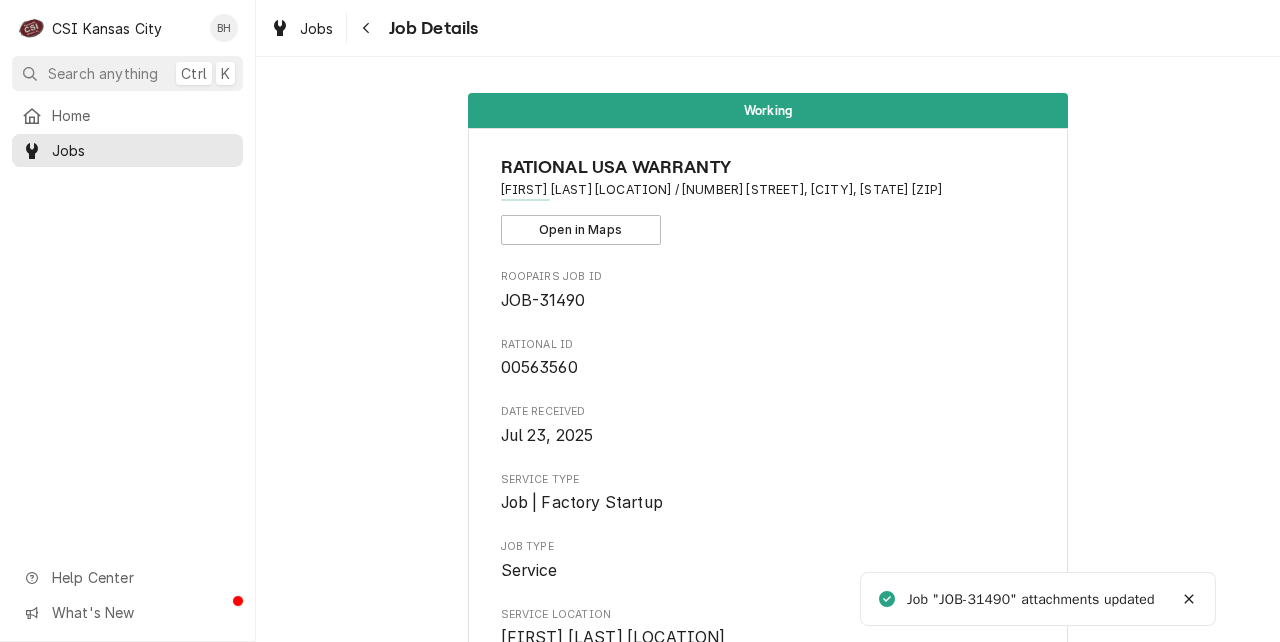 scroll, scrollTop: 0, scrollLeft: 0, axis: both 